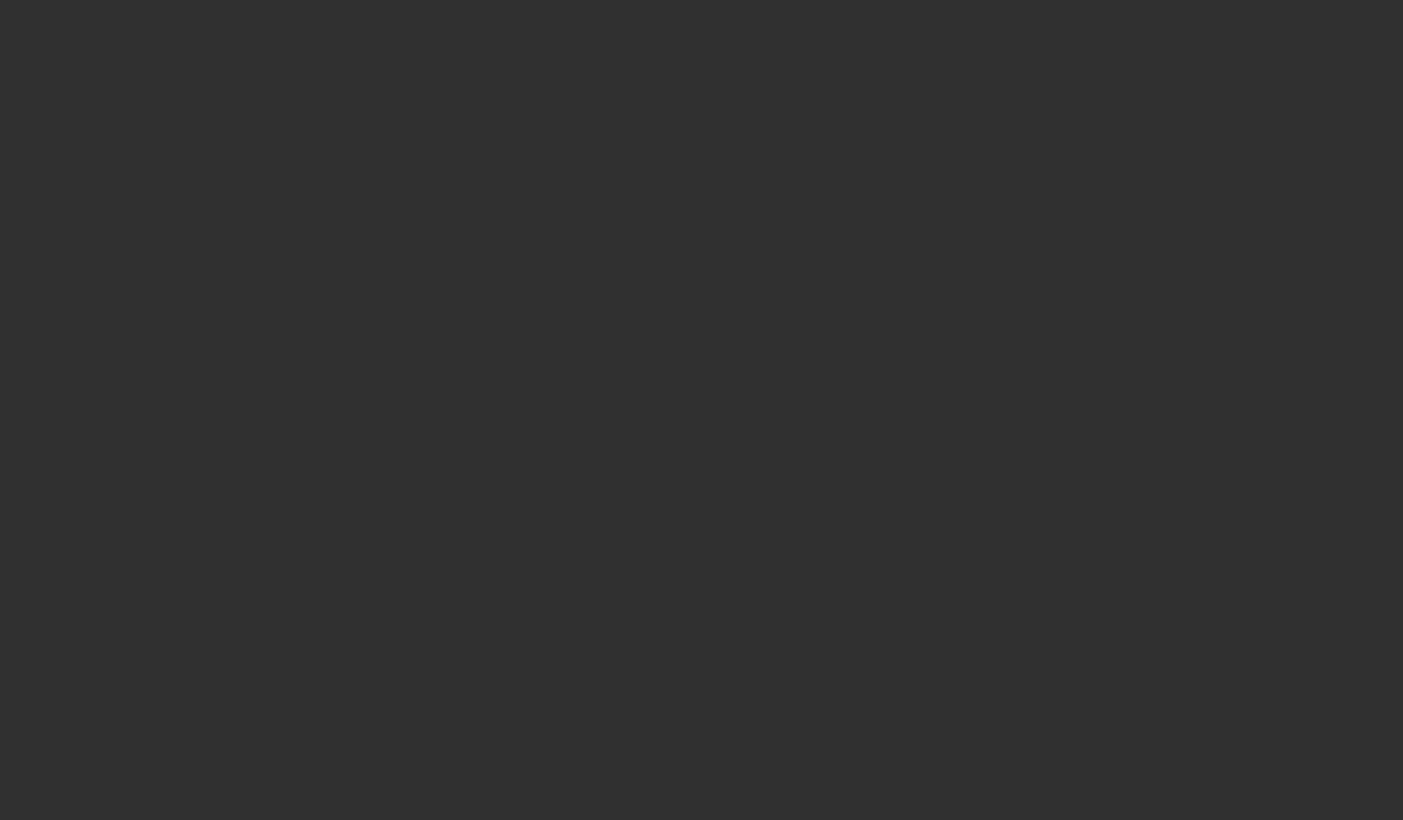 scroll, scrollTop: 0, scrollLeft: 0, axis: both 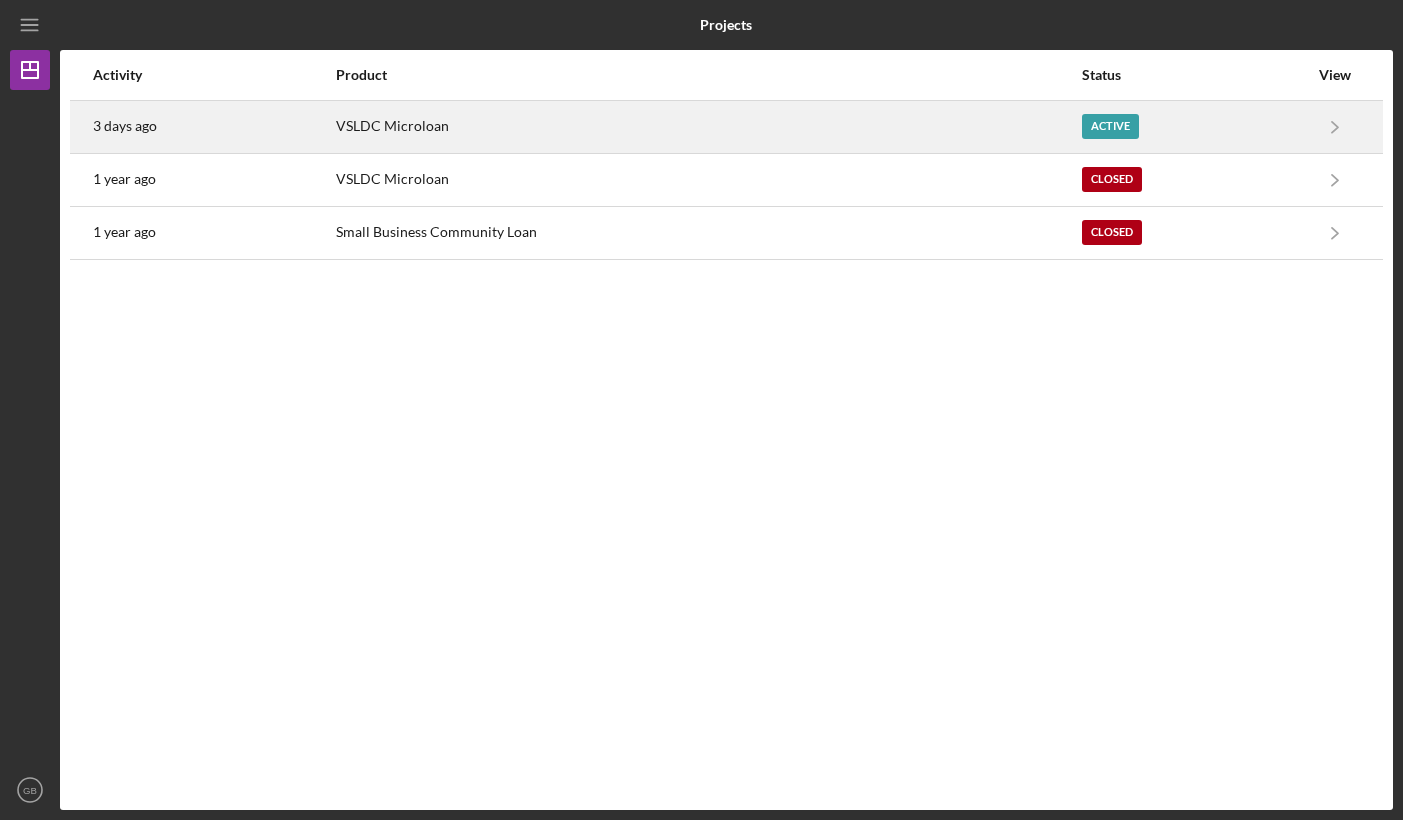 click on "Active" at bounding box center (1110, 126) 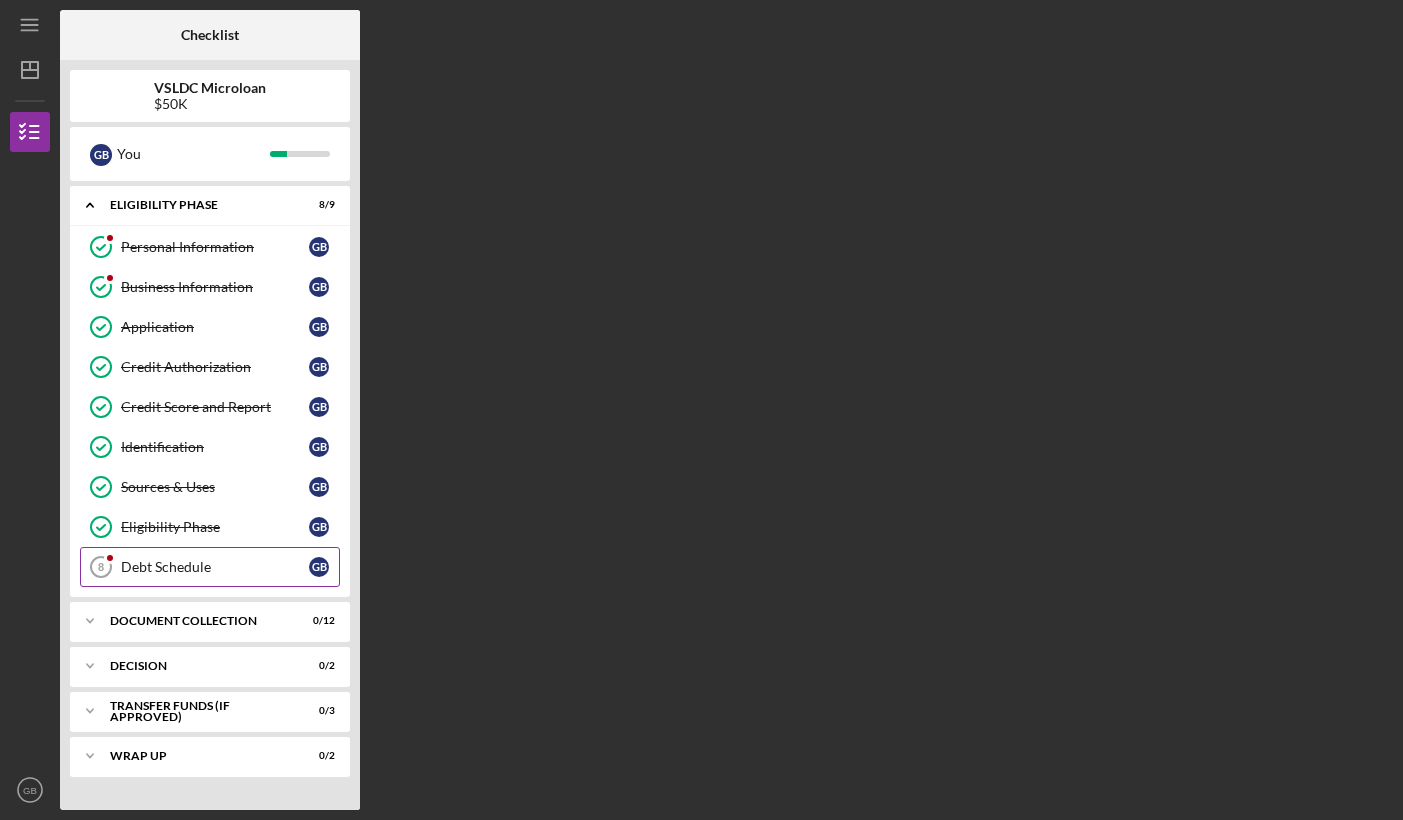click on "Debt Schedule" at bounding box center (215, 567) 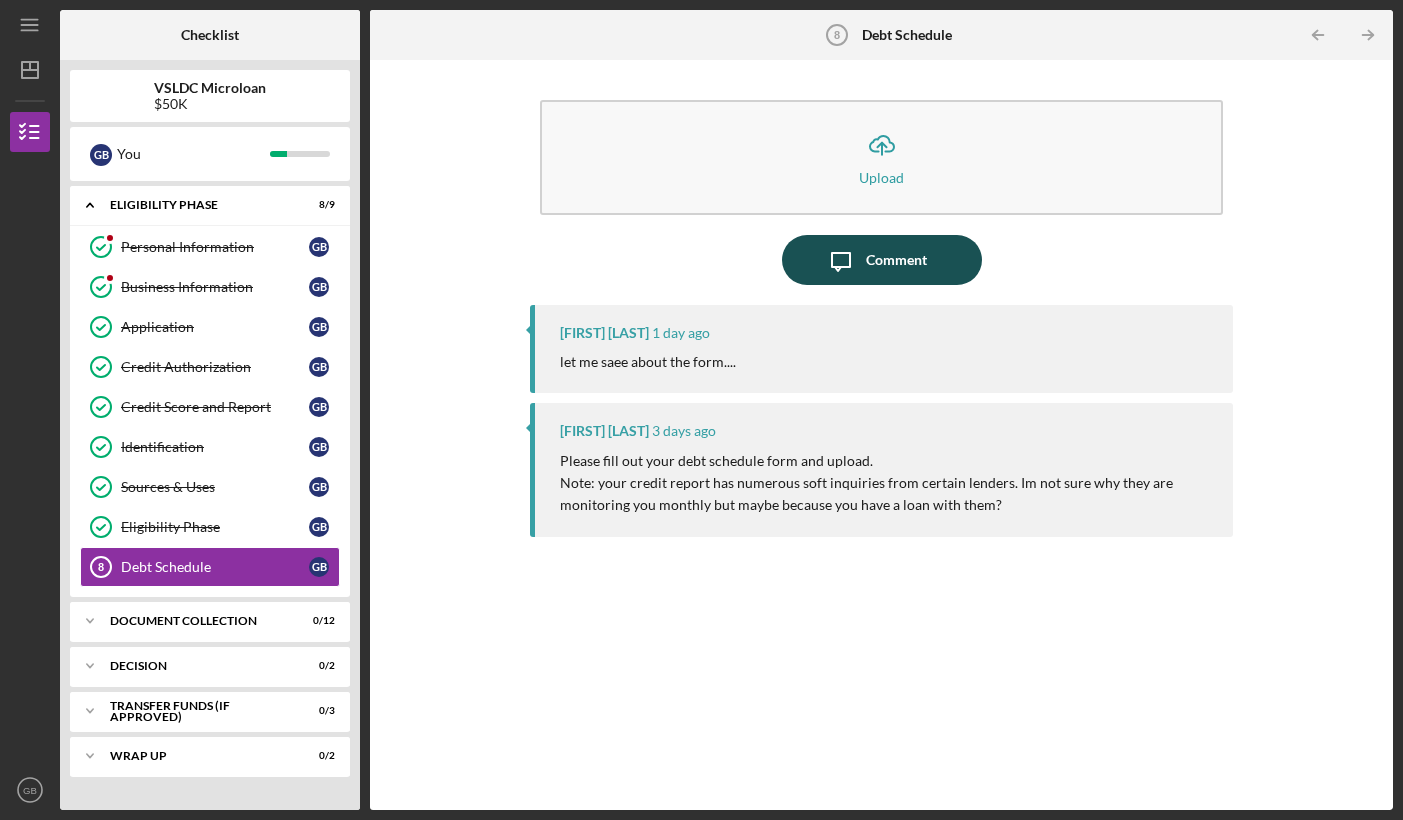 click on "Comment" at bounding box center [896, 260] 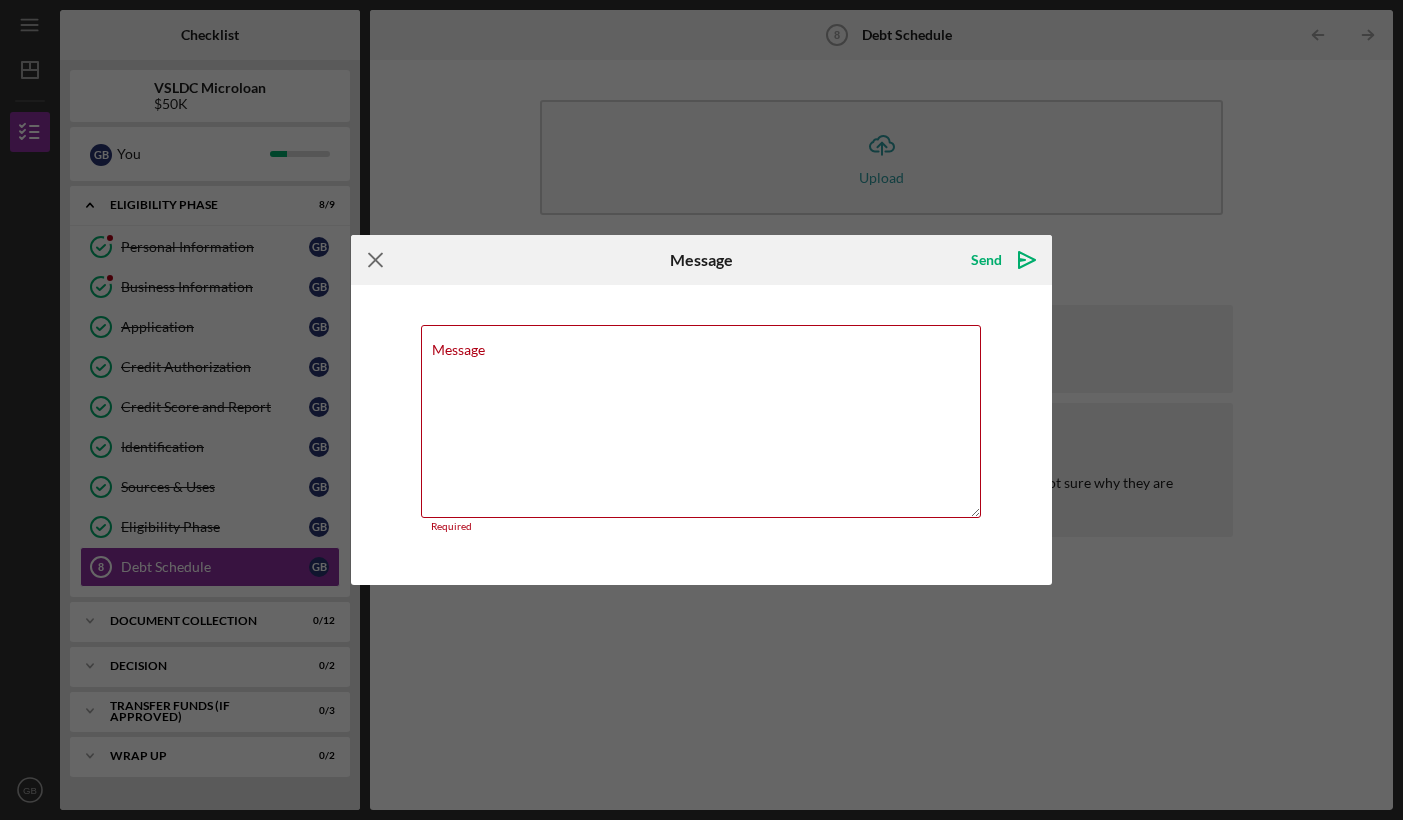 click on "Icon/Menu Close" 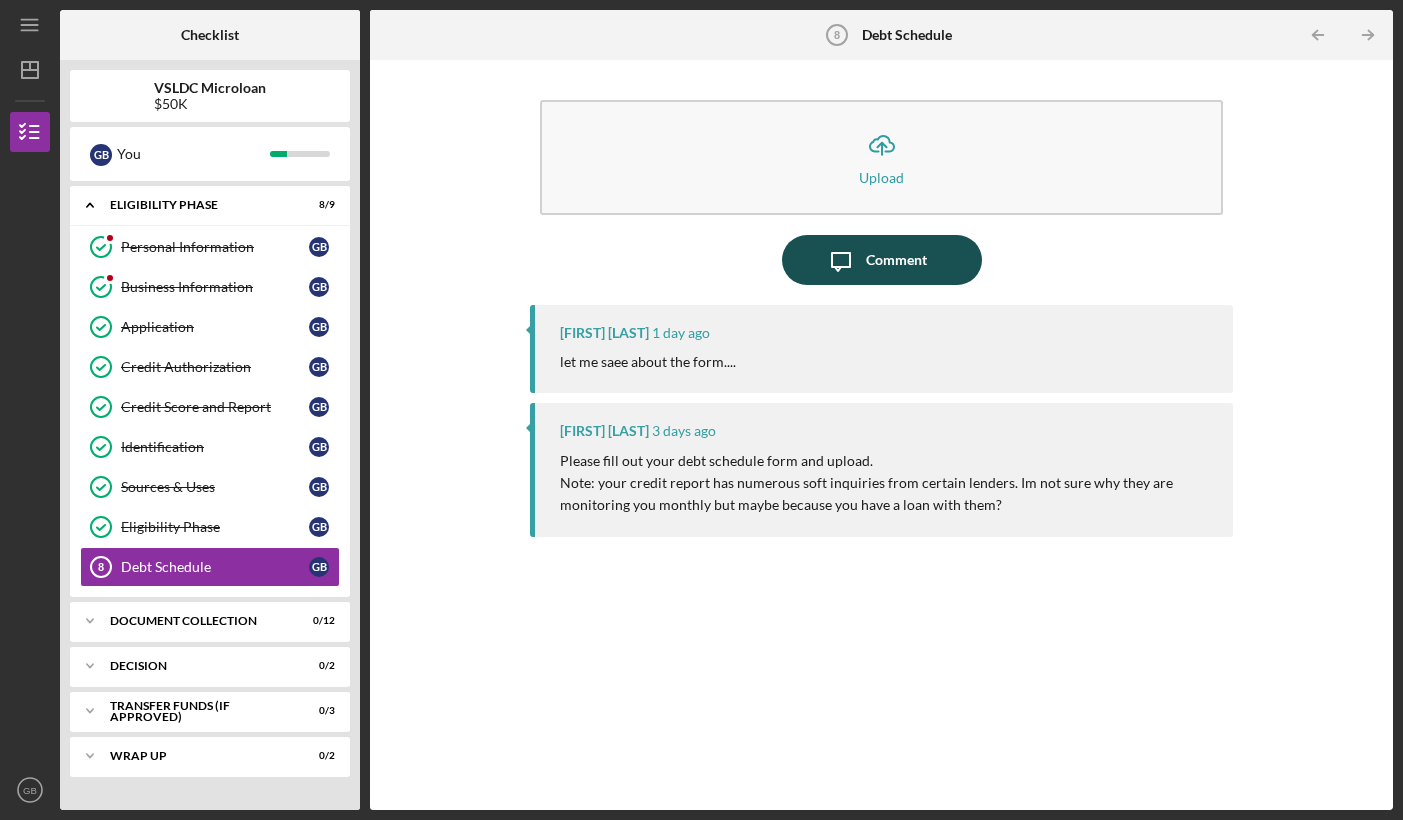 click on "Icon/Message" 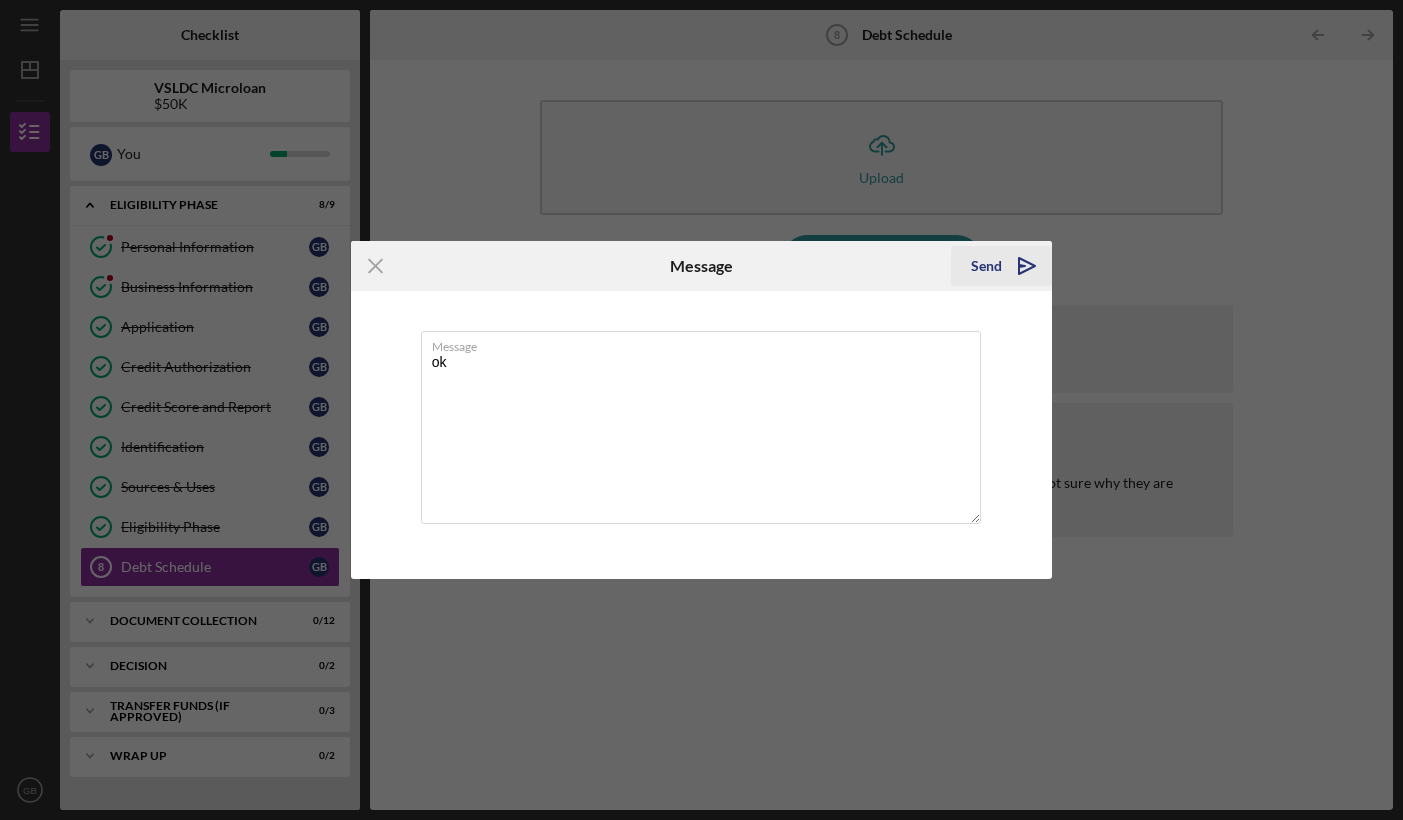 type on "ok" 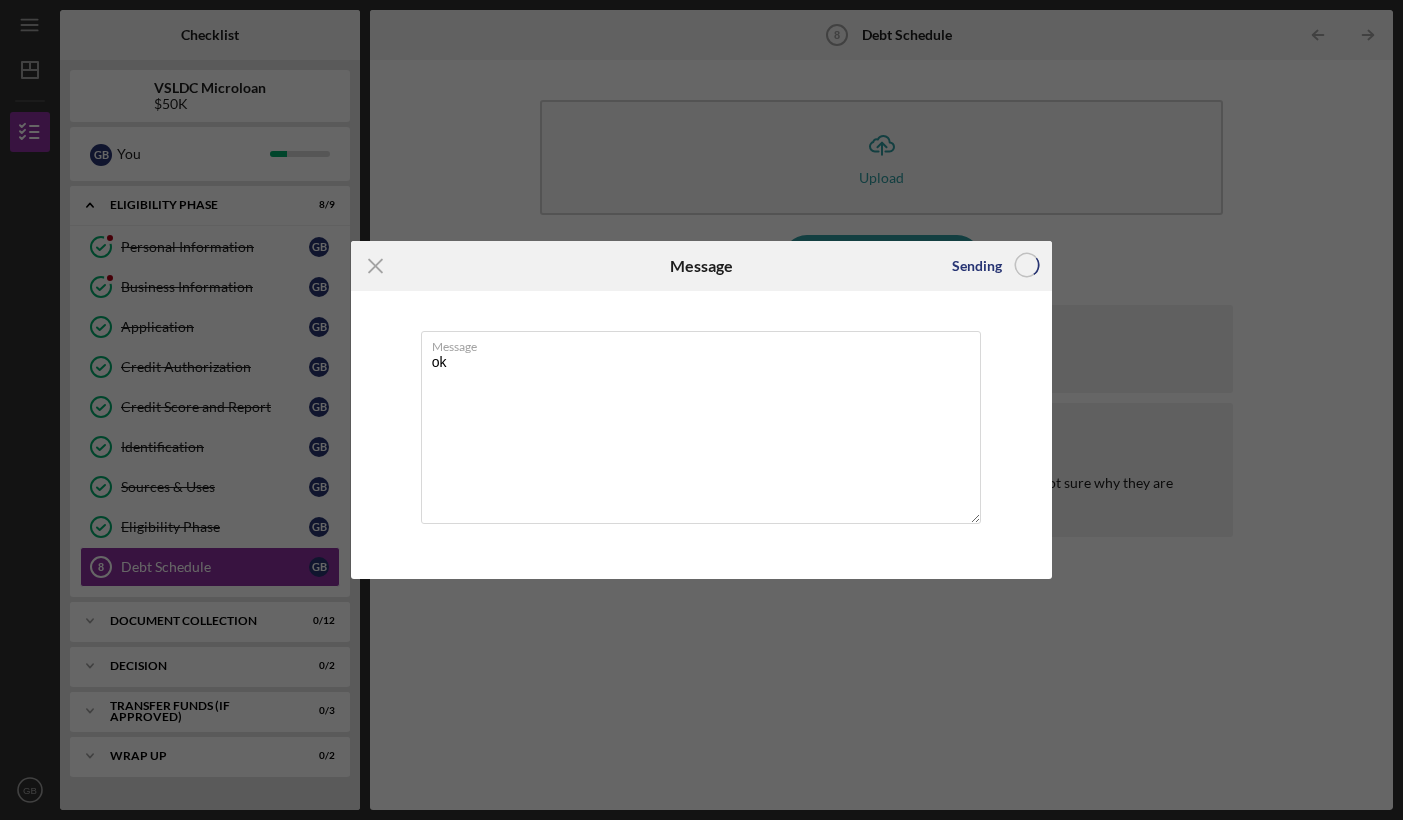 type 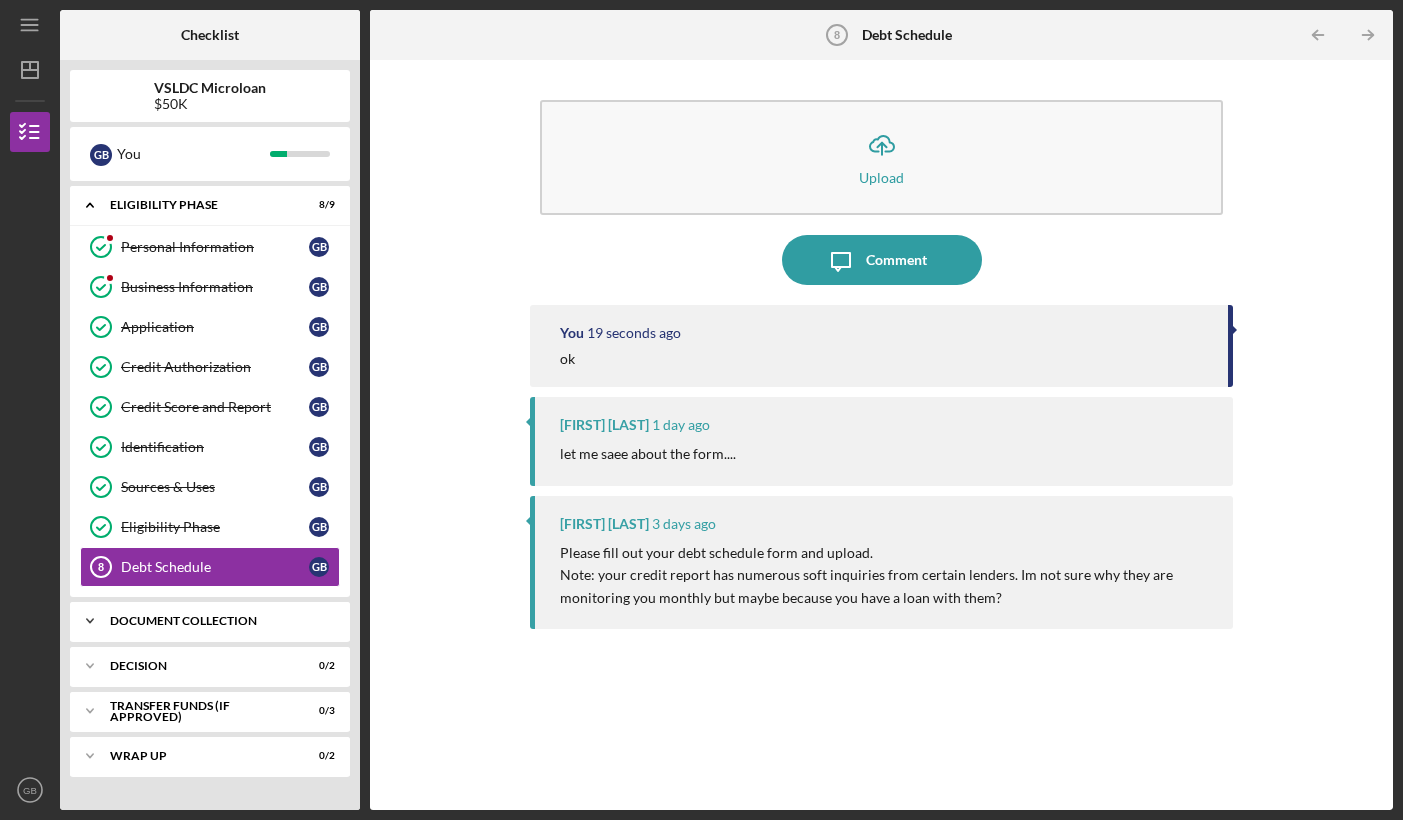 click on "Icon/Expander Document Collection 0 / 12" at bounding box center [210, 621] 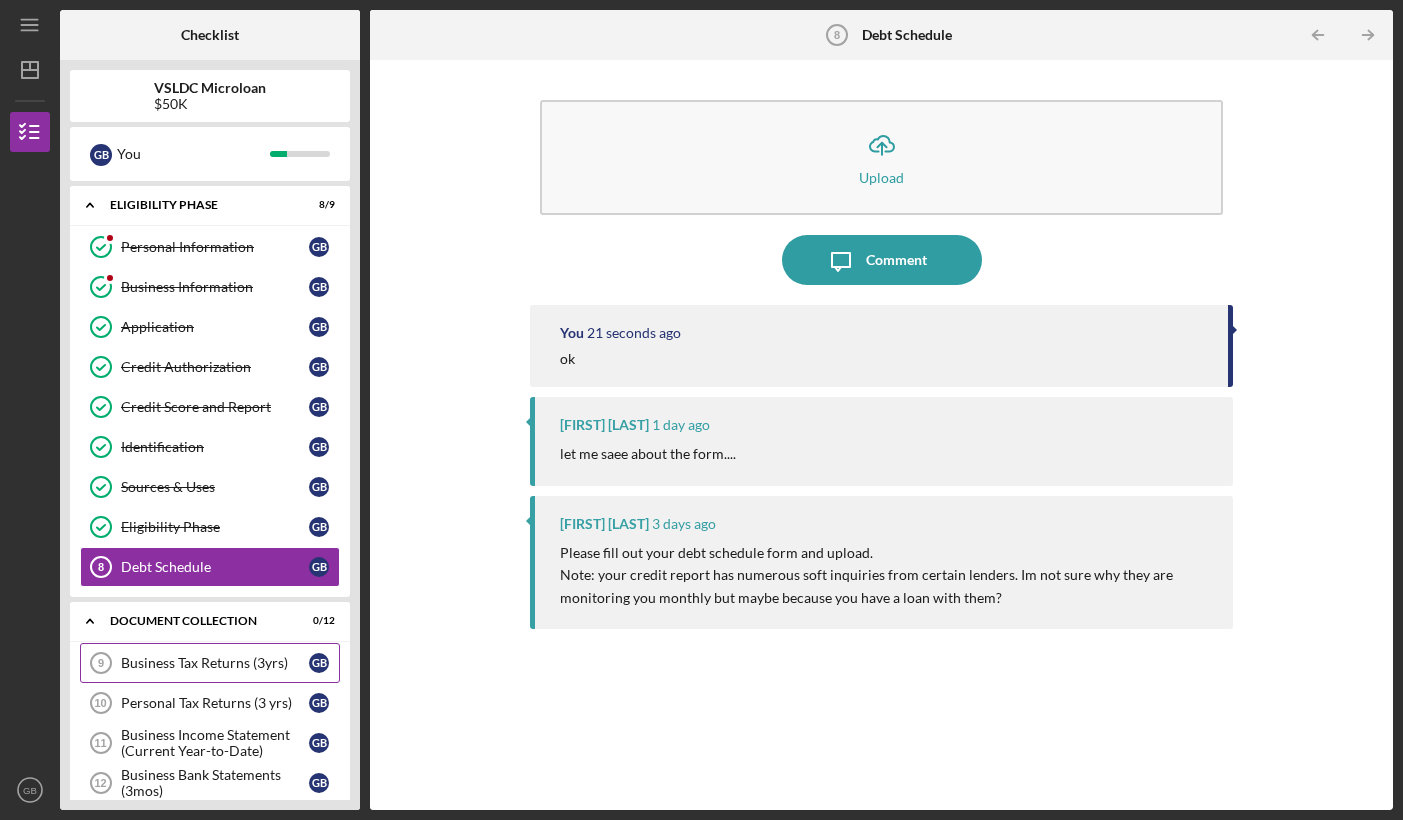 click on "Business Tax Returns (3yrs)" at bounding box center [215, 663] 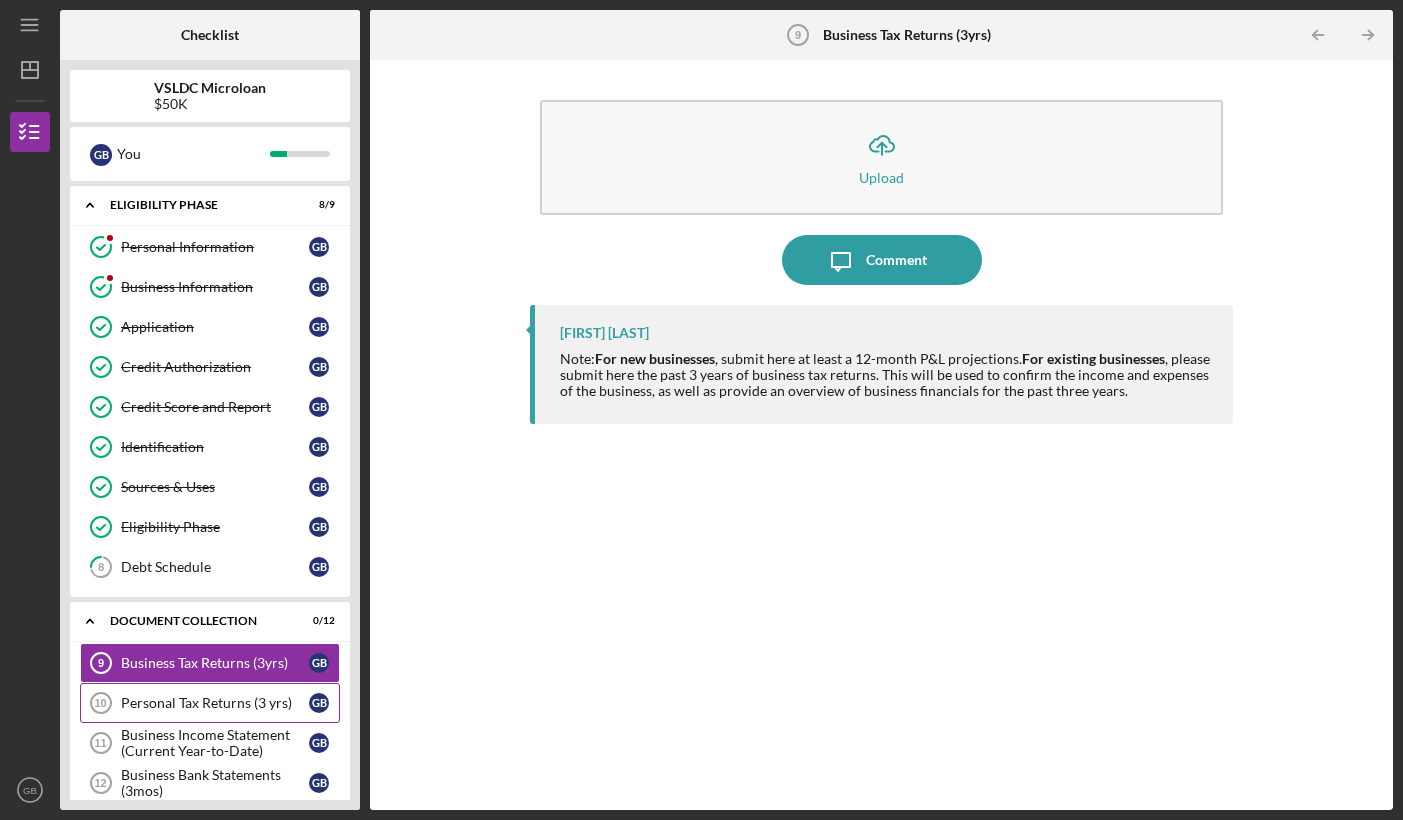 click on "Personal Tax Returns (3 yrs)" at bounding box center (215, 703) 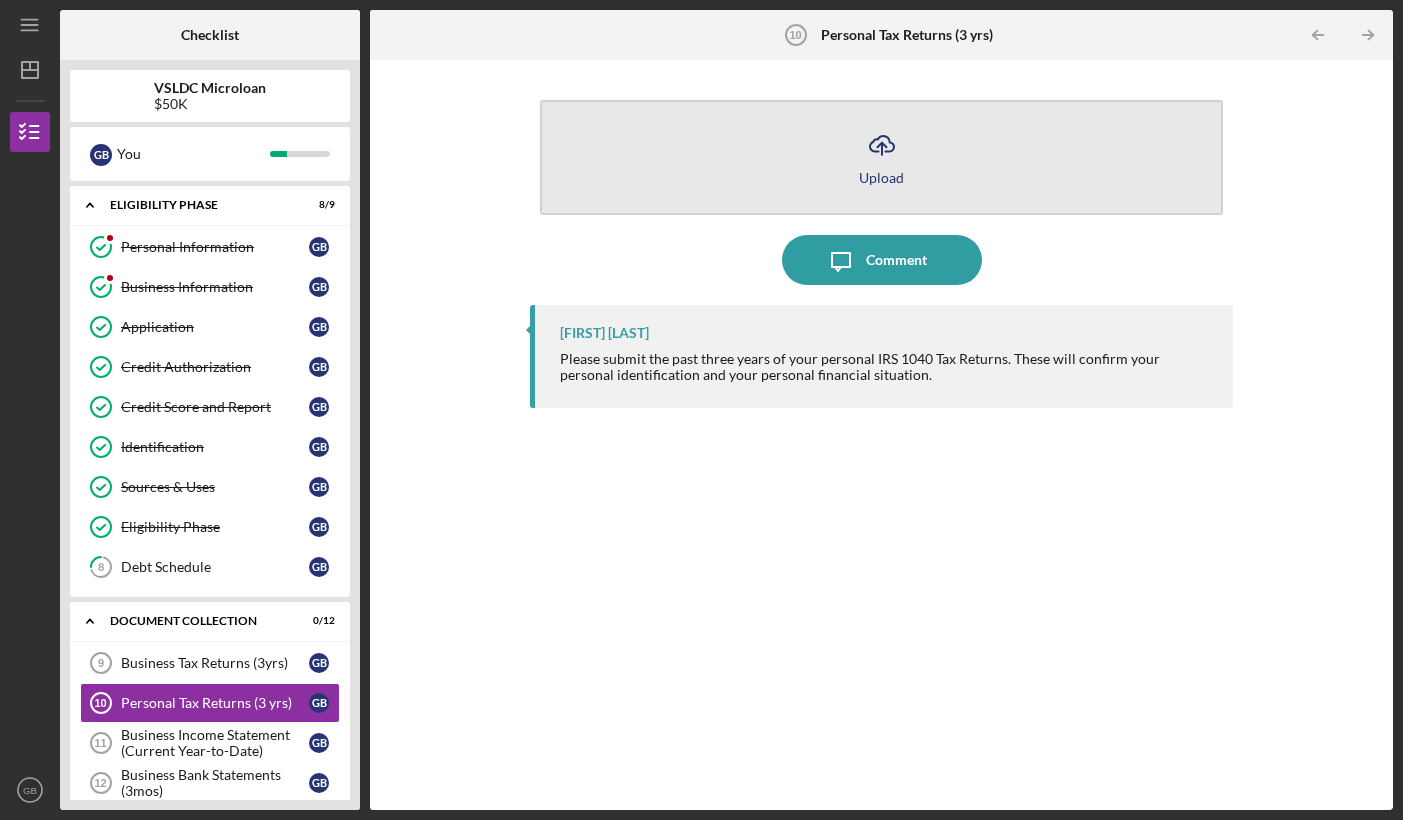 click 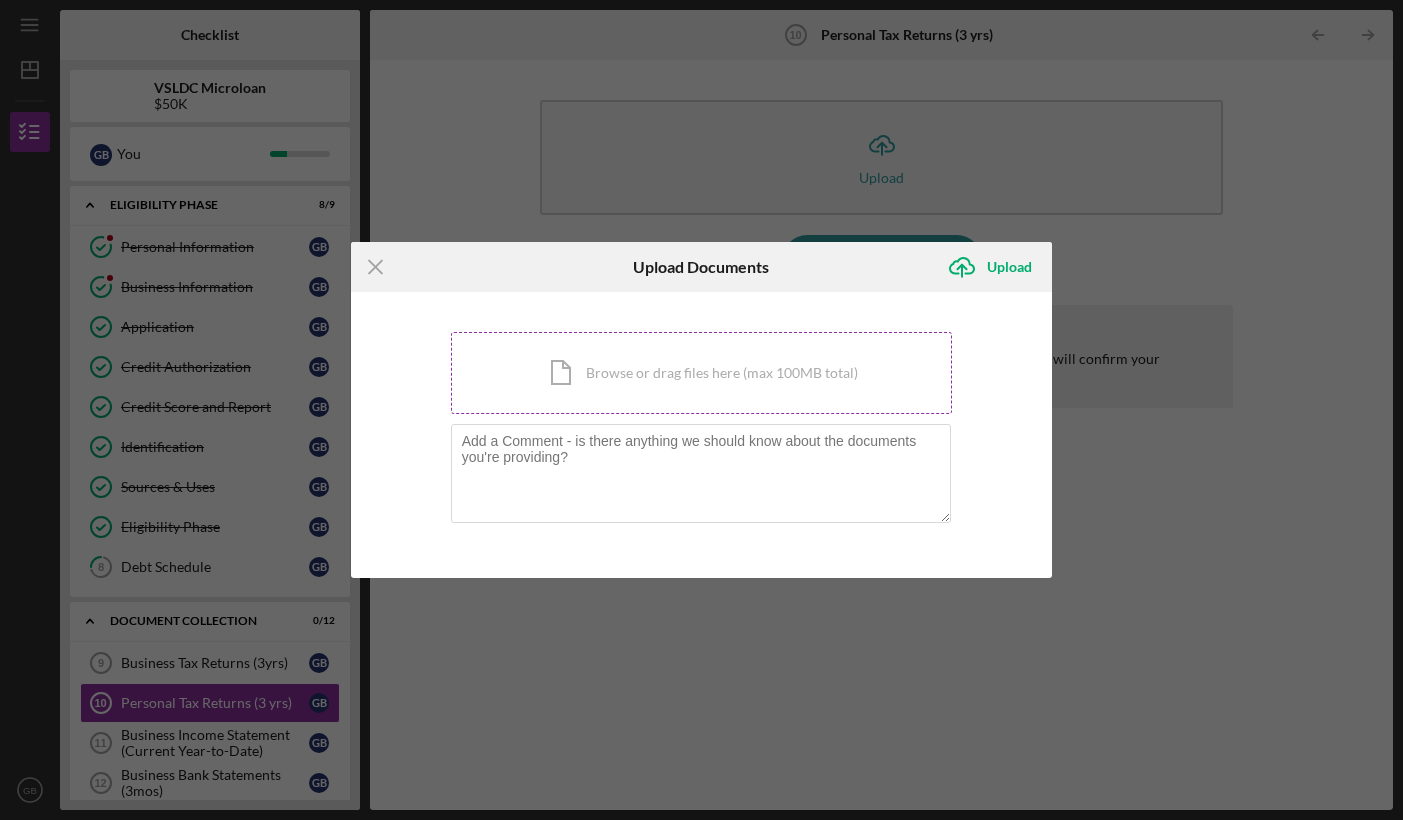 click on "Icon/Document Browse or drag files here (max 100MB total) Tap to choose files or take a photo" at bounding box center (702, 373) 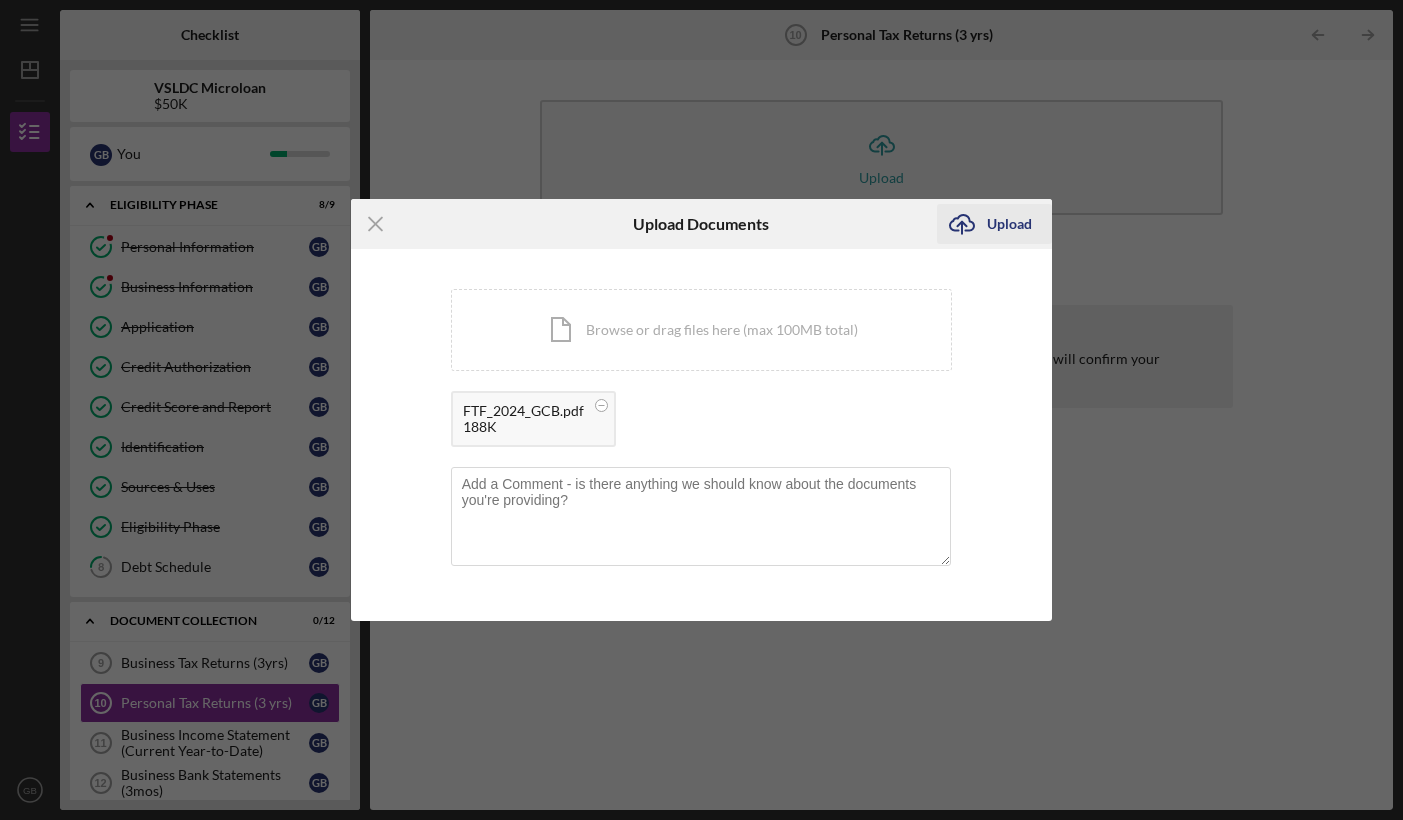 click on "Upload" at bounding box center (1009, 224) 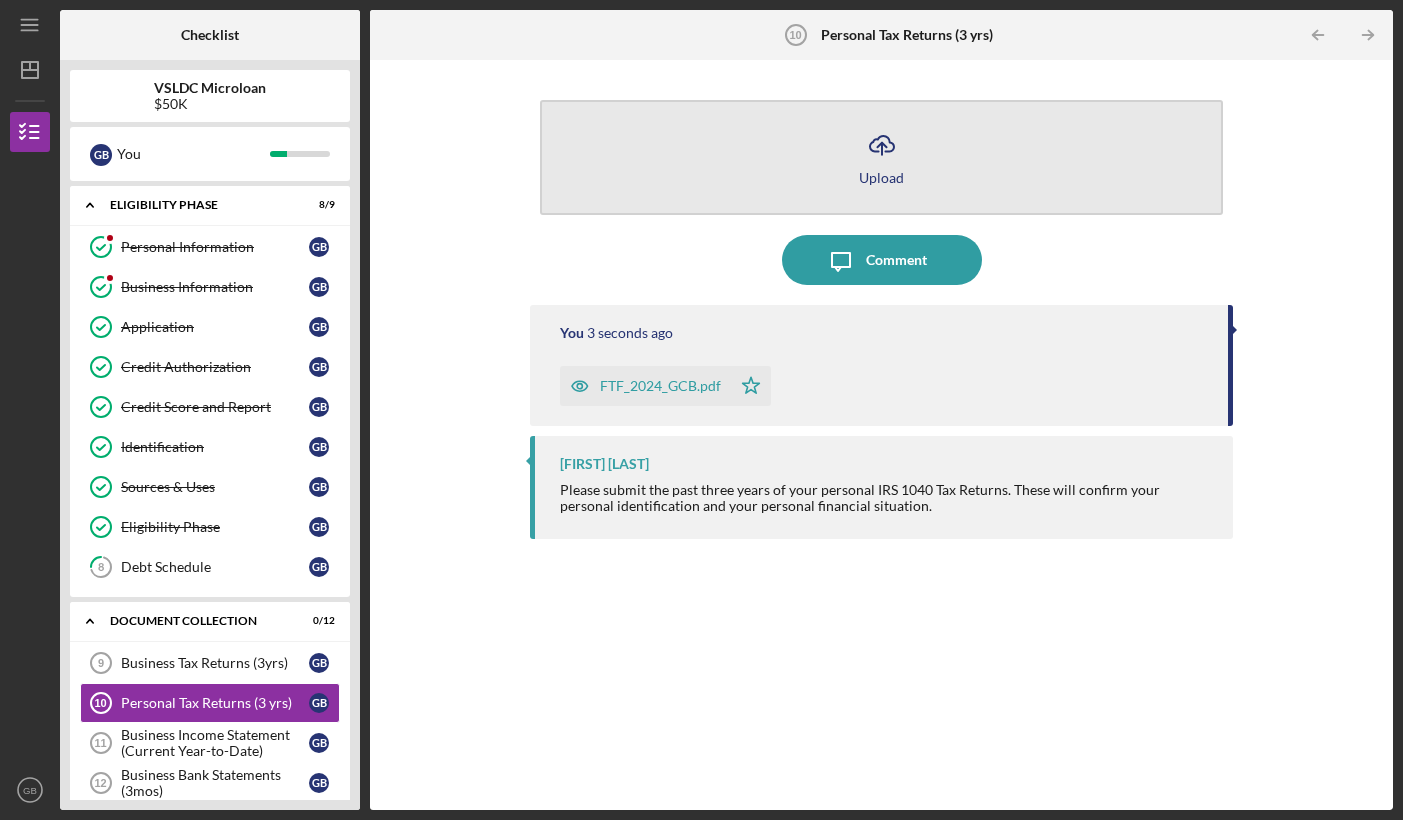 click on "Icon/Upload" 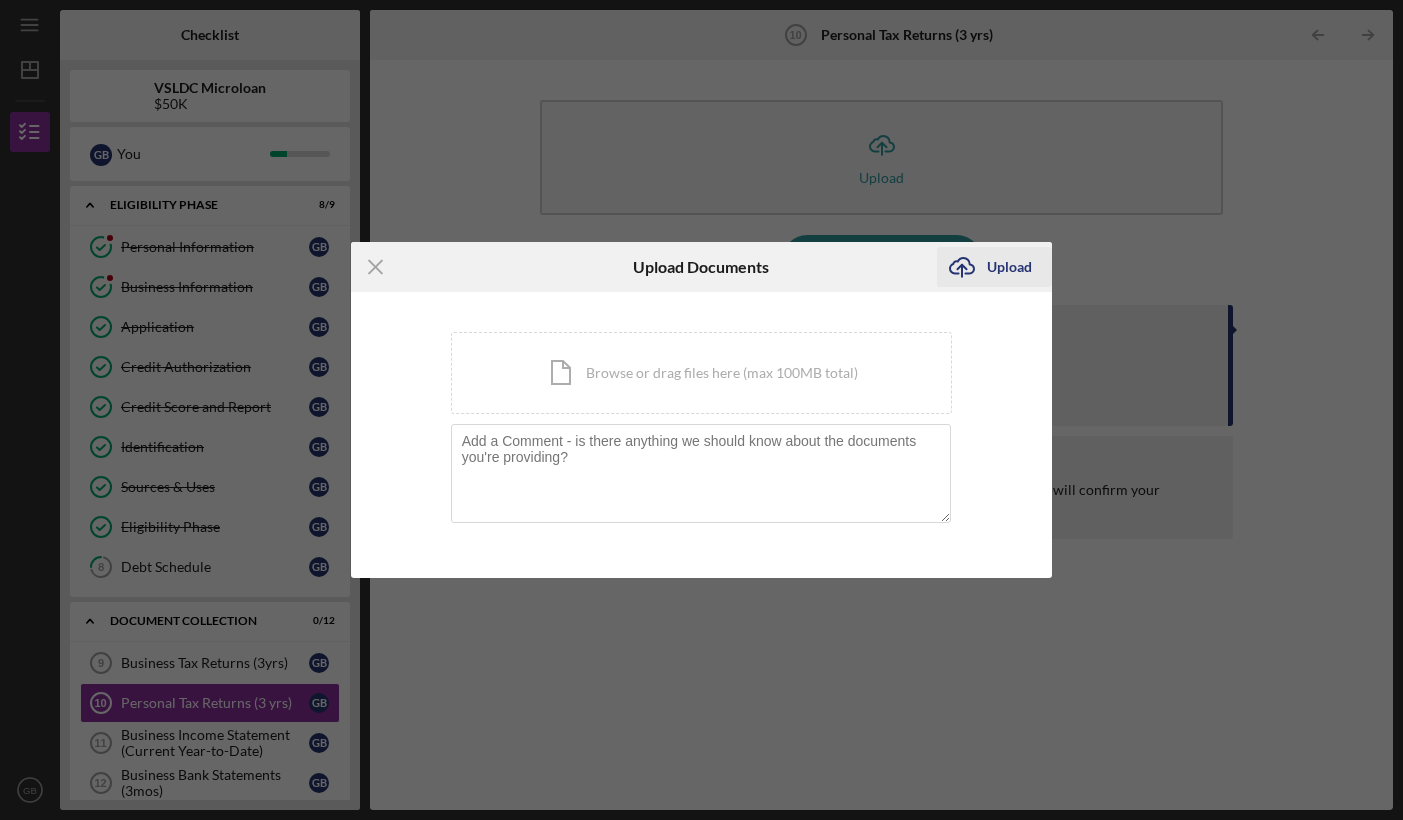 click on "Upload" at bounding box center [1009, 267] 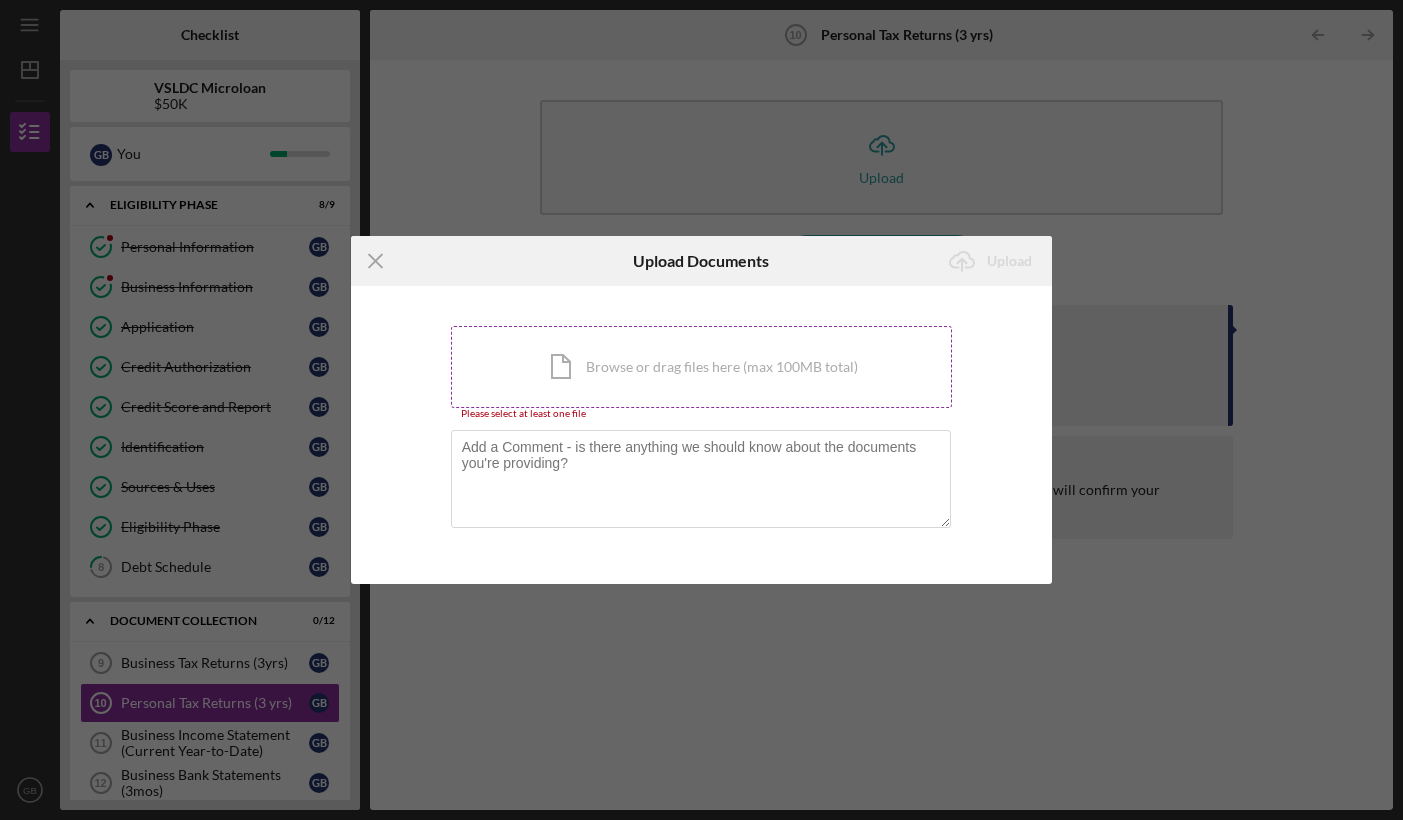 click on "Icon/Document Browse or drag files here (max 100MB total) Tap to choose files or take a photo" at bounding box center [702, 367] 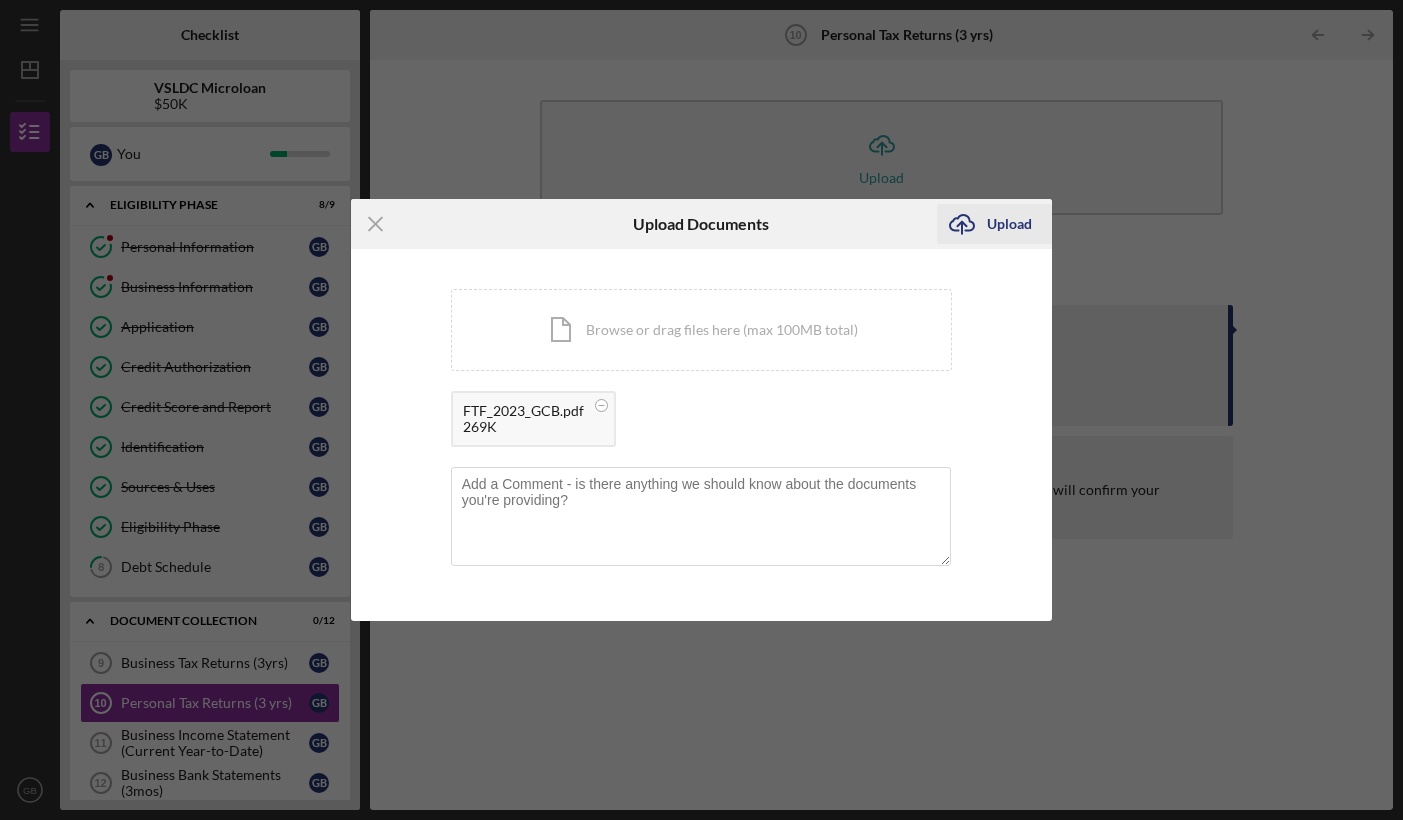 click on "Upload" at bounding box center [1009, 224] 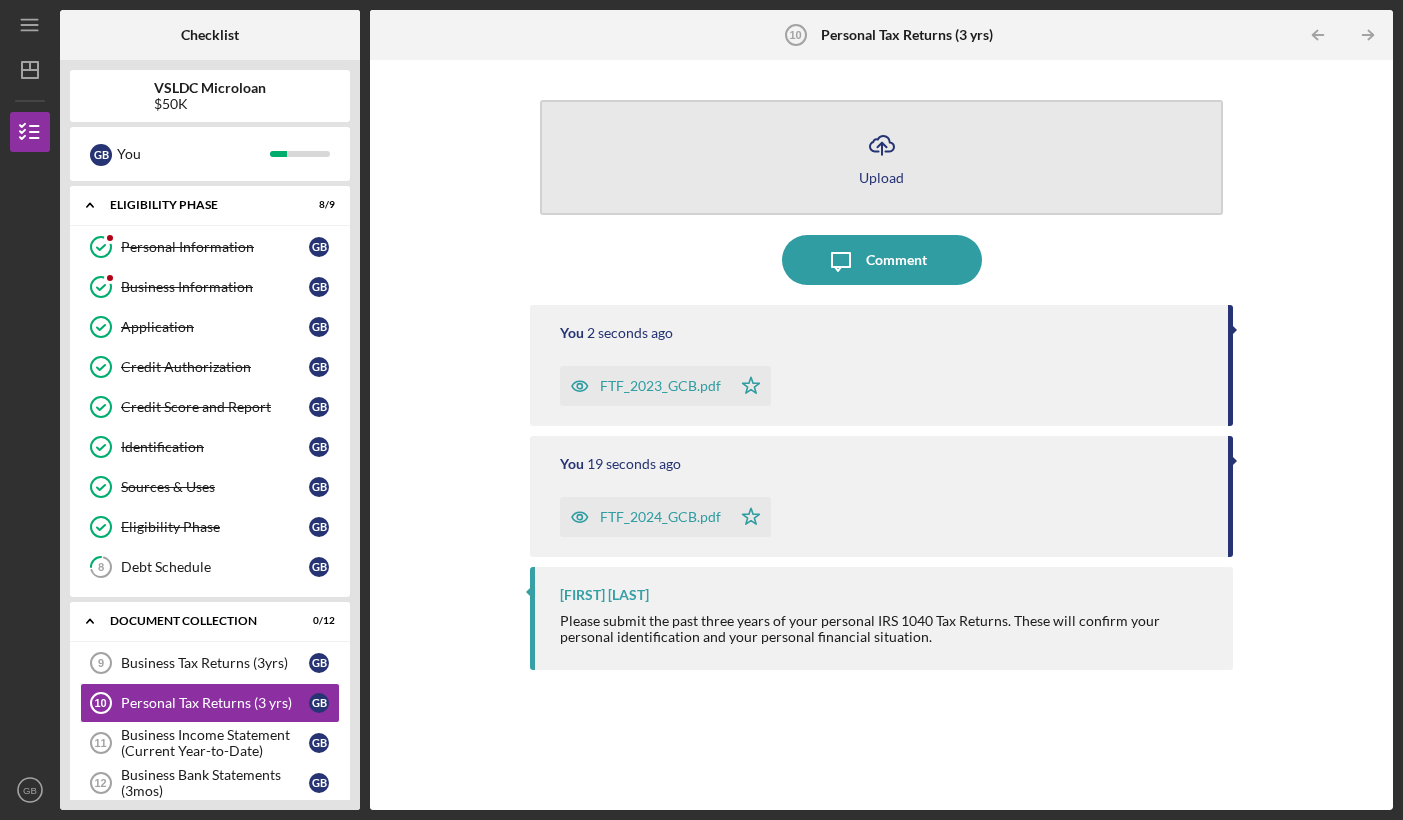 click on "Icon/Upload" 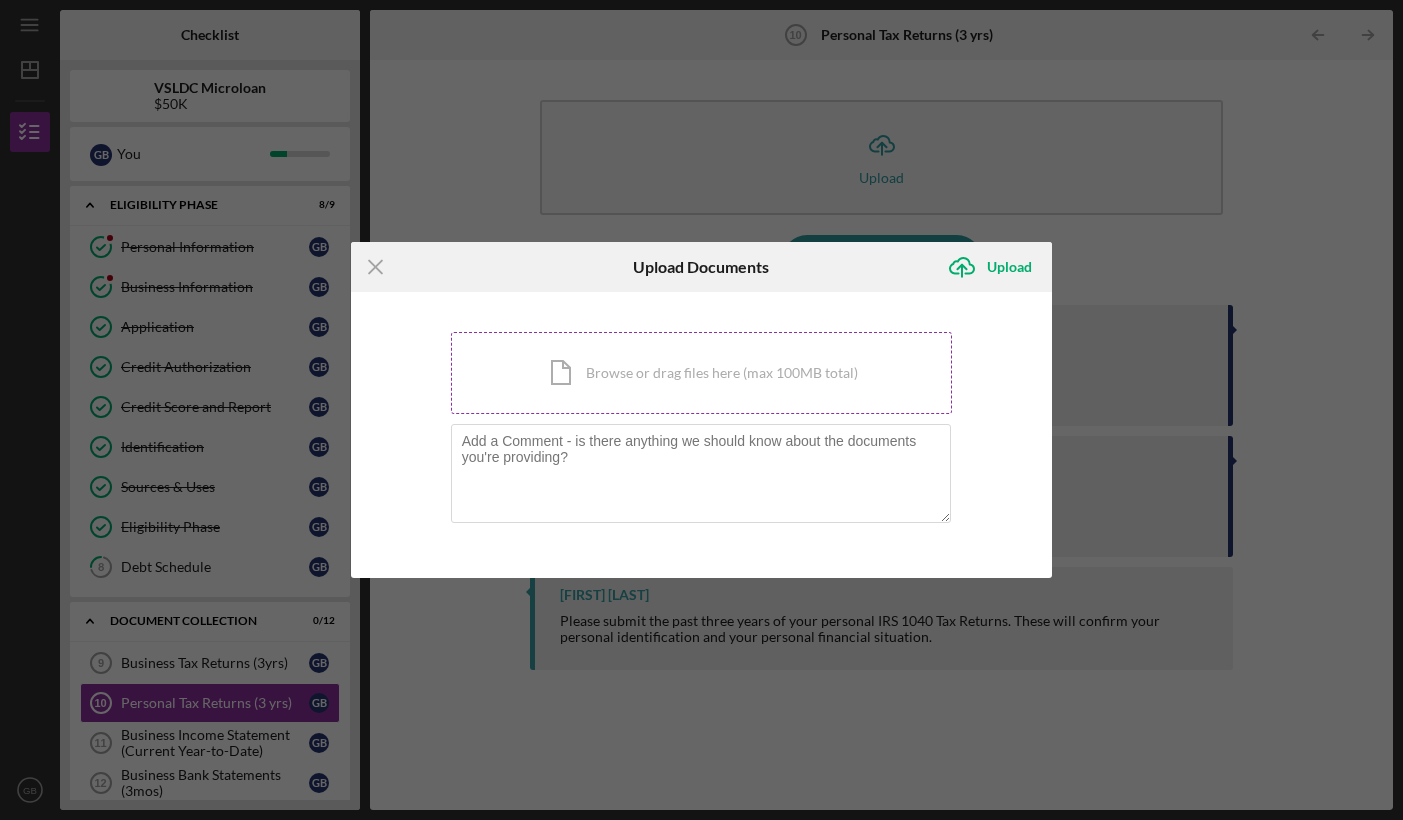 click on "Icon/Document Browse or drag files here (max 100MB total) Tap to choose files or take a photo" at bounding box center (702, 373) 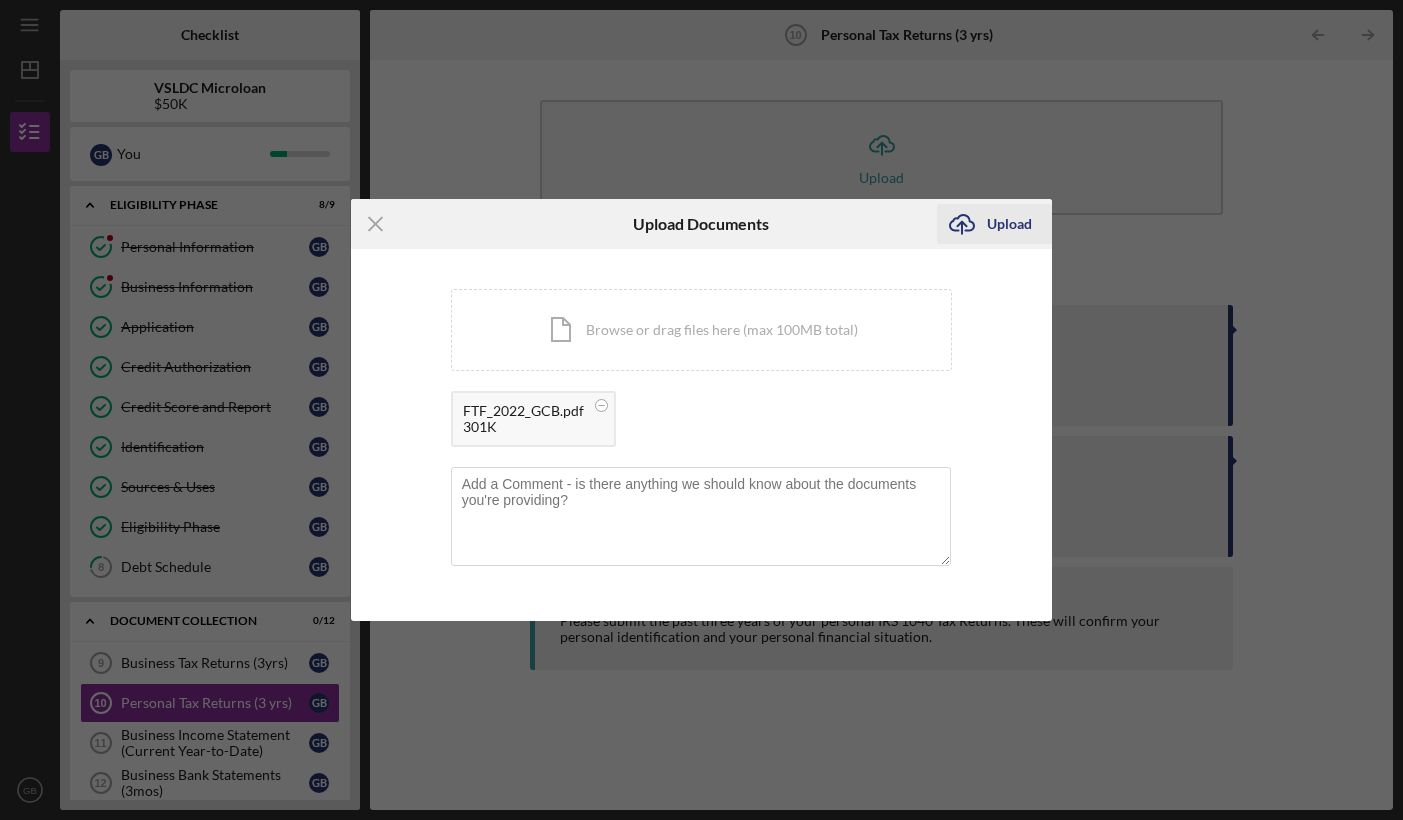 click on "Upload" at bounding box center [1009, 224] 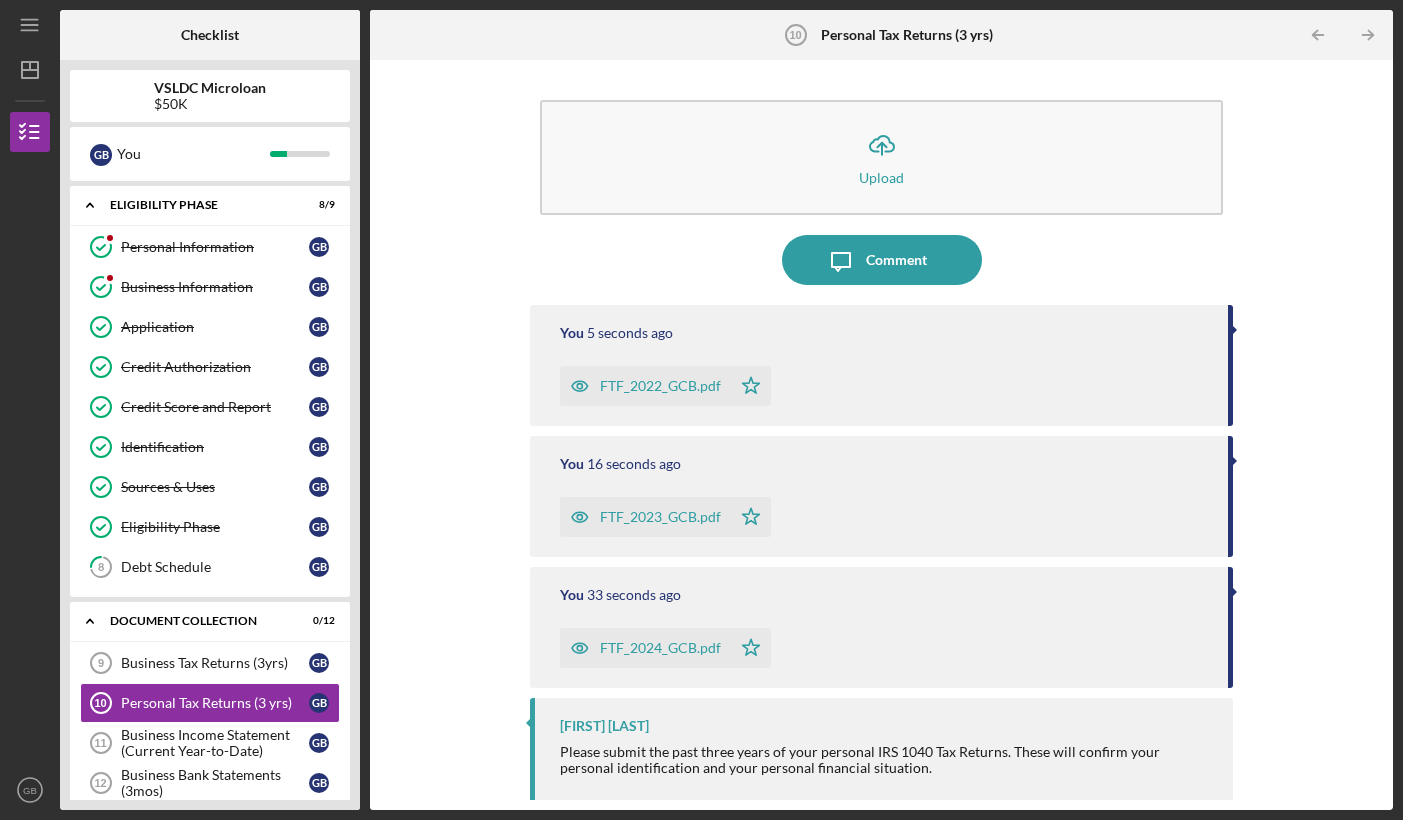 scroll, scrollTop: 1, scrollLeft: 0, axis: vertical 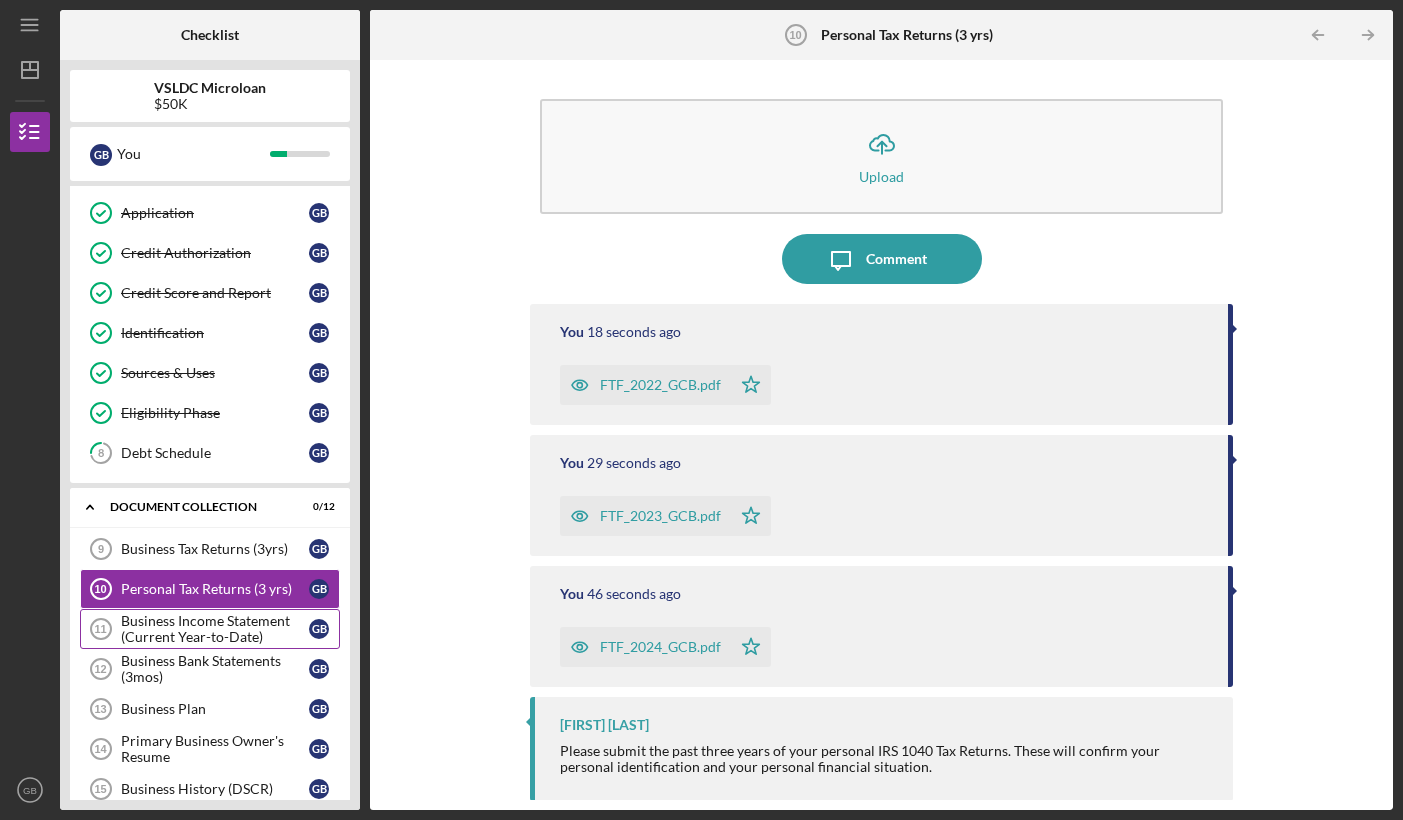 click on "Business Income Statement (Current Year-to-Date)" at bounding box center (215, 629) 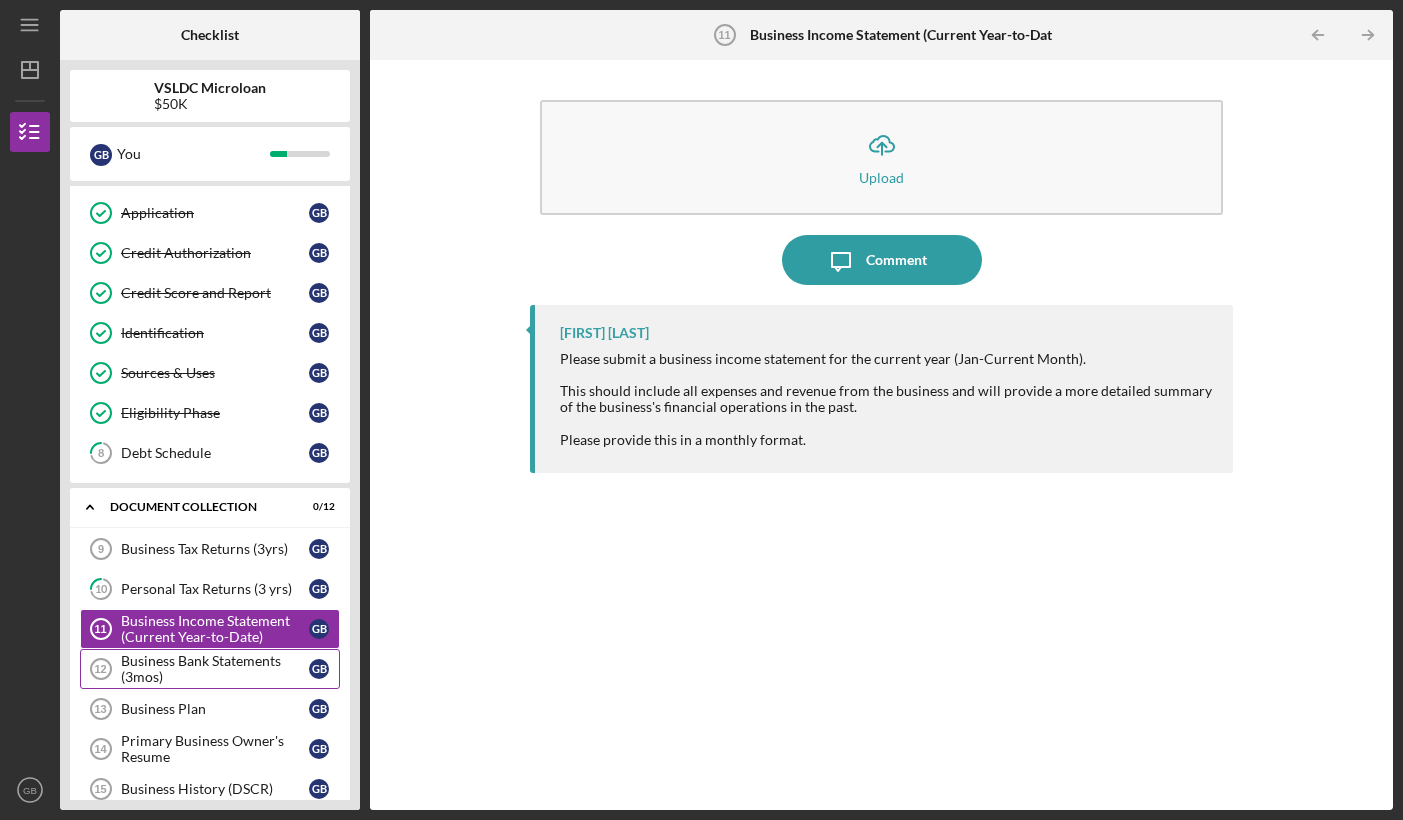 click on "Business Bank Statements (3mos)" at bounding box center (215, 669) 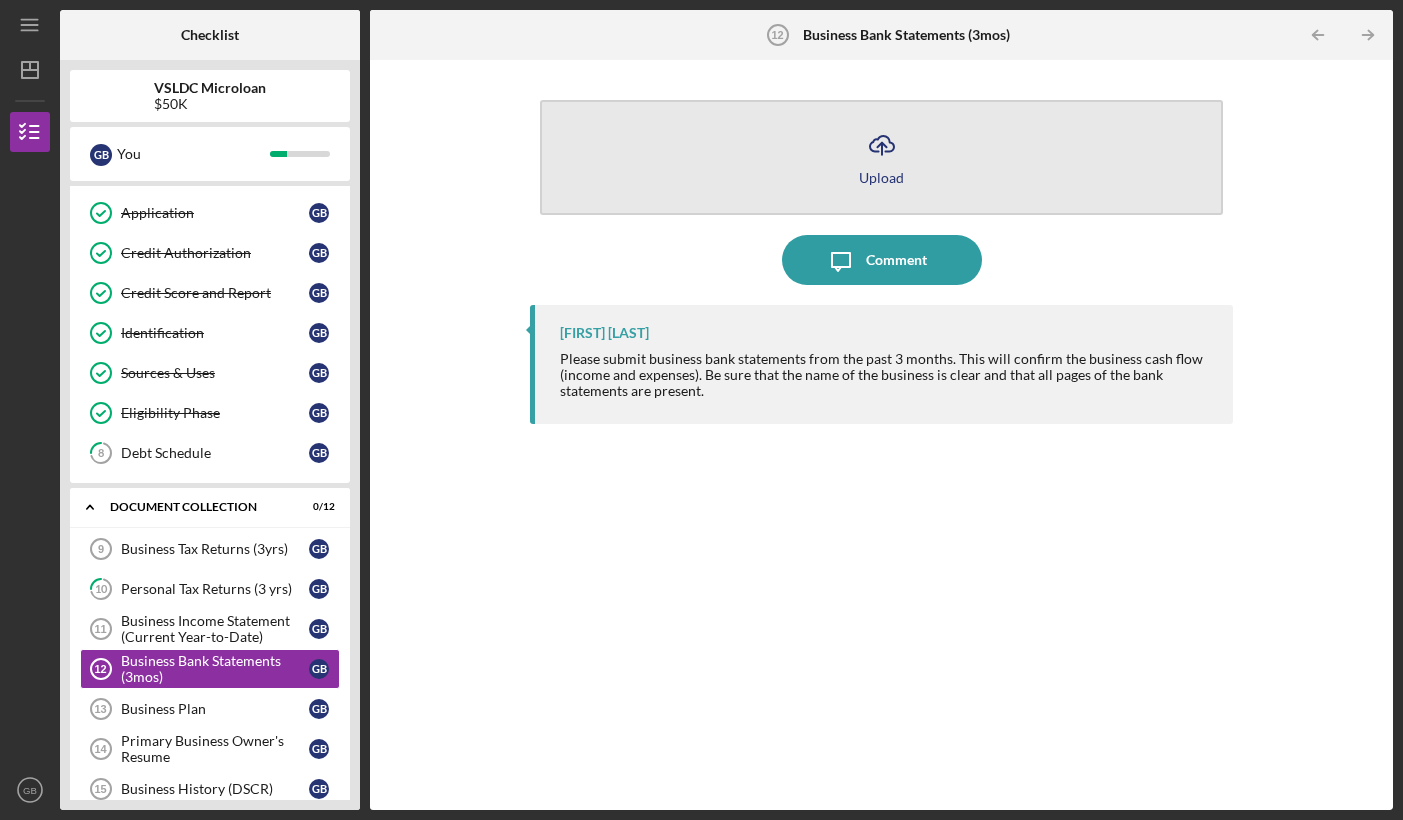 click 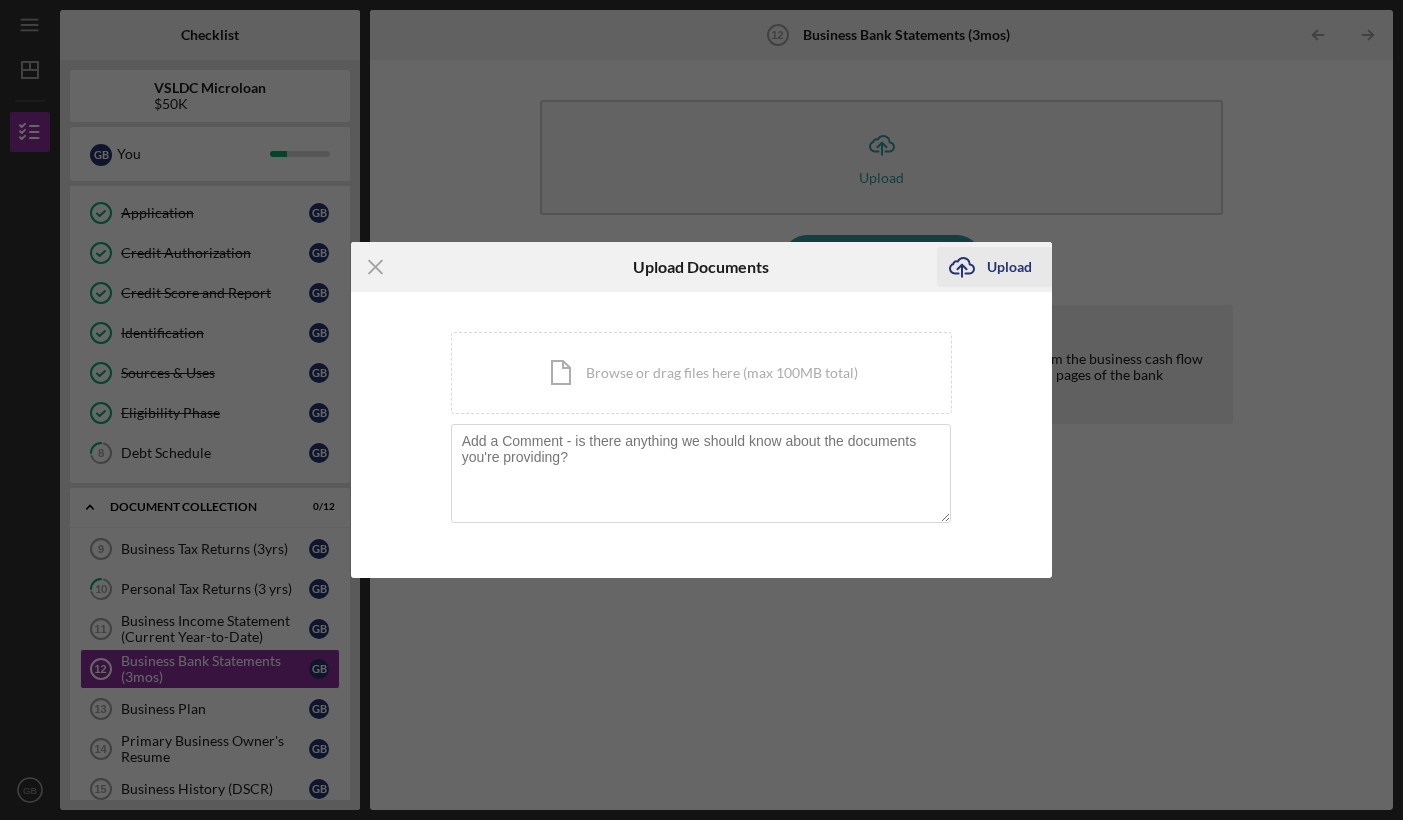 click on "Icon/Upload" 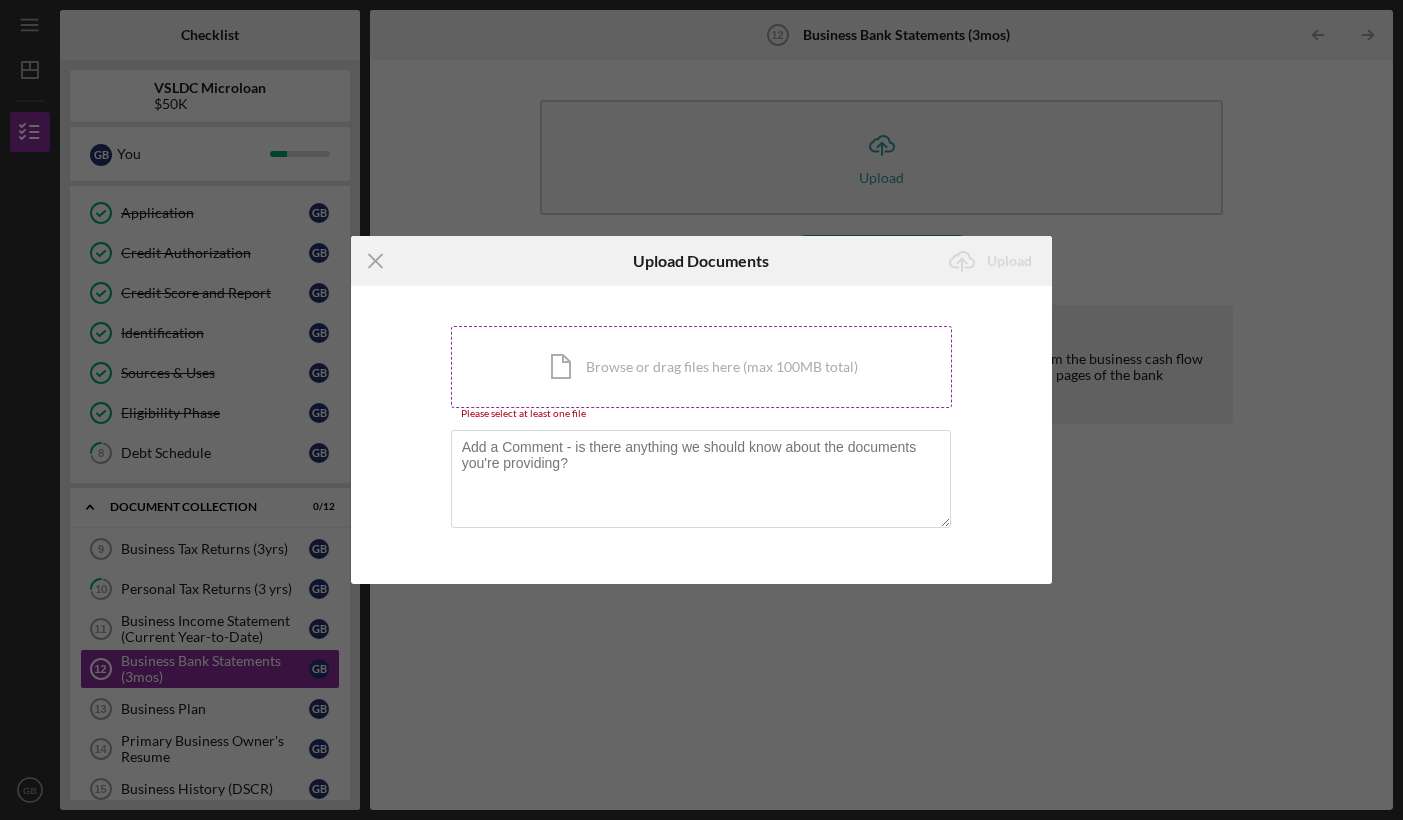 click on "Icon/Document Browse or drag files here (max 100MB total) Tap to choose files or take a photo" at bounding box center [702, 367] 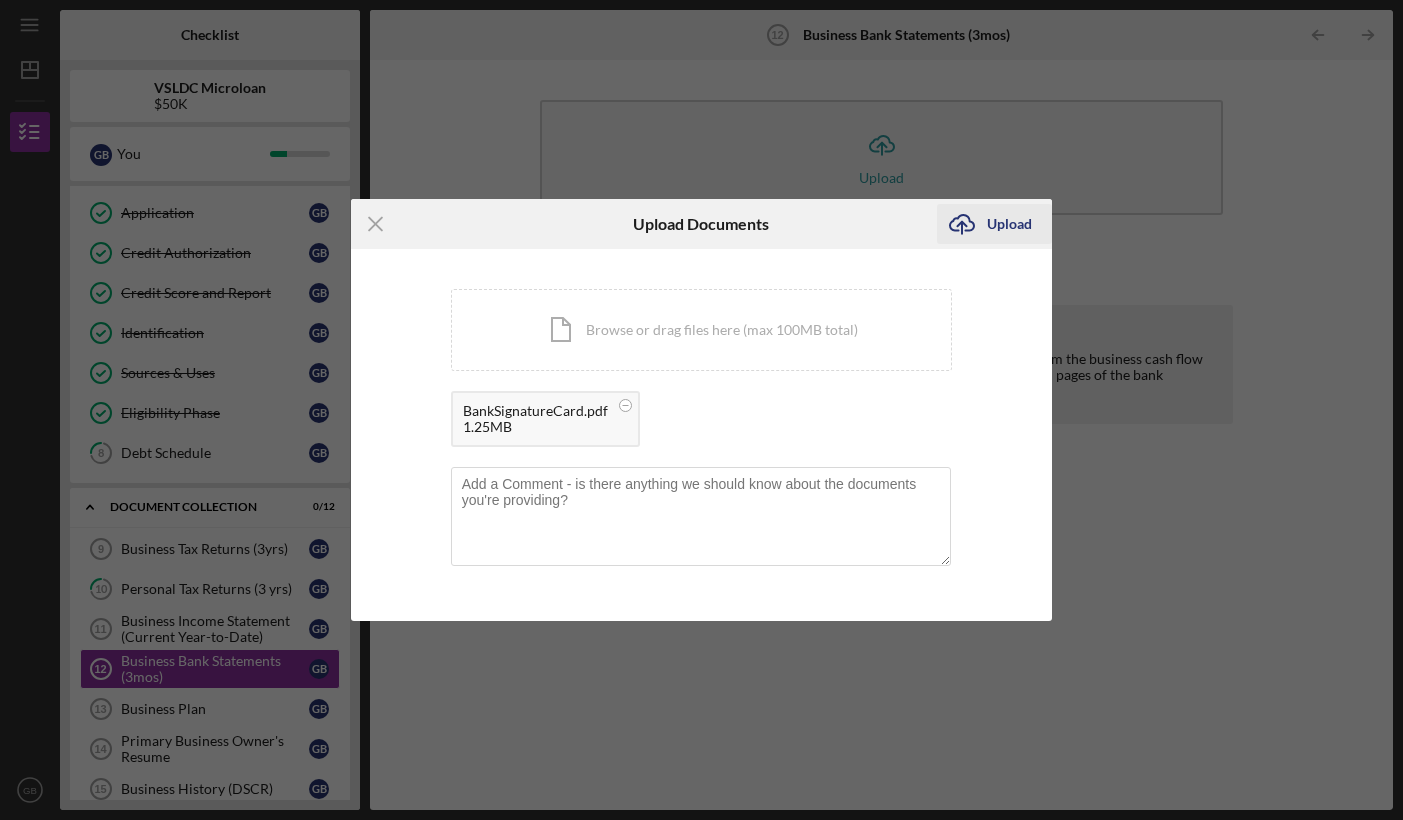 click on "Upload" at bounding box center [1009, 224] 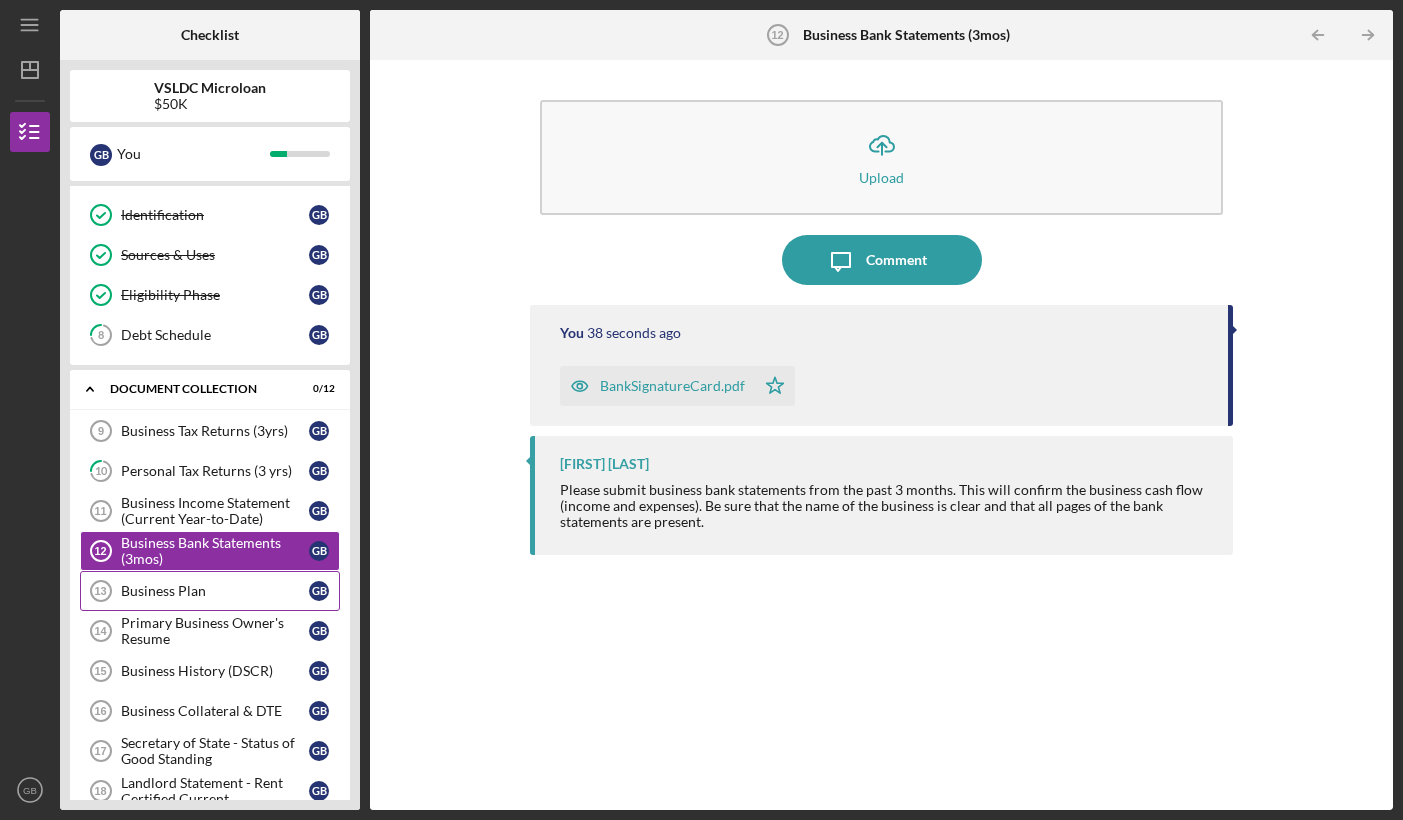 scroll, scrollTop: 235, scrollLeft: 0, axis: vertical 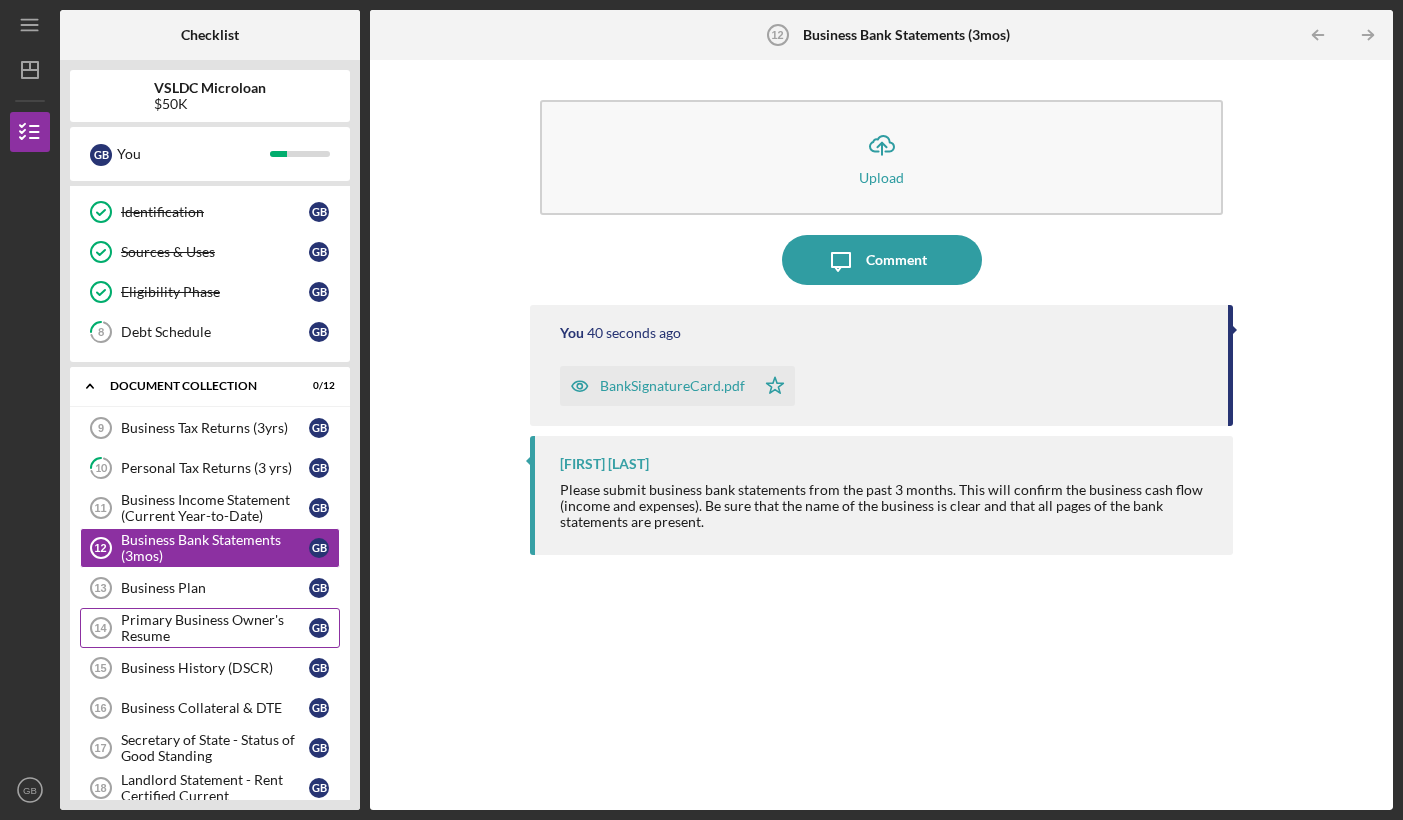 click on "Primary Business Owner's Resume" at bounding box center [215, 628] 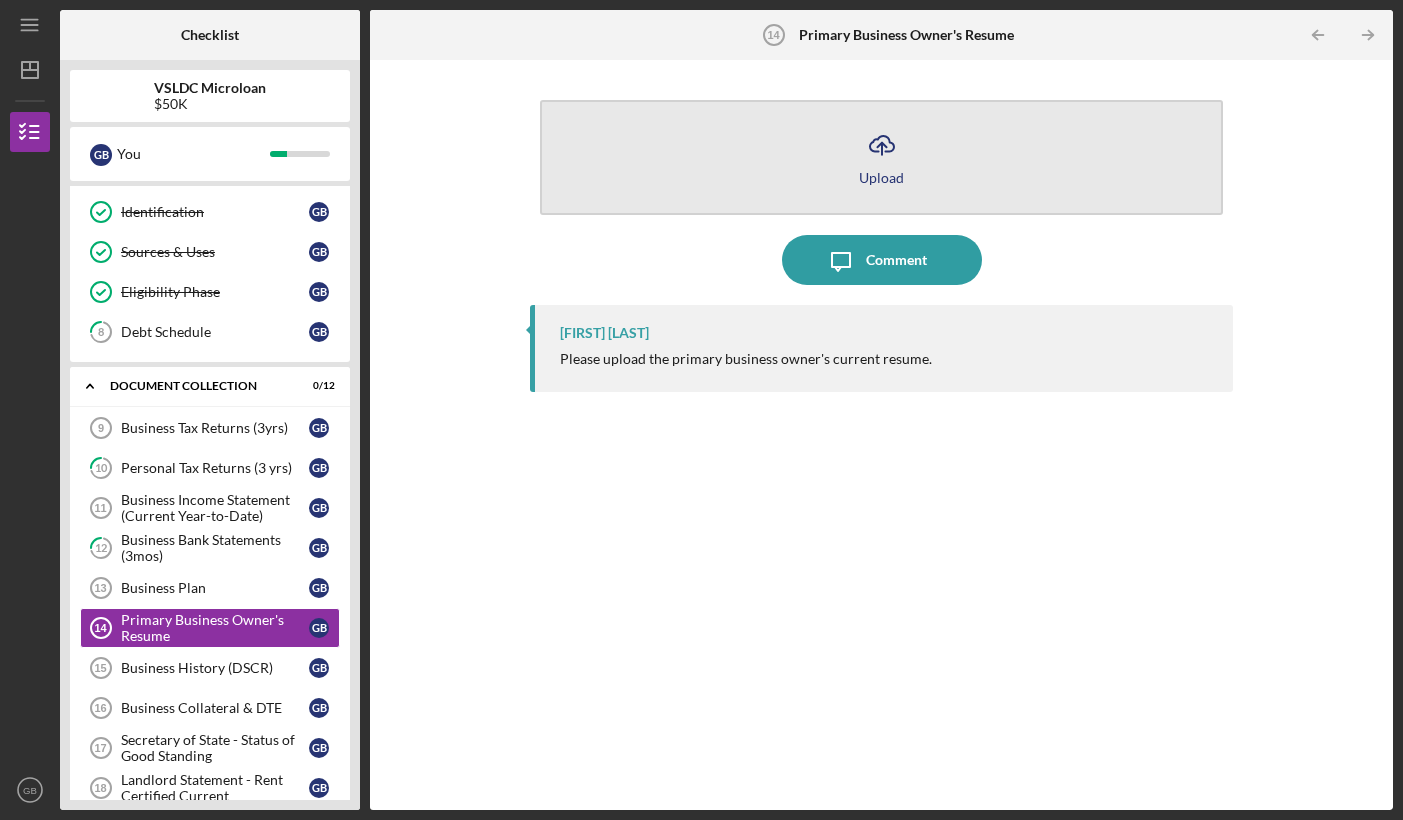 click on "Icon/Upload" 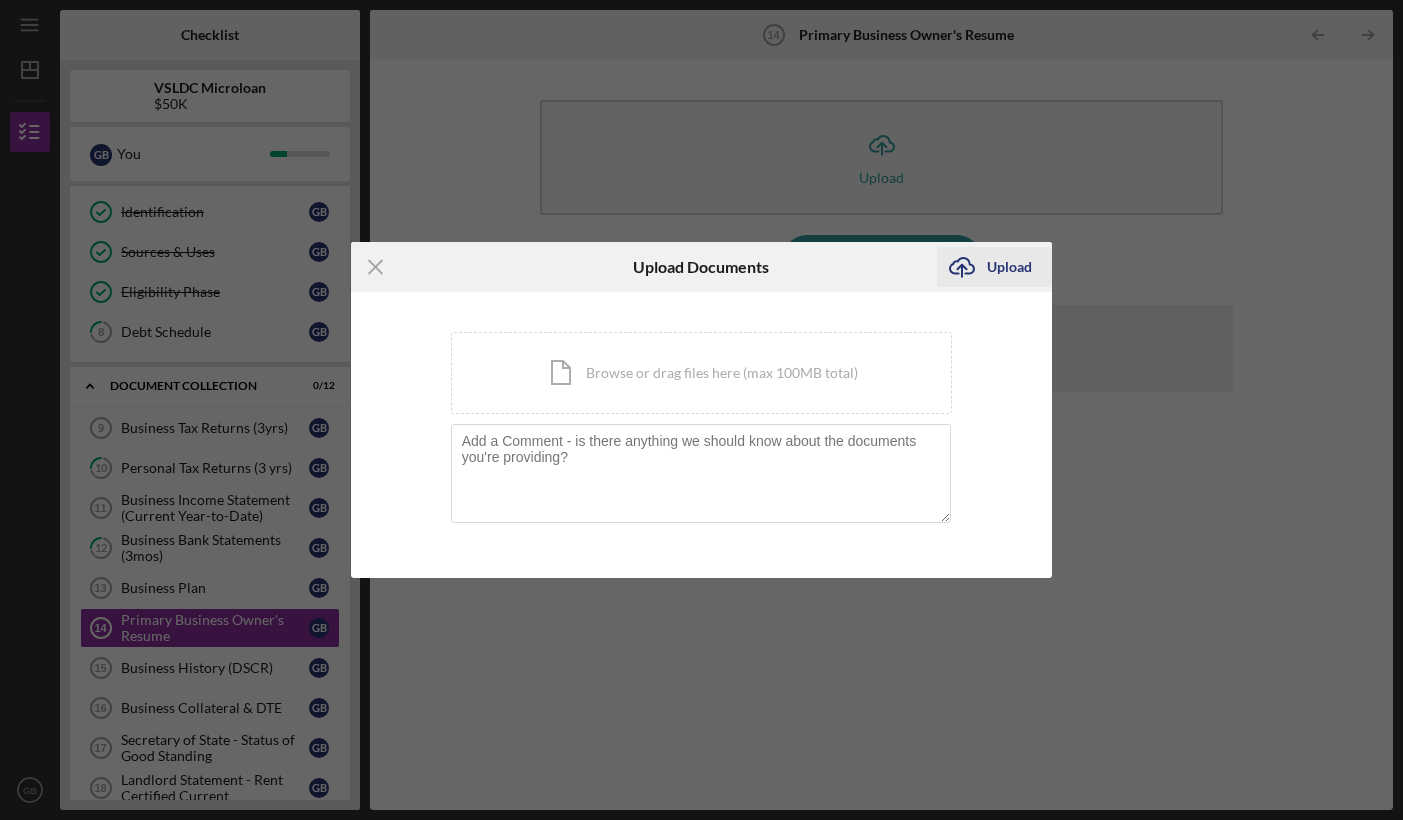 click on "Upload" at bounding box center (1009, 267) 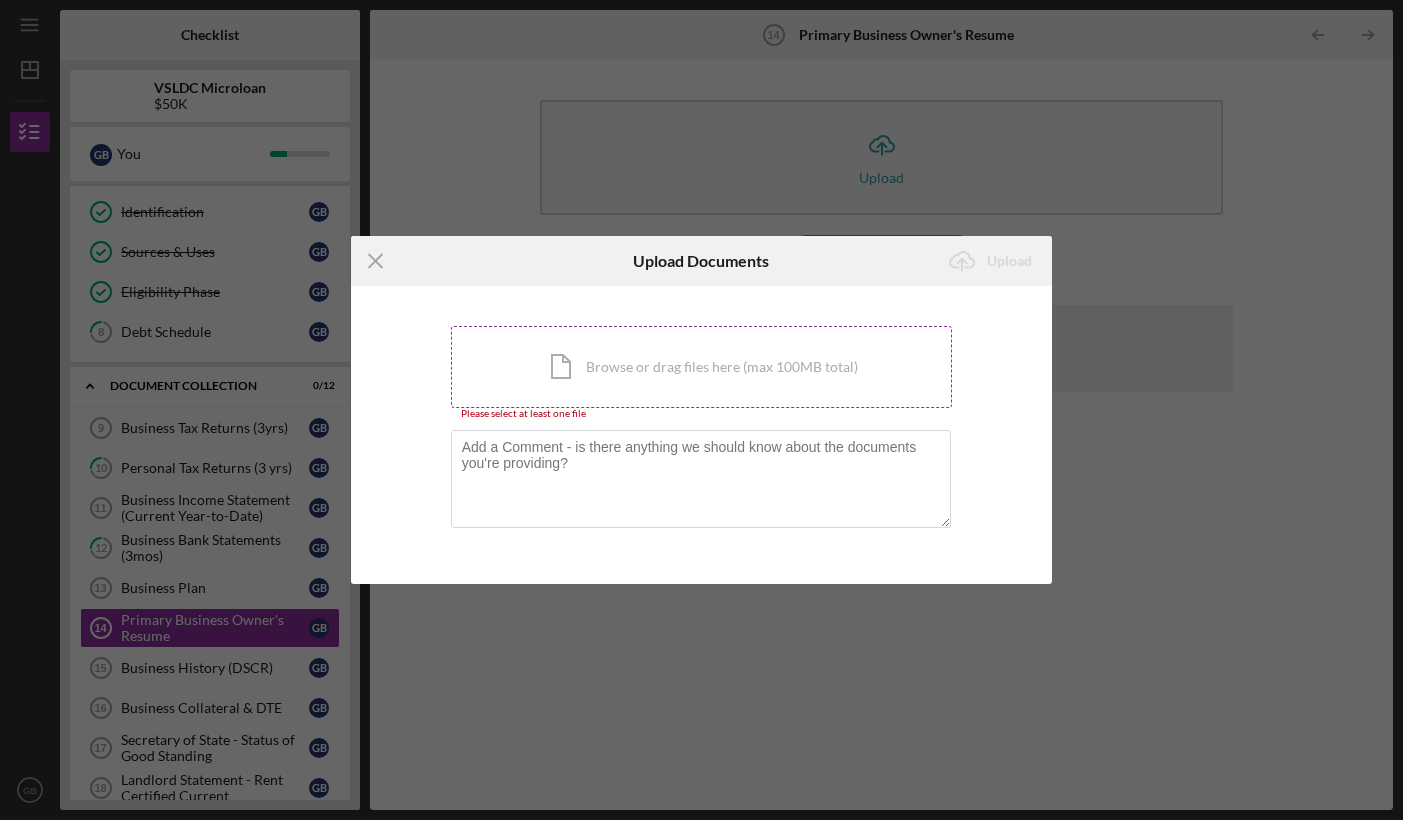 click on "Icon/Document Browse or drag files here (max 100MB total) Tap to choose files or take a photo" at bounding box center [702, 367] 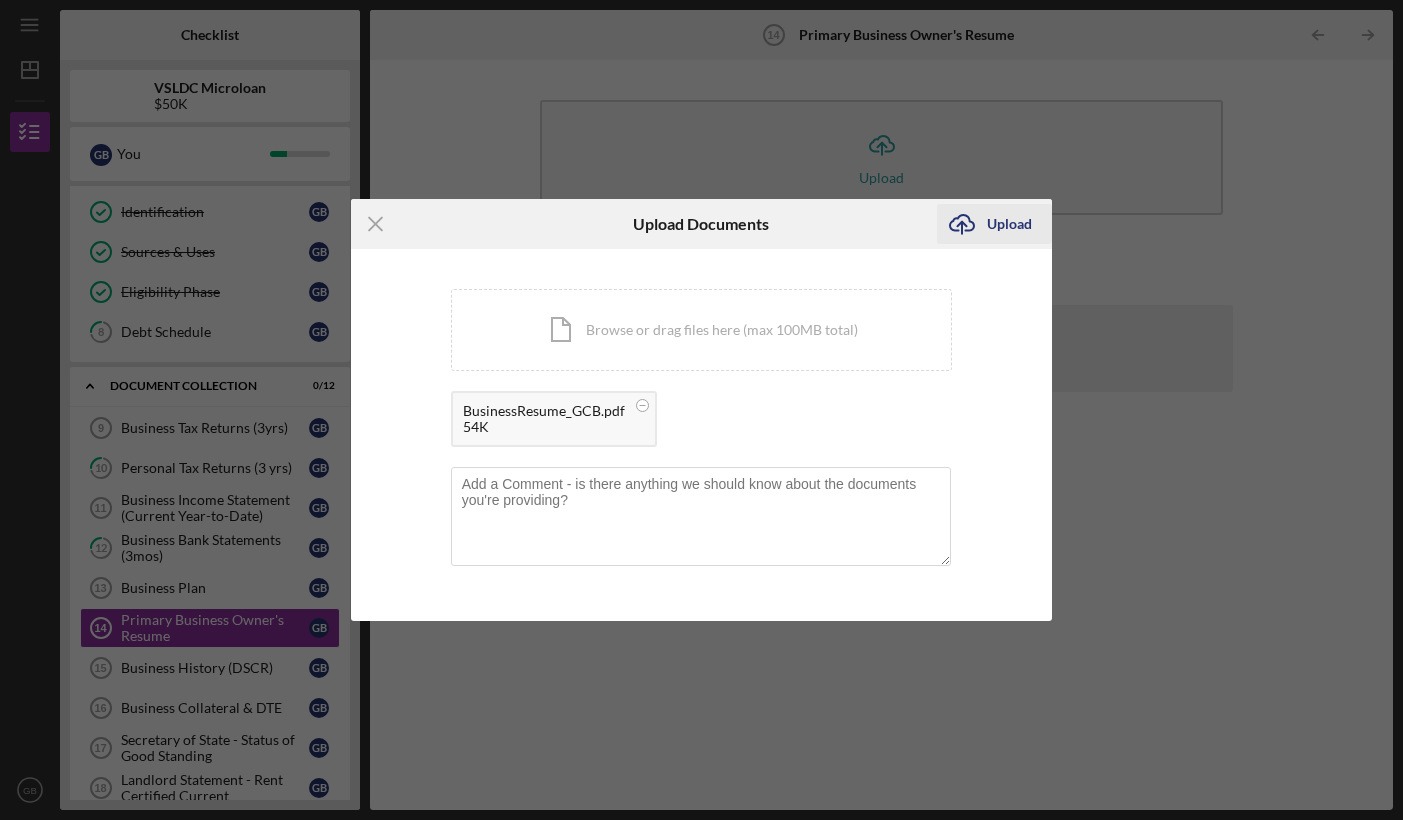 click on "Upload" at bounding box center [1009, 224] 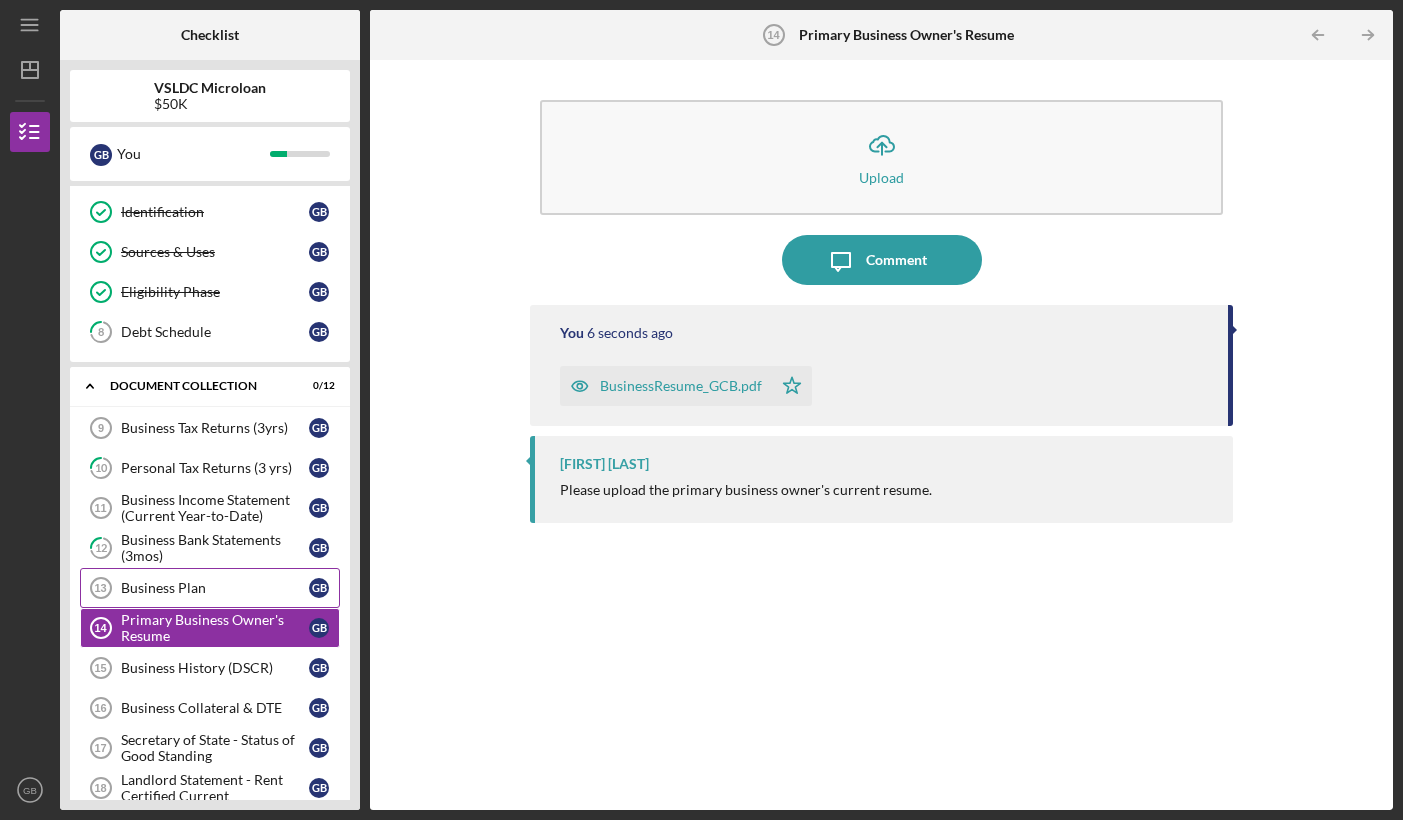 click on "Business Plan 13 Business Plan G B" at bounding box center [210, 588] 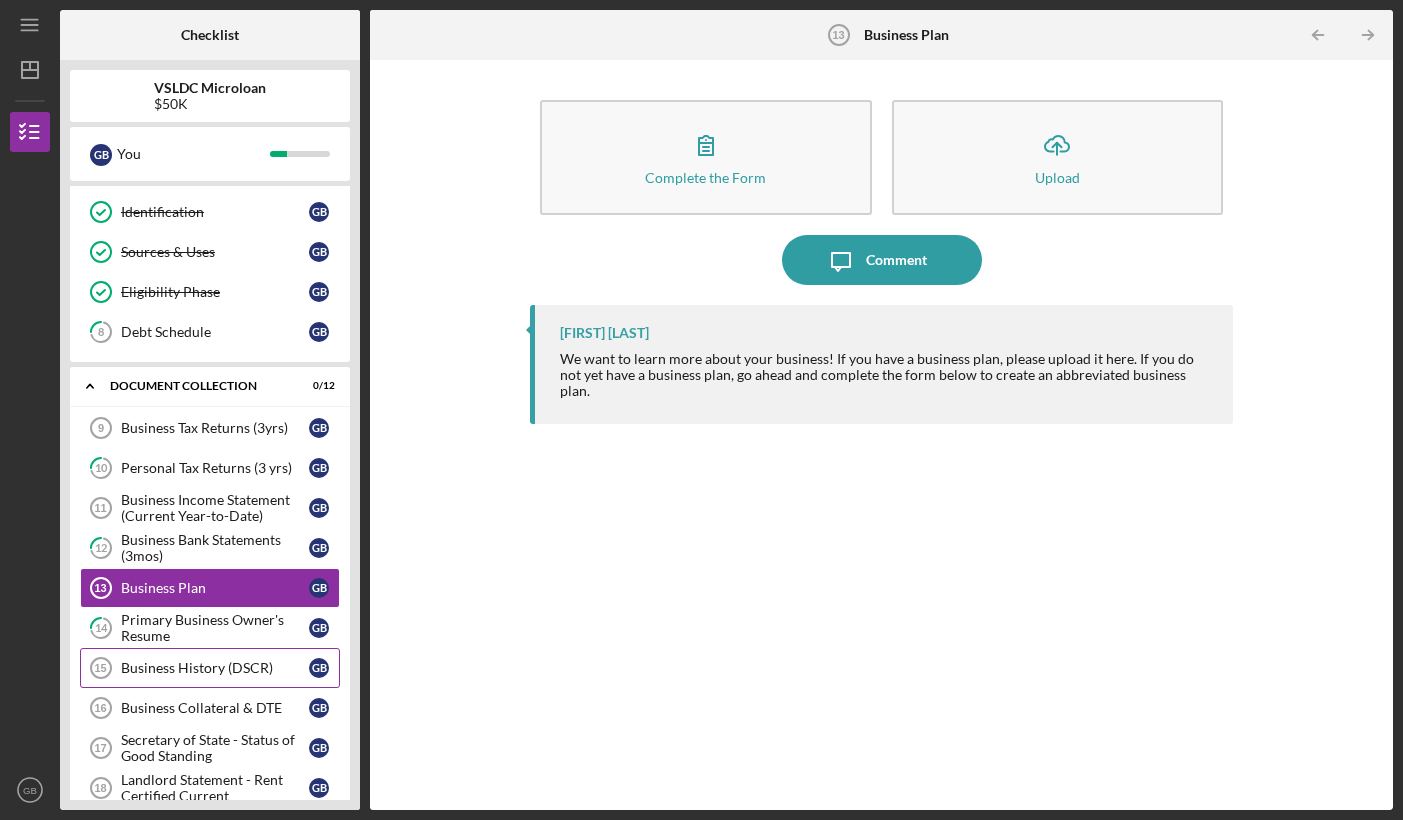 click on "Business History (DSCR)" at bounding box center (215, 668) 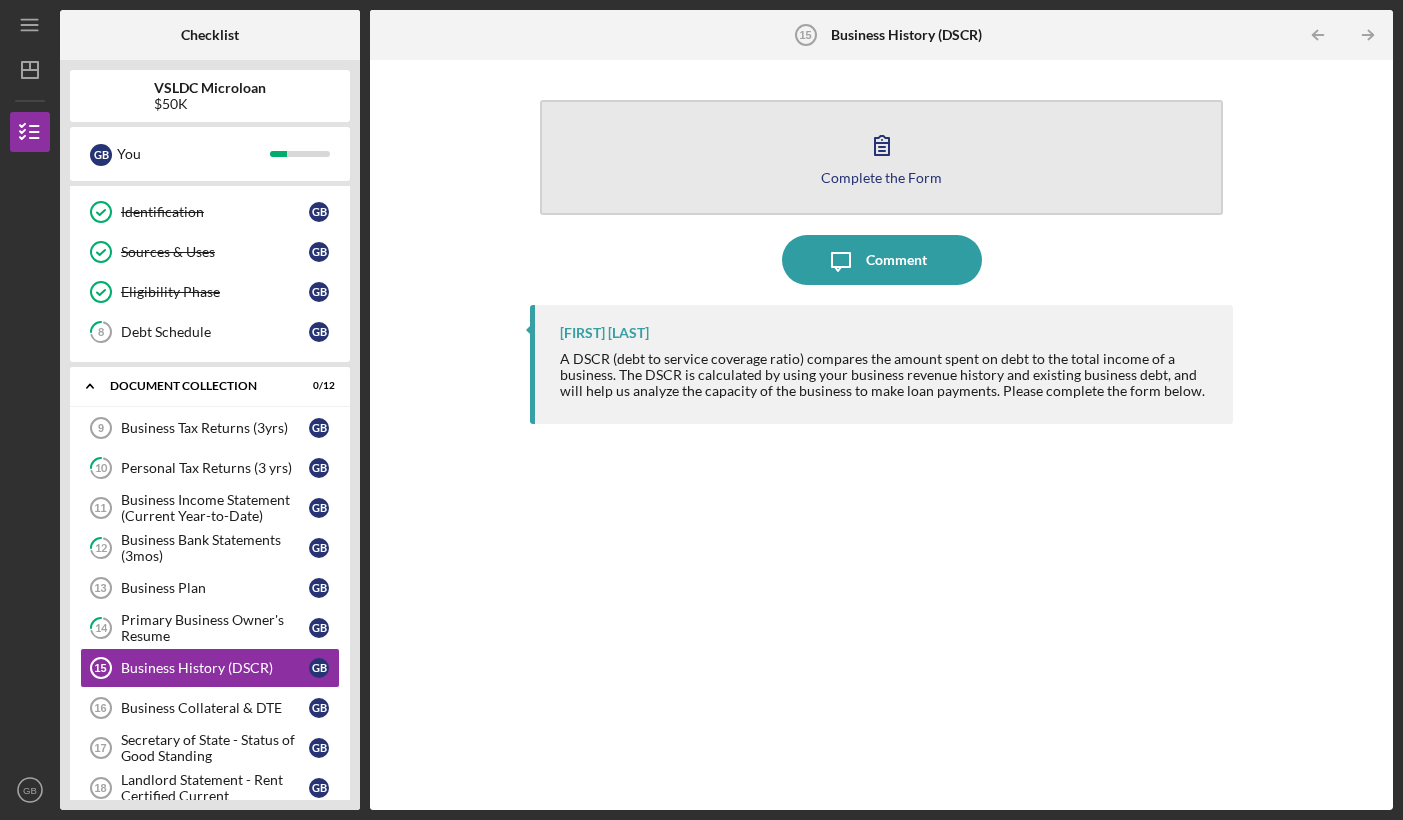 click on "Complete the Form" at bounding box center (881, 177) 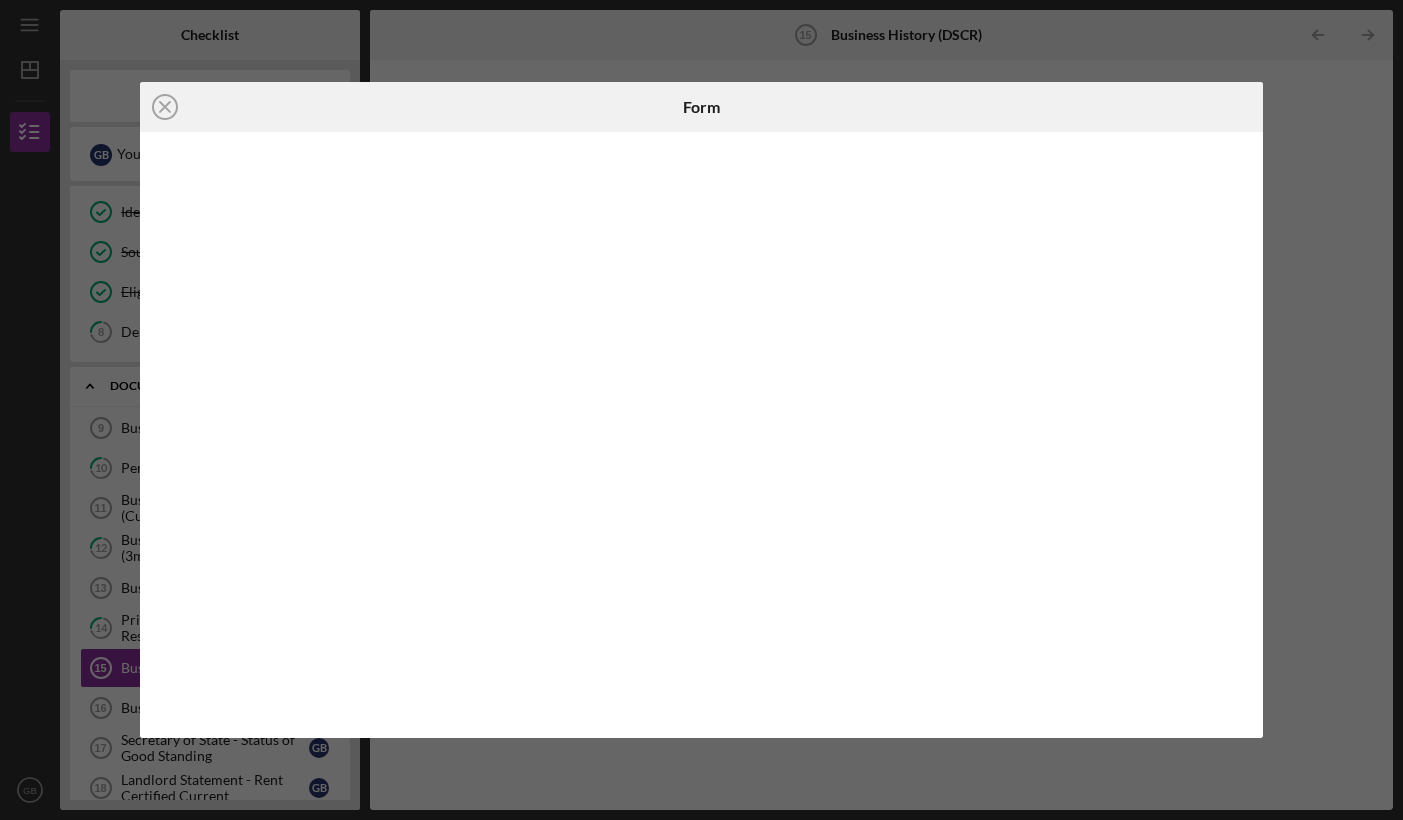 click on "Icon/Close Form" at bounding box center (701, 410) 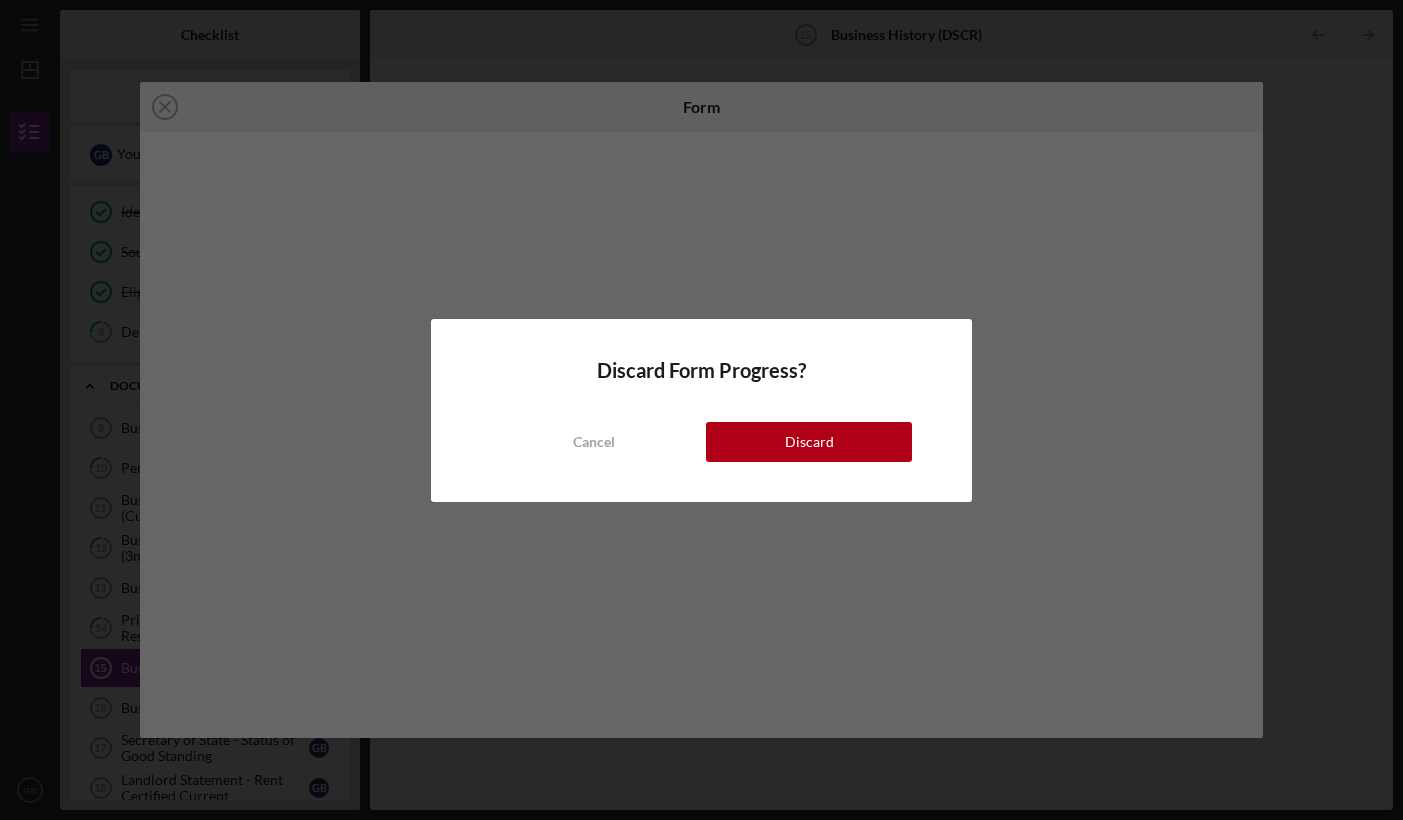click on "Discard" at bounding box center [808, 442] 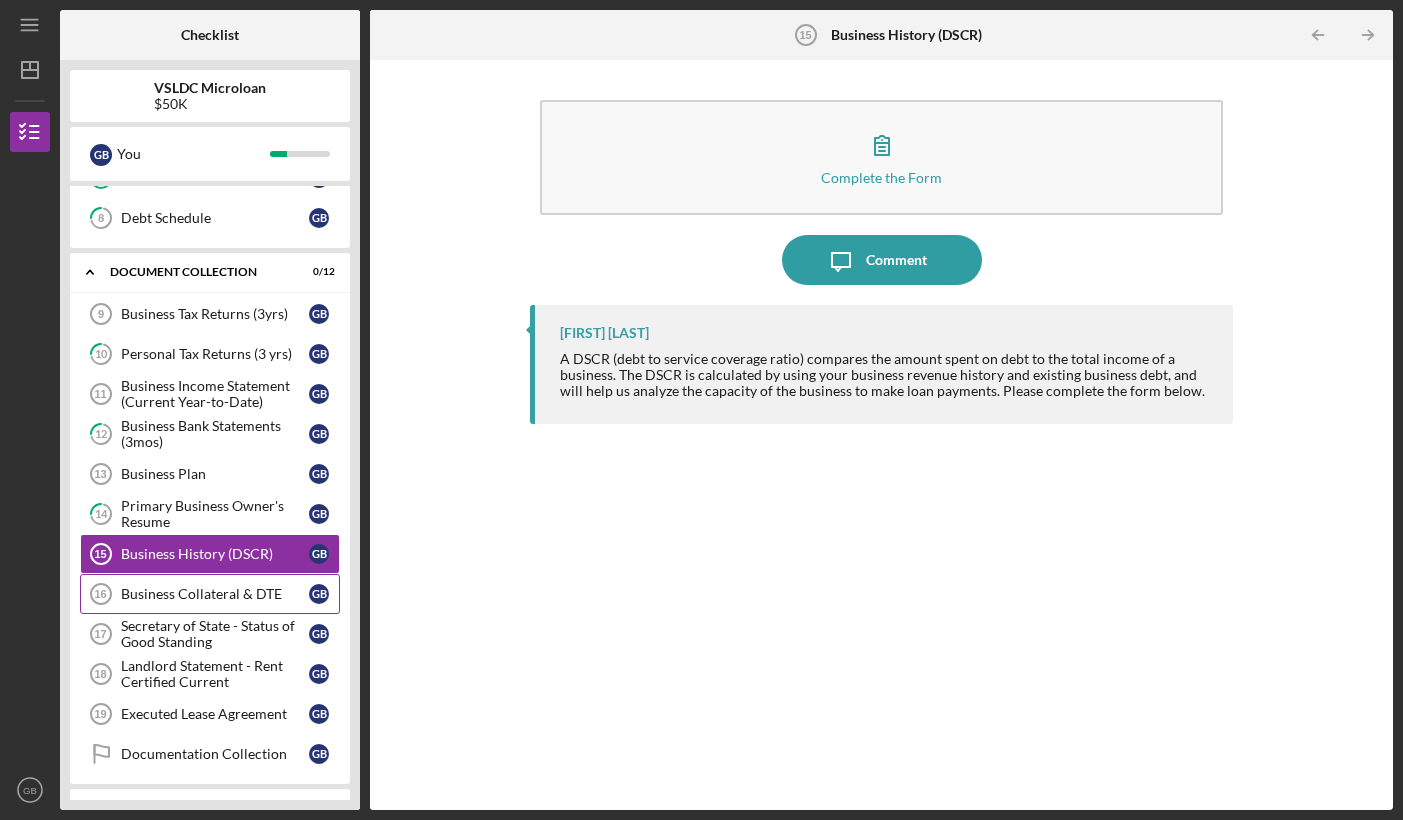 scroll, scrollTop: 353, scrollLeft: 0, axis: vertical 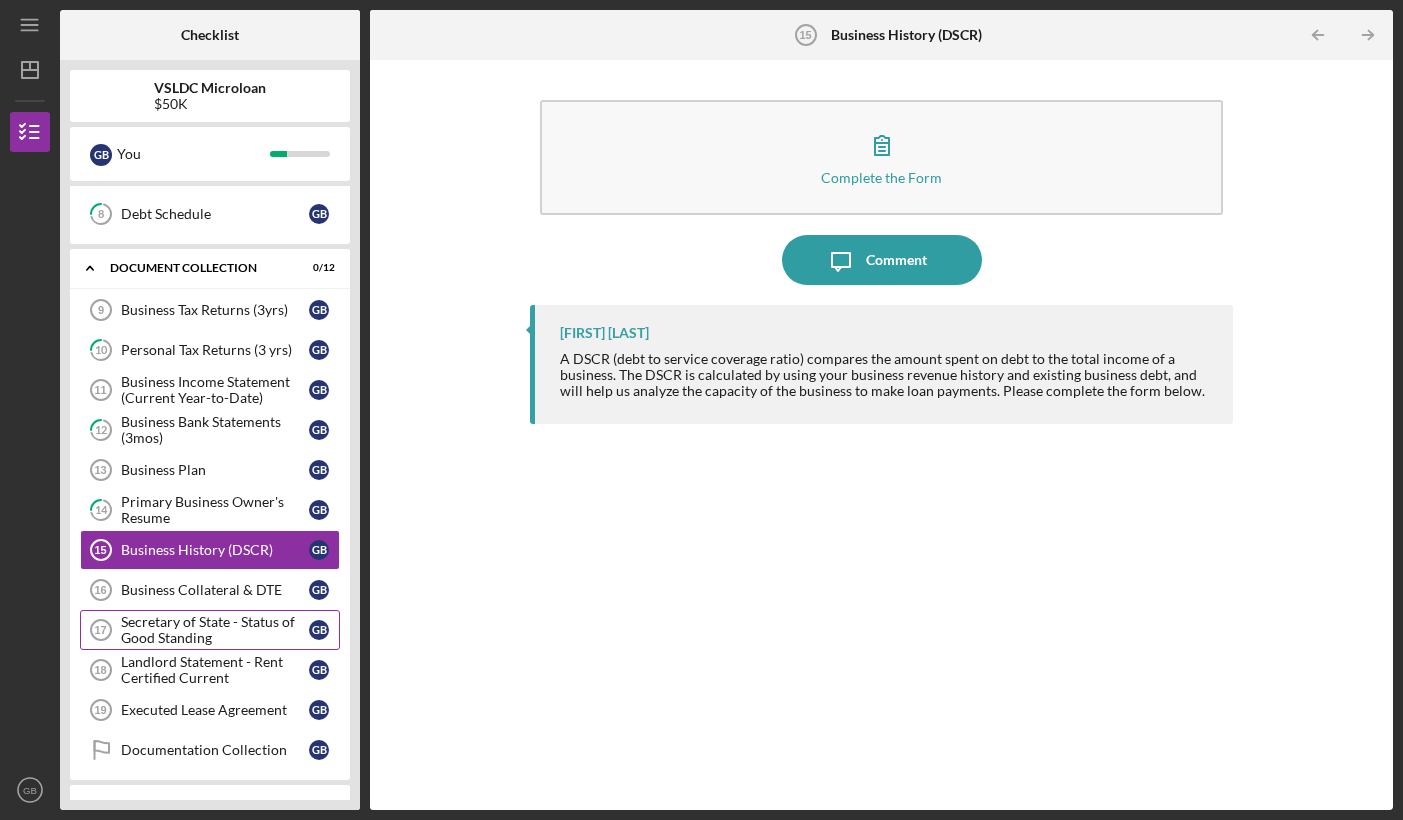 click on "Secretary of State - Status of Good Standing" at bounding box center (215, 630) 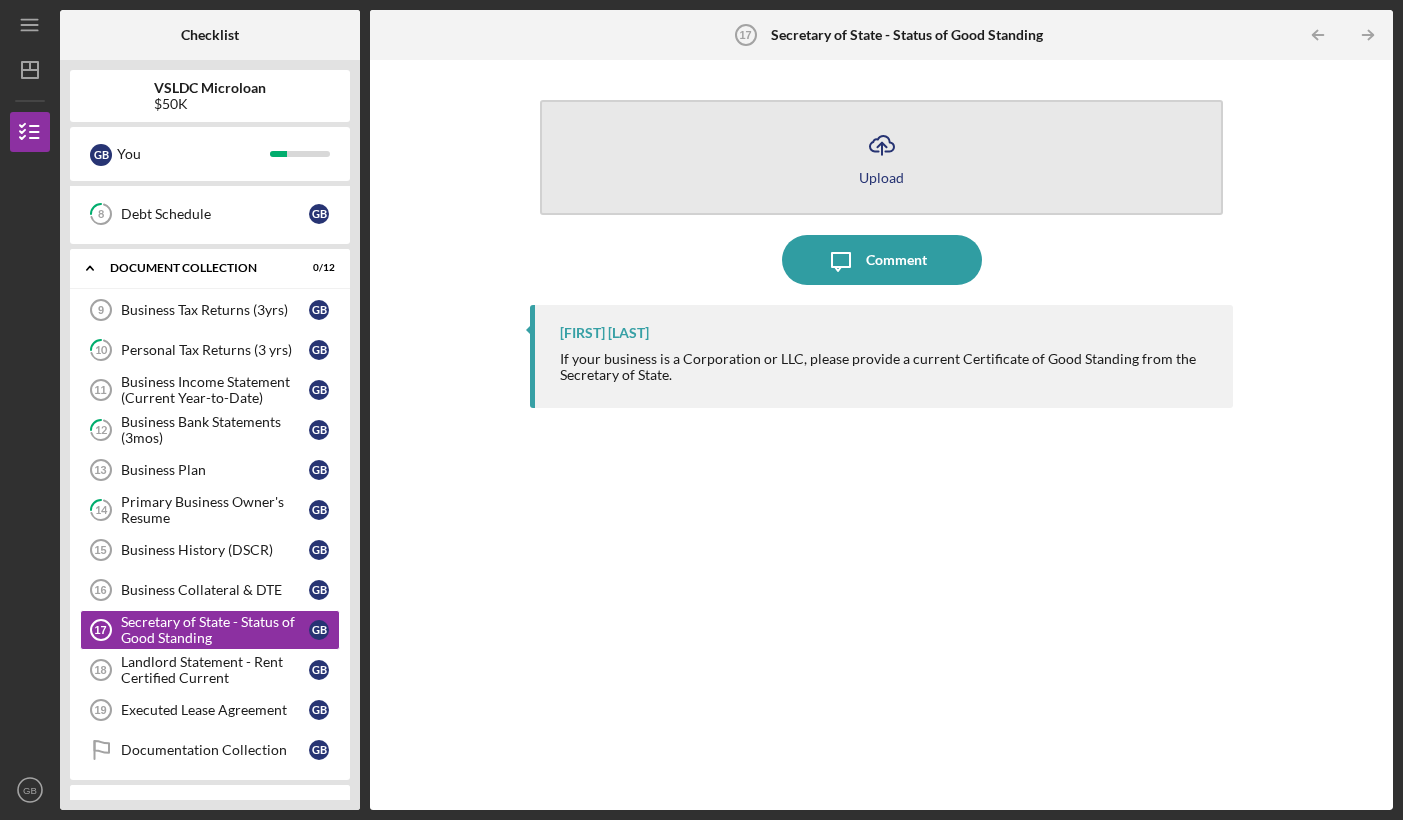 click on "Icon/Upload" 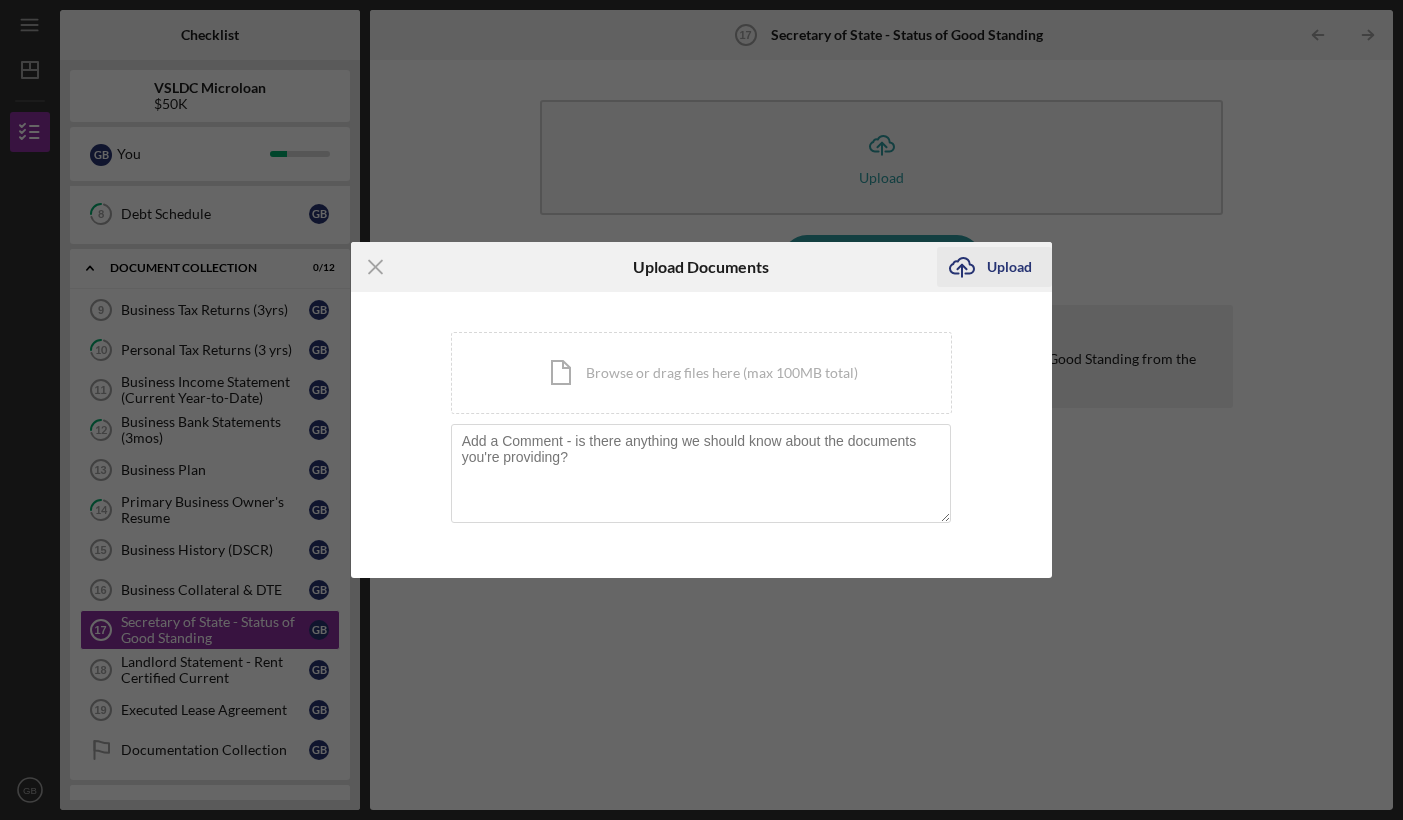 click on "Icon/Upload" 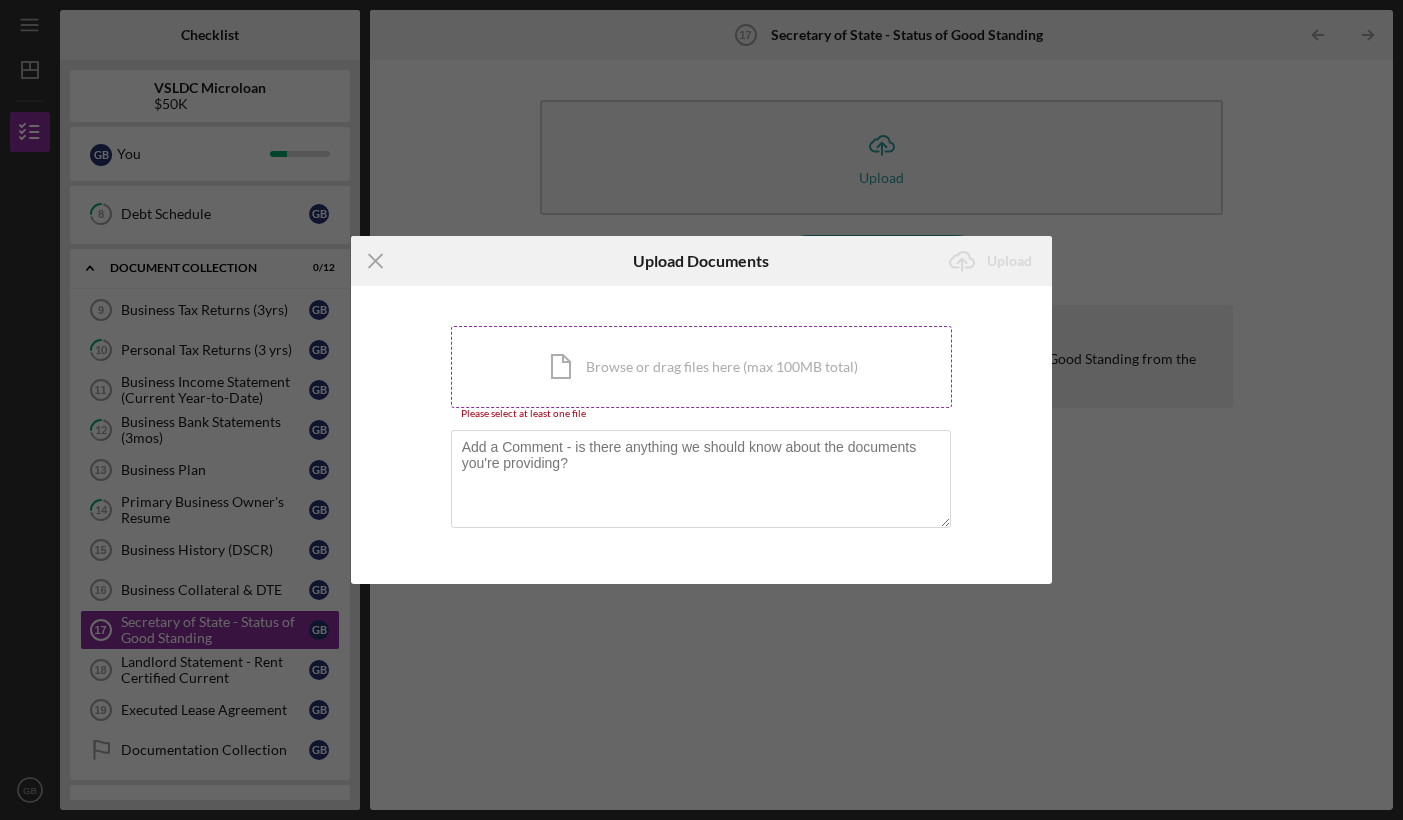 click on "Icon/Document Browse or drag files here (max 100MB total) Tap to choose files or take a photo" at bounding box center (702, 367) 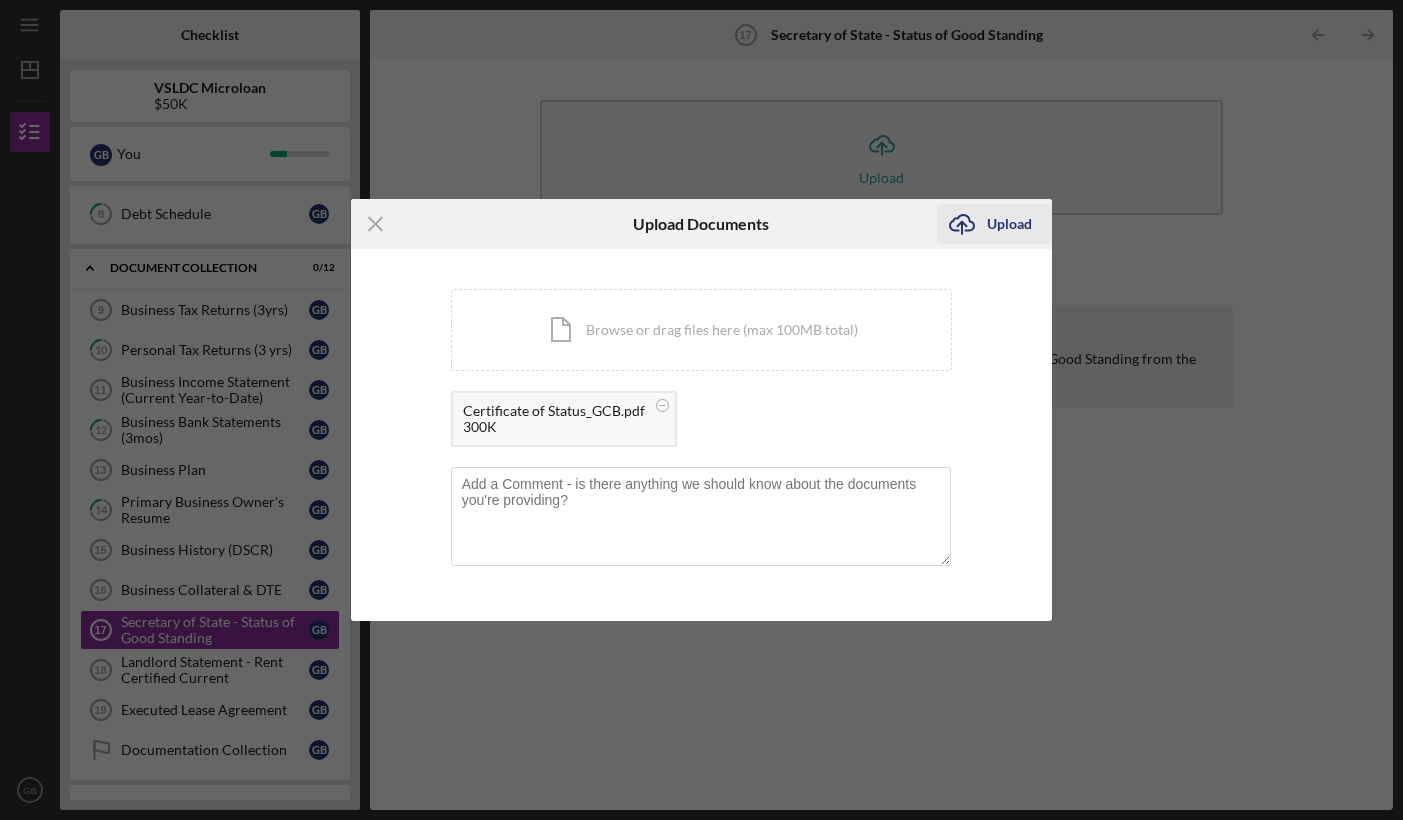 click on "Upload" at bounding box center (1009, 224) 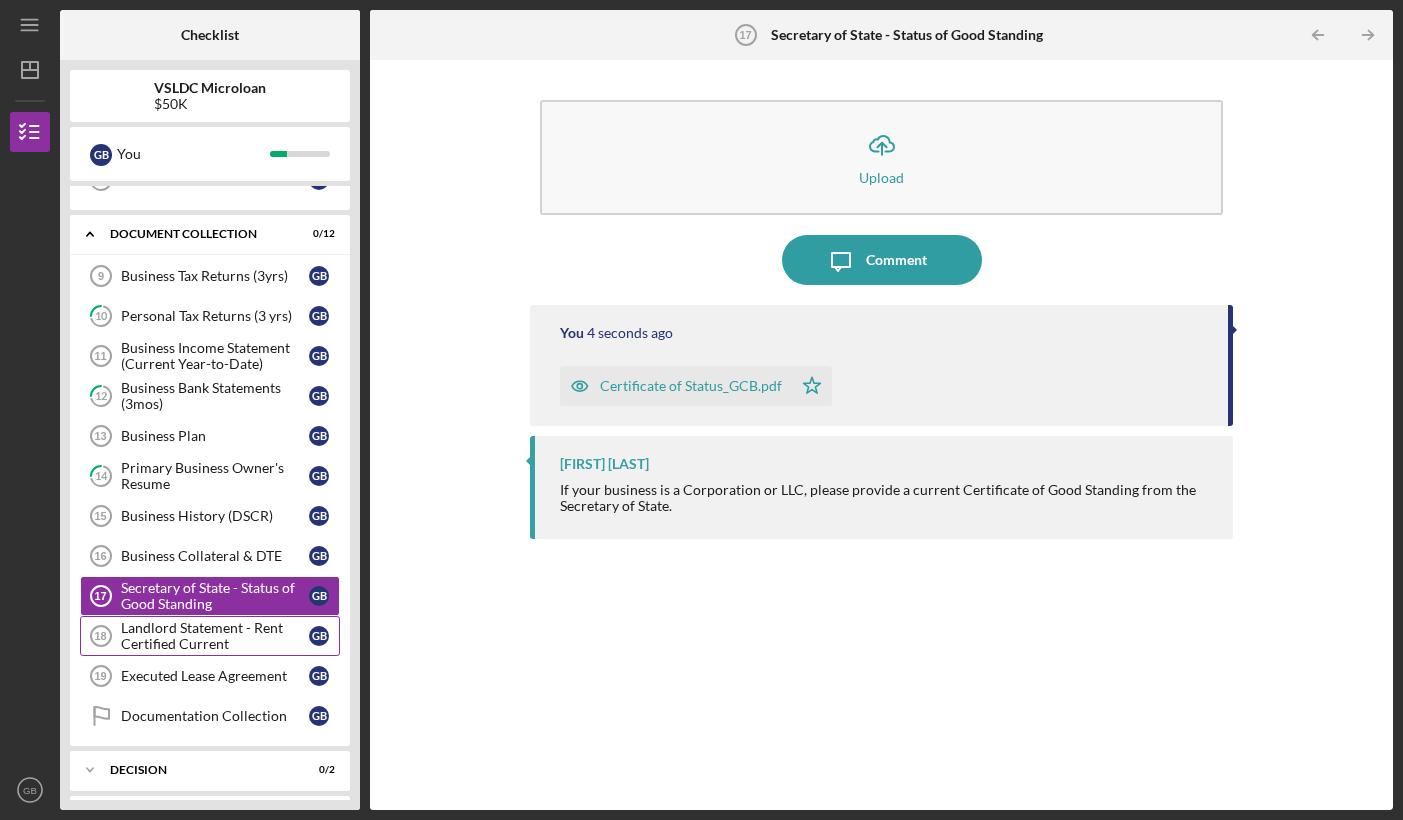 scroll, scrollTop: 389, scrollLeft: 0, axis: vertical 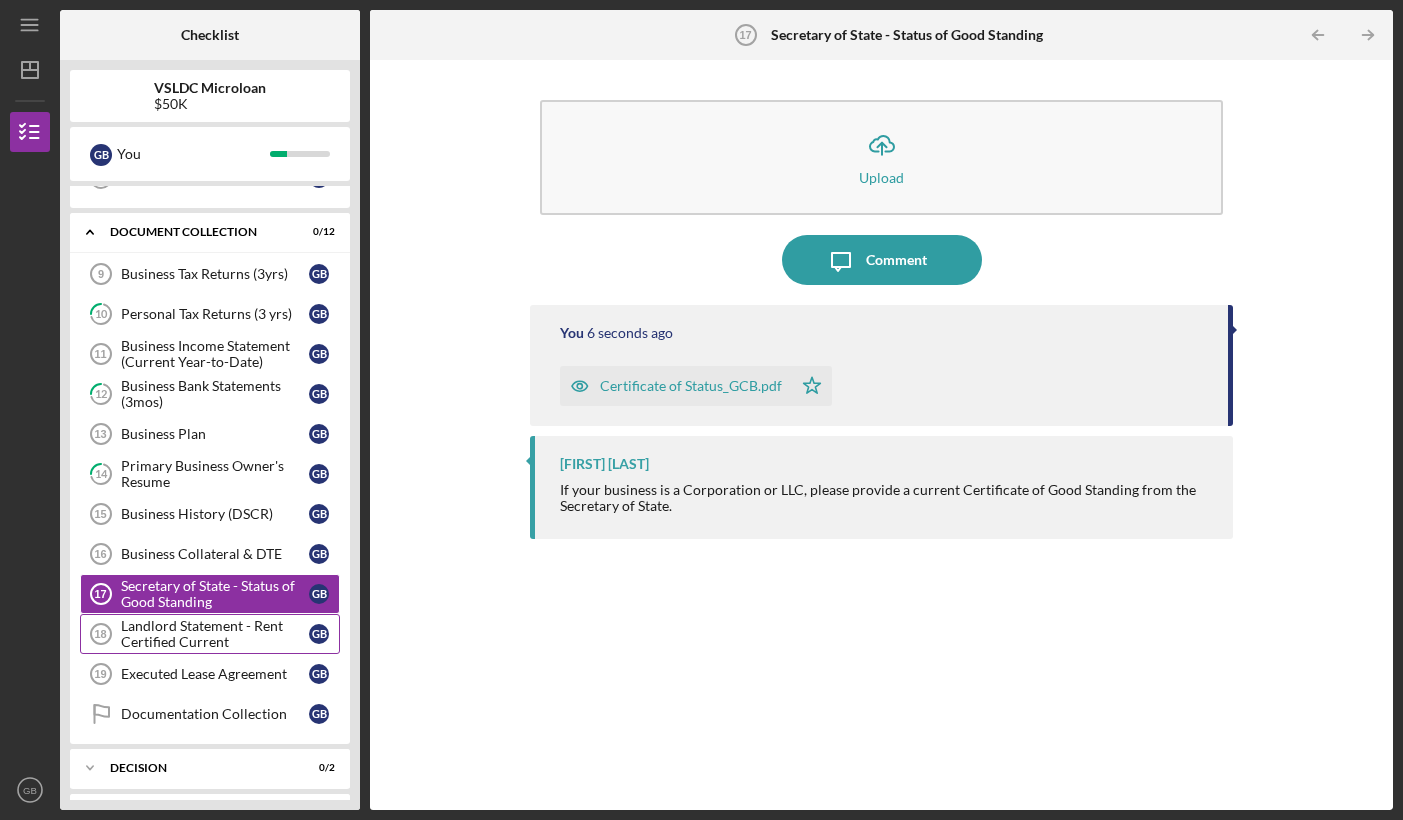 click on "Landlord Statement - Rent Certified Current" at bounding box center [215, 634] 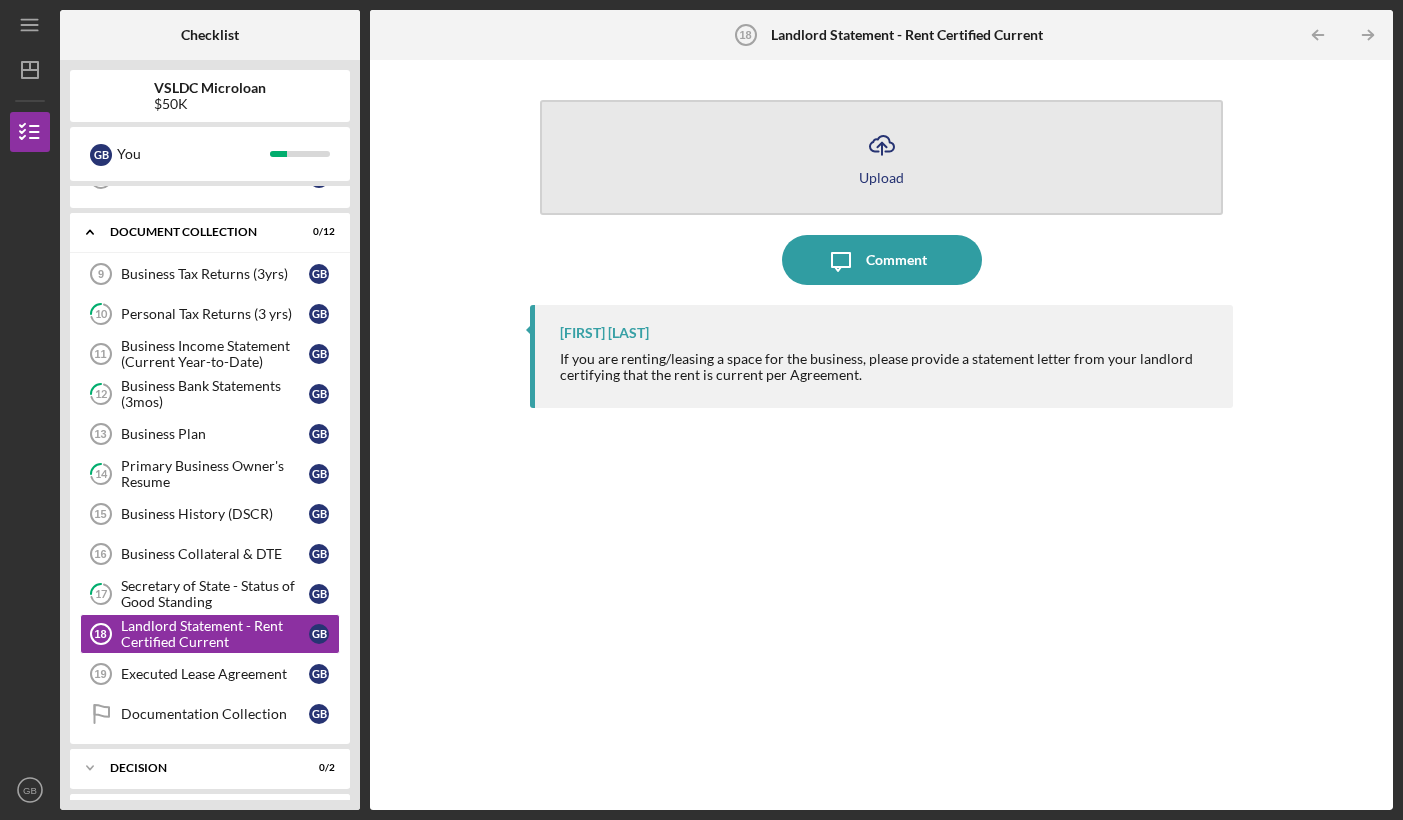 click on "Icon/Upload Upload" at bounding box center (881, 157) 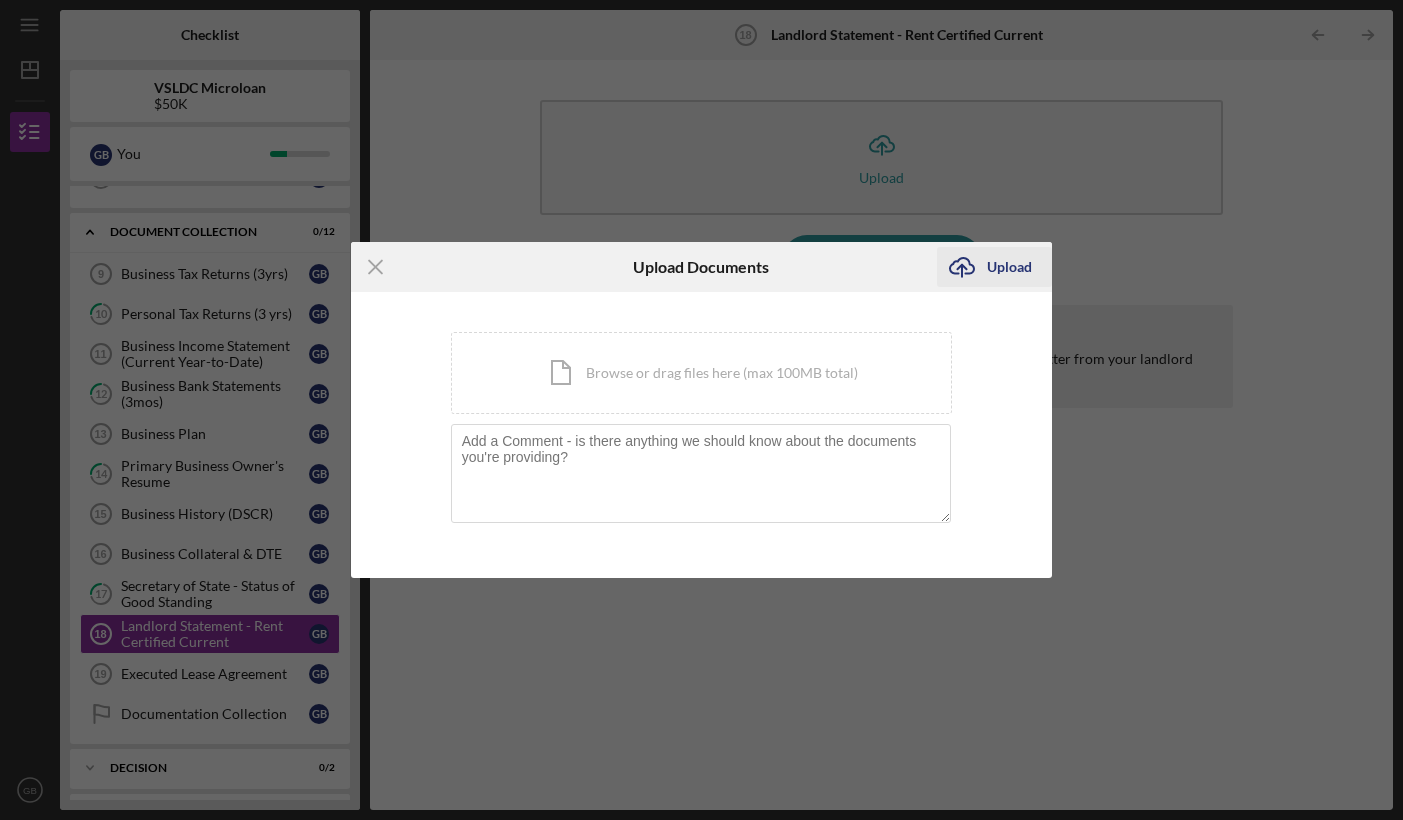 click 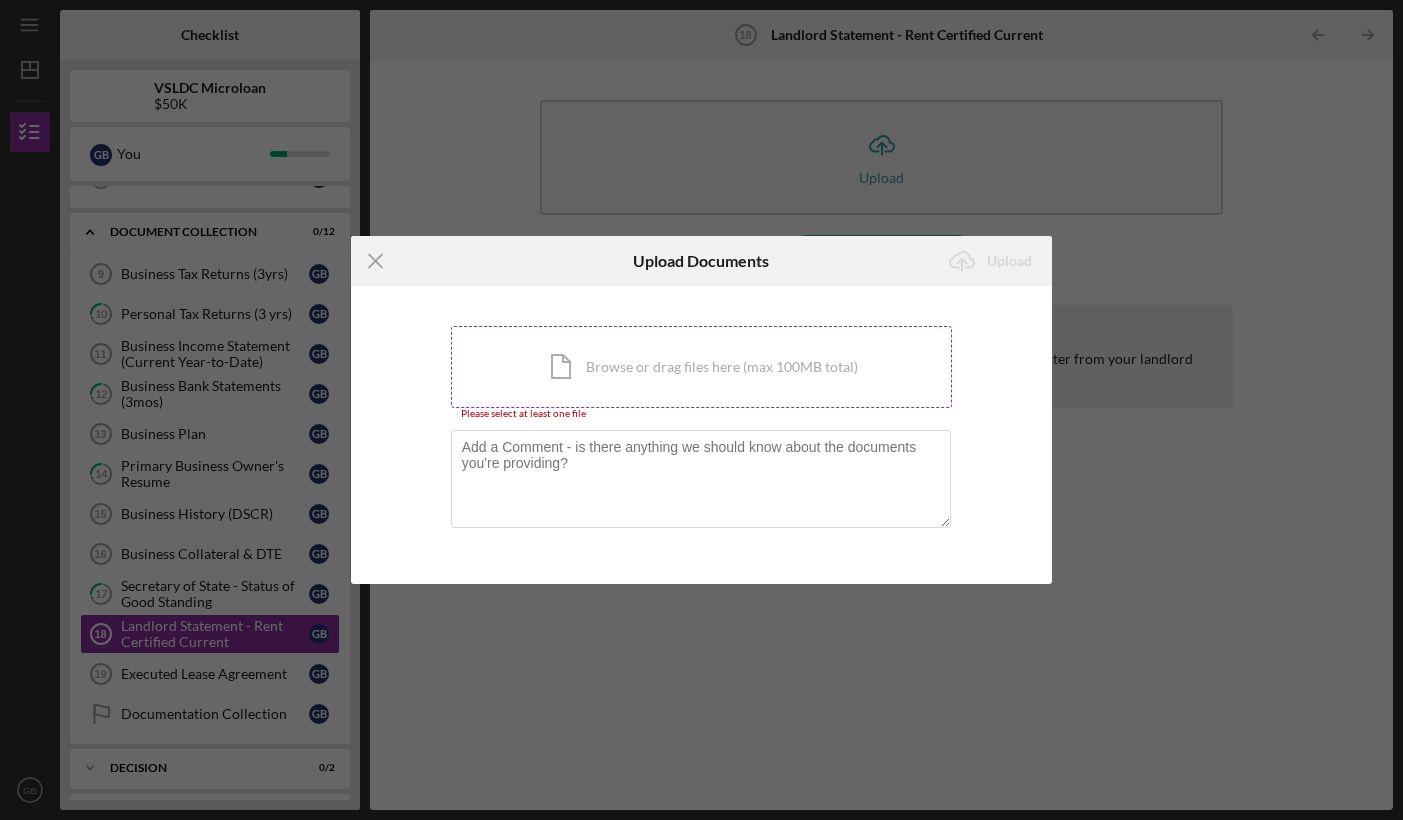 click on "Icon/Document Browse or drag files here (max 100MB total) Tap to choose files or take a photo" at bounding box center (702, 367) 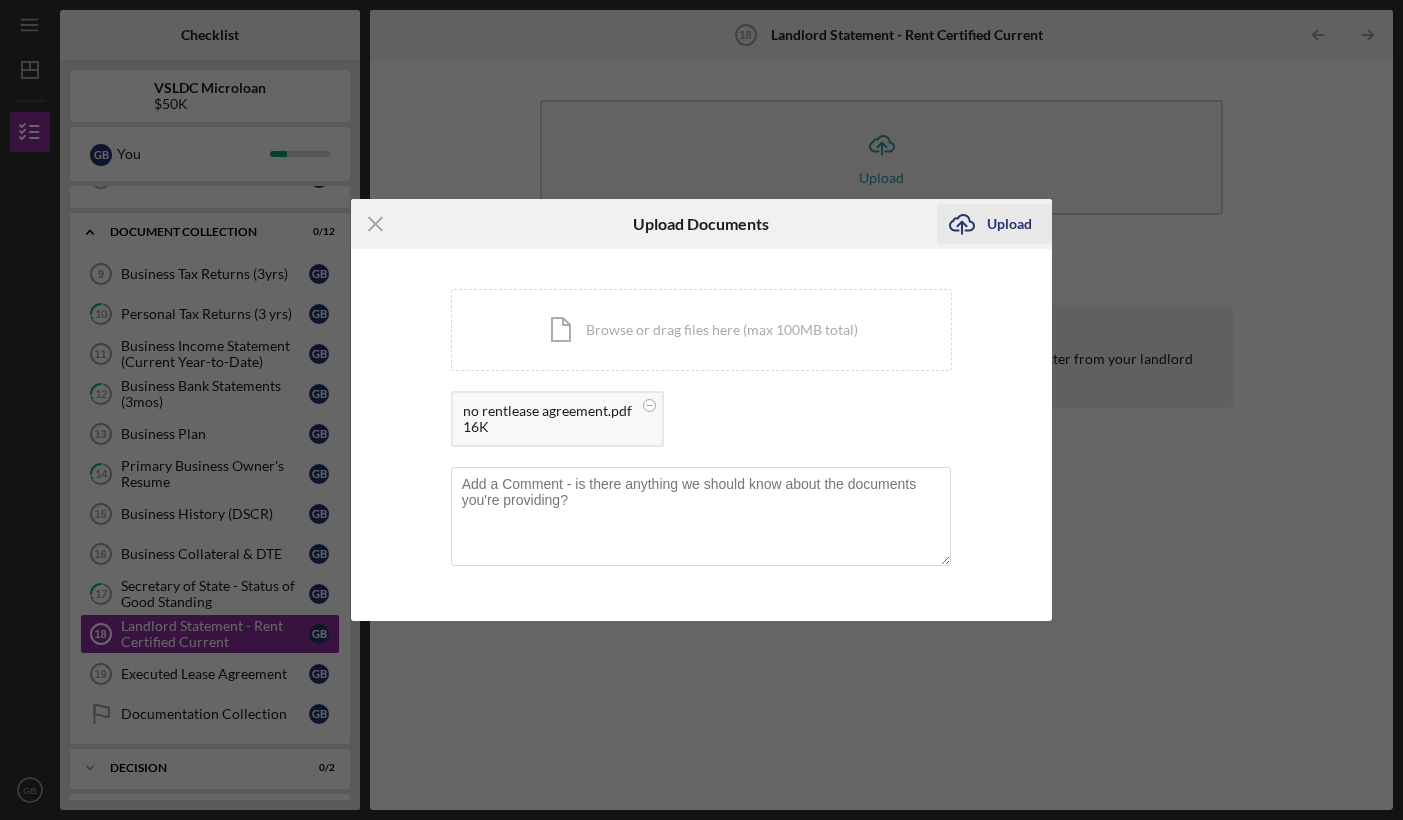 click on "Upload" at bounding box center (1009, 224) 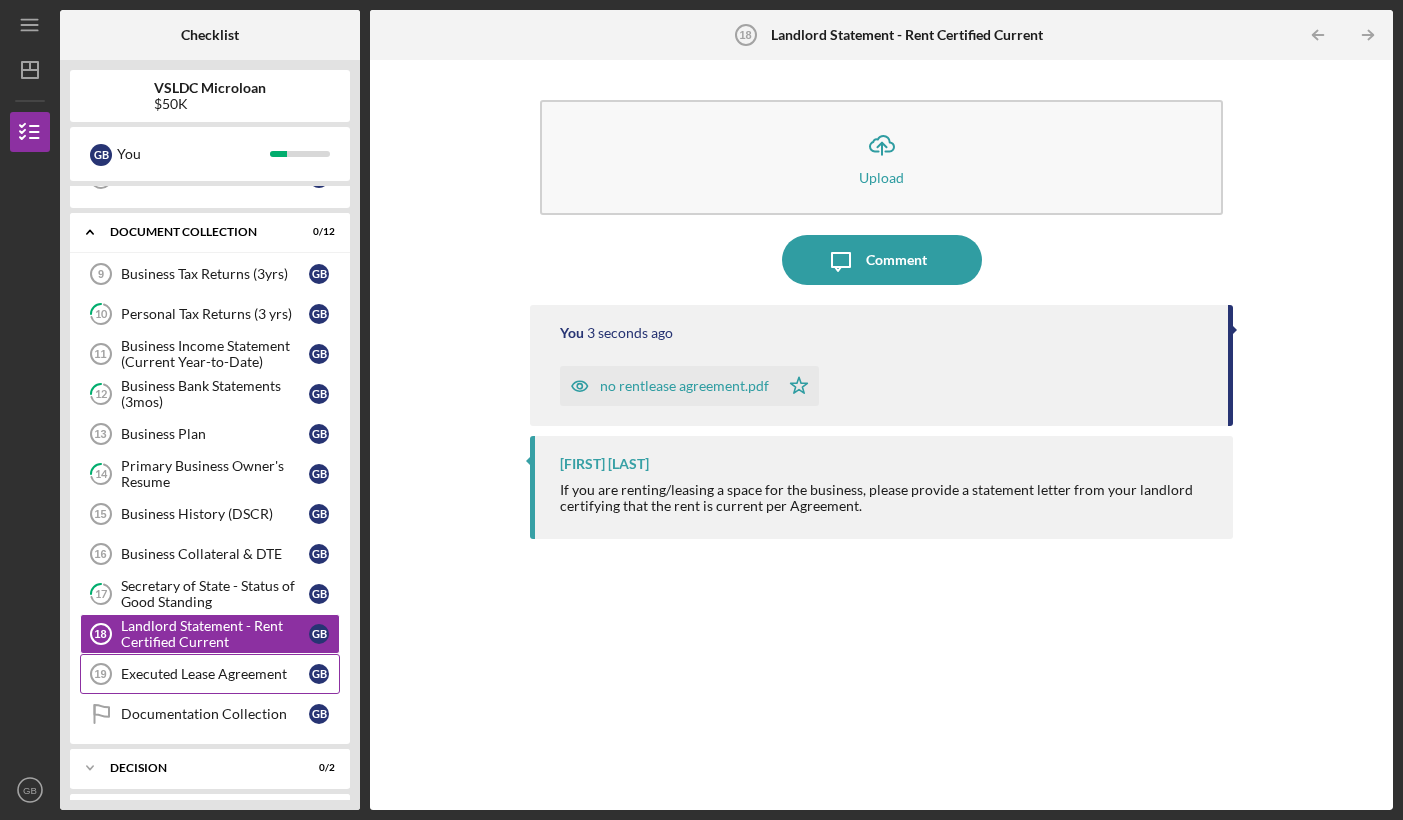 click on "Executed Lease Agreement" at bounding box center [215, 674] 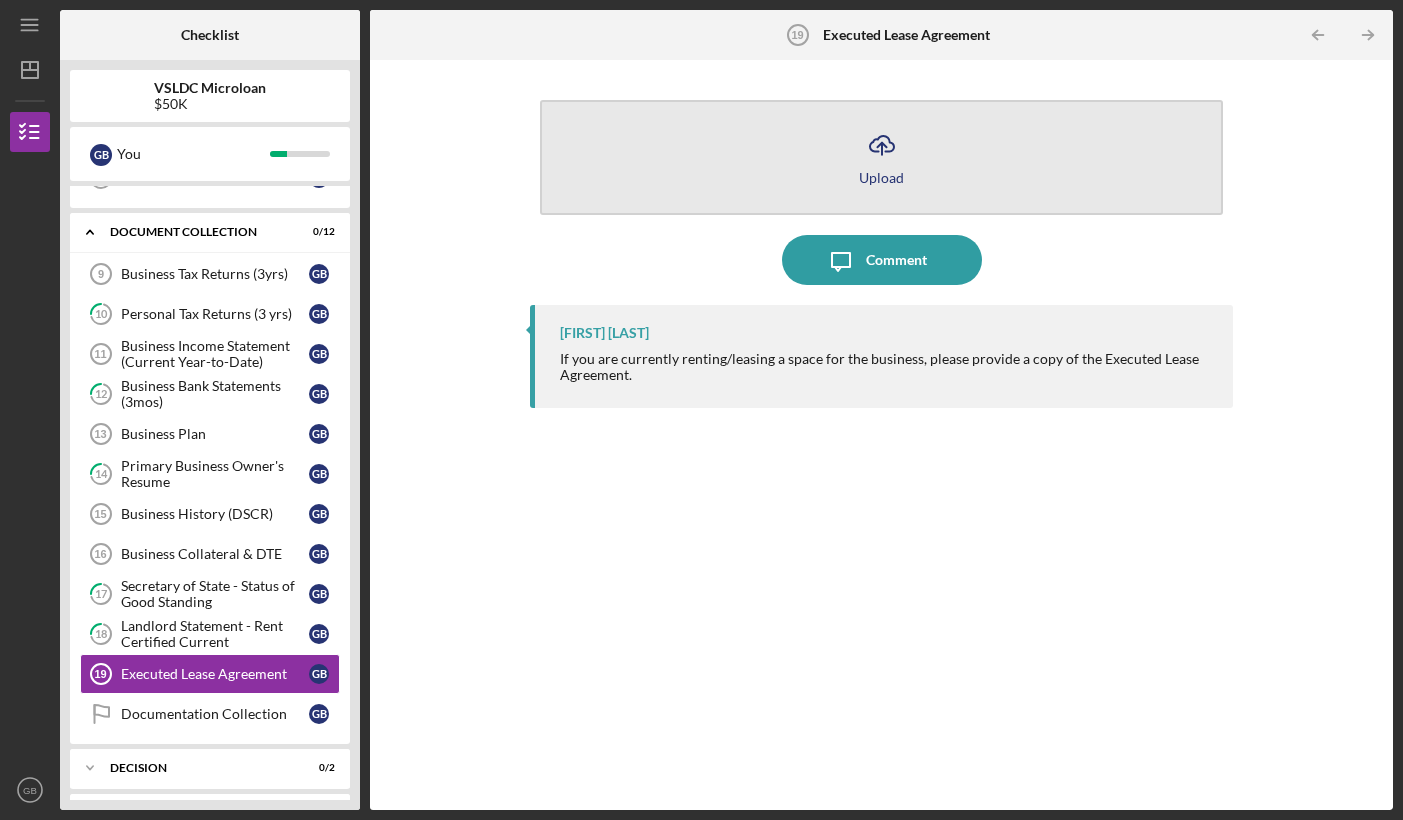 click on "Icon/Upload" 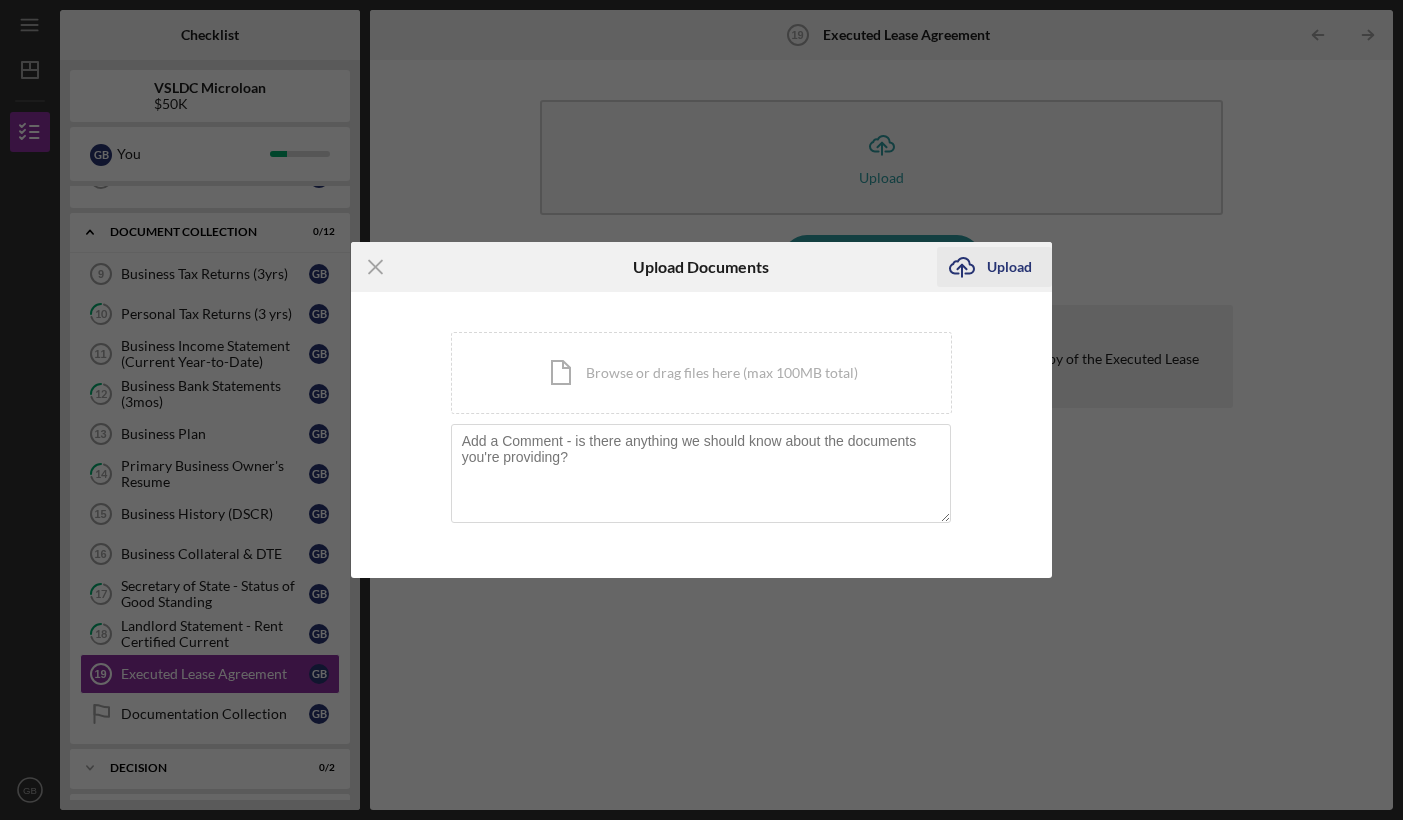 click on "Upload" at bounding box center [1009, 267] 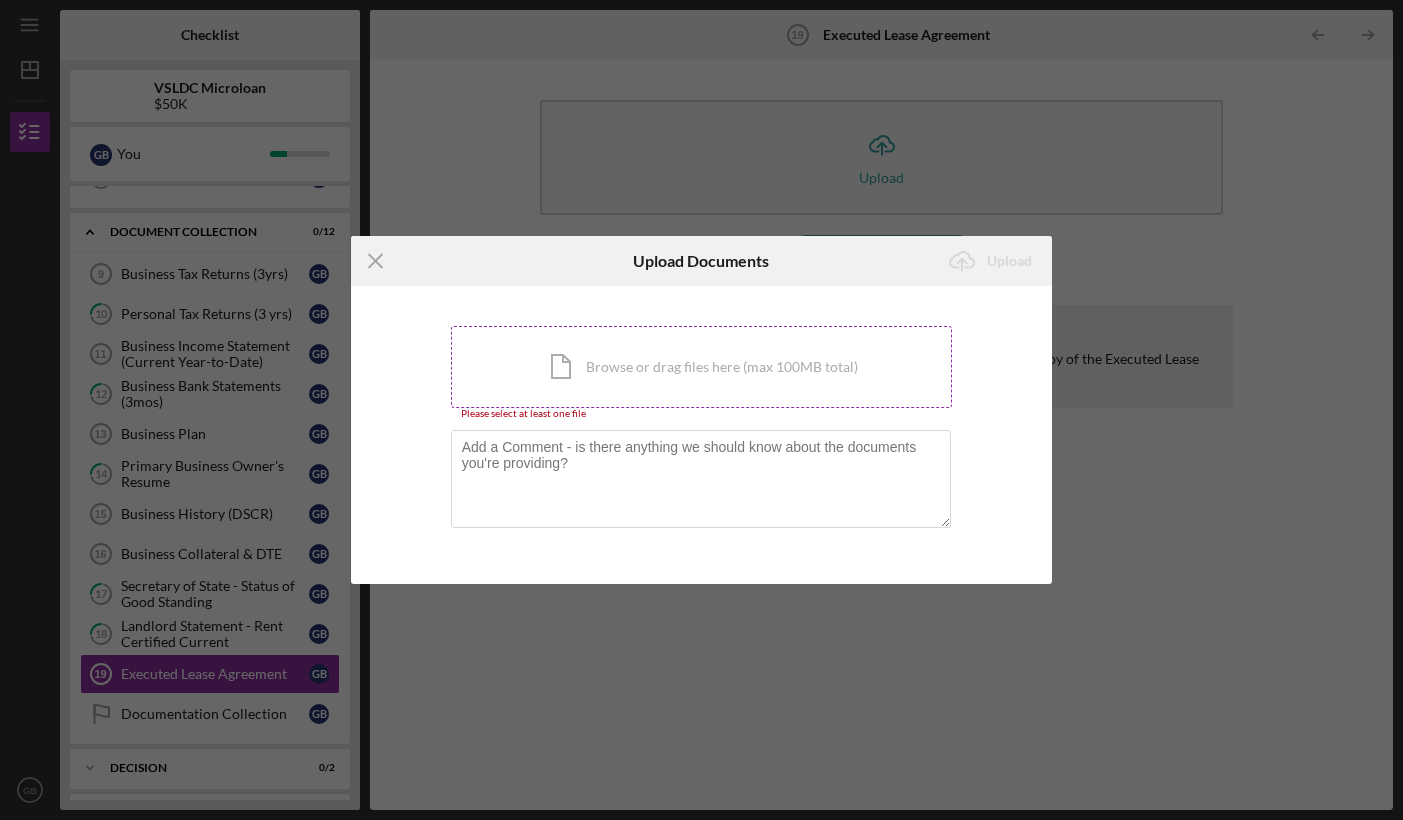 click on "Icon/Document Browse or drag files here (max 100MB total) Tap to choose files or take a photo" at bounding box center [702, 367] 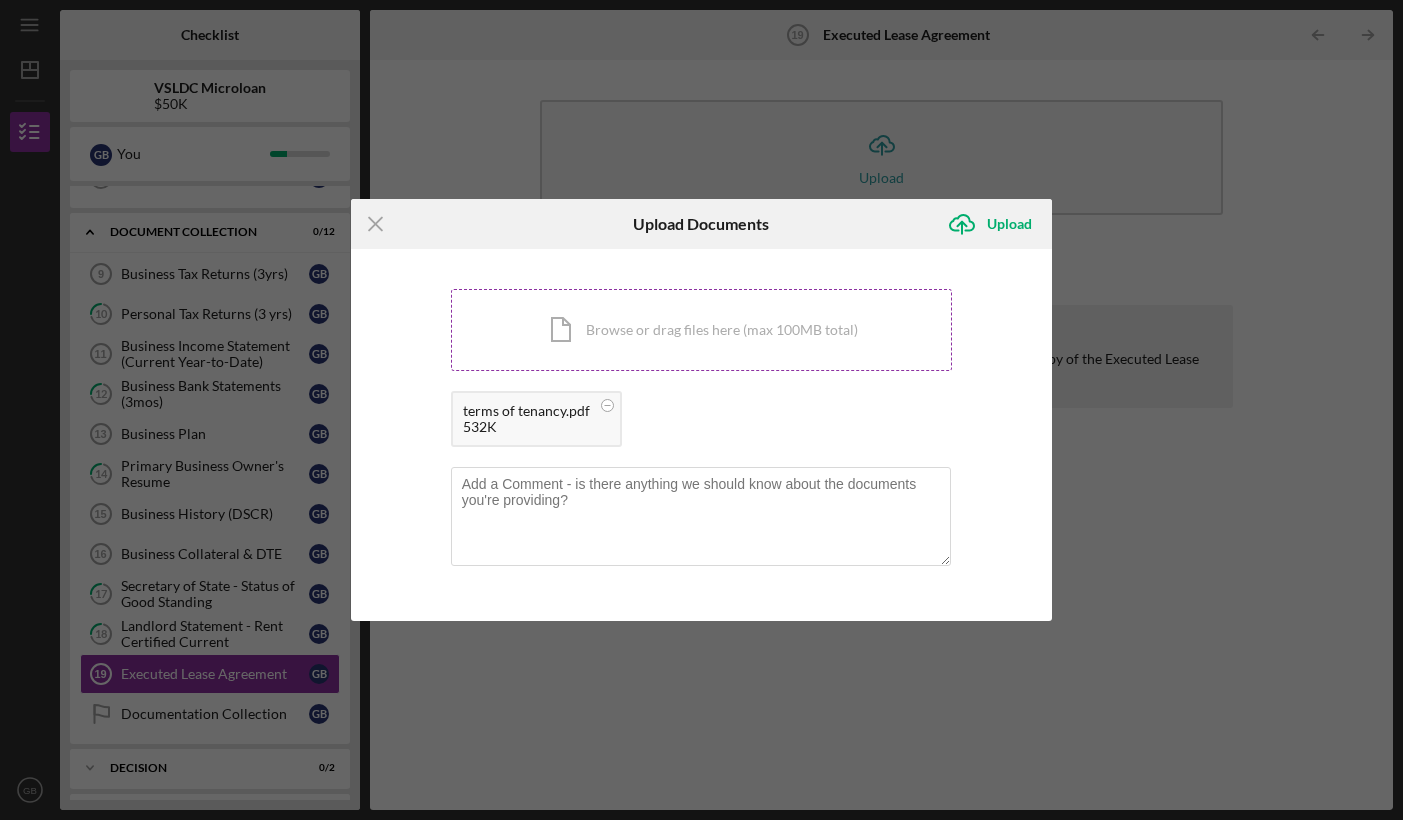 click on "Icon/Document Browse or drag files here (max 100MB total) Tap to choose files or take a photo" at bounding box center (702, 330) 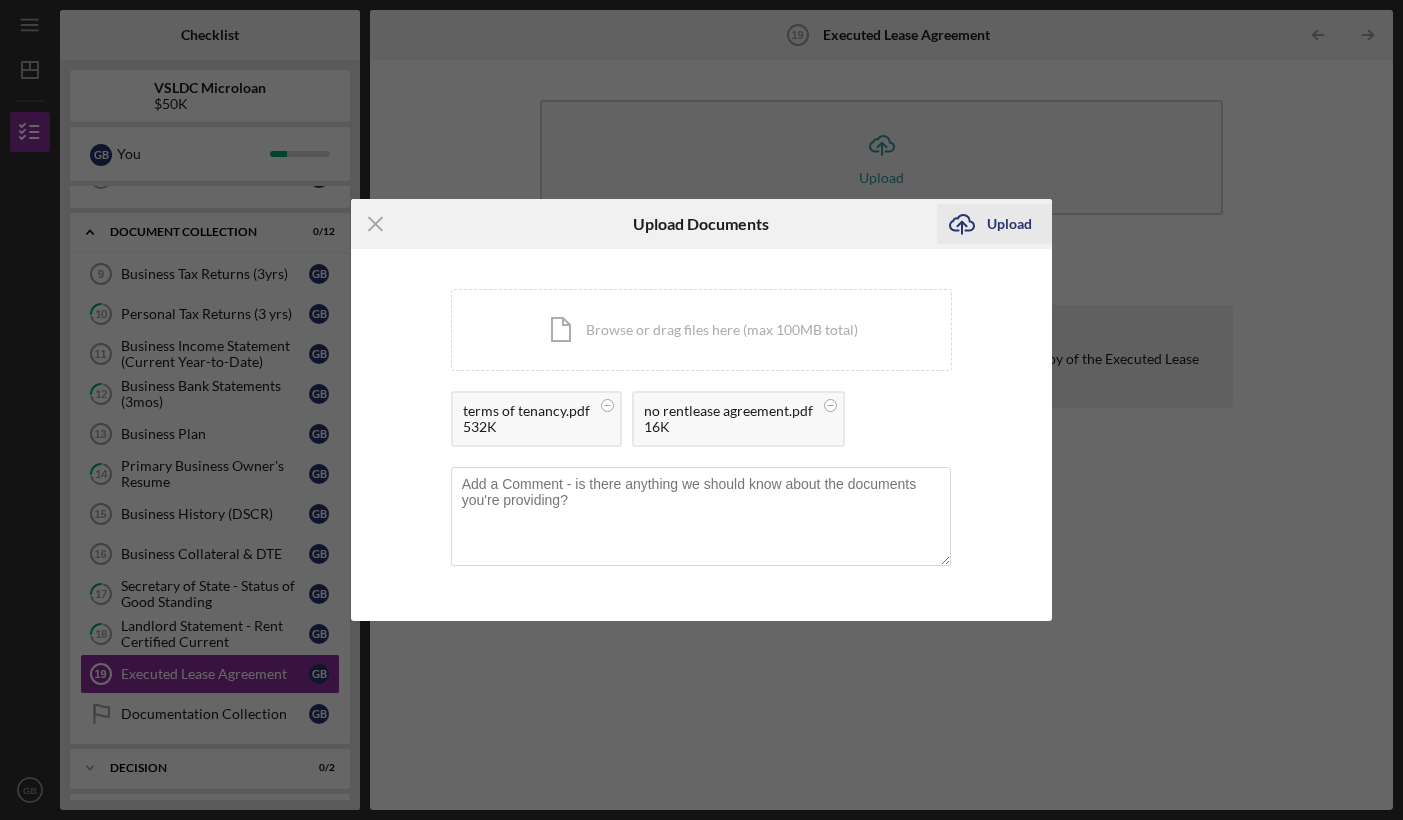 click on "Upload" at bounding box center [1009, 224] 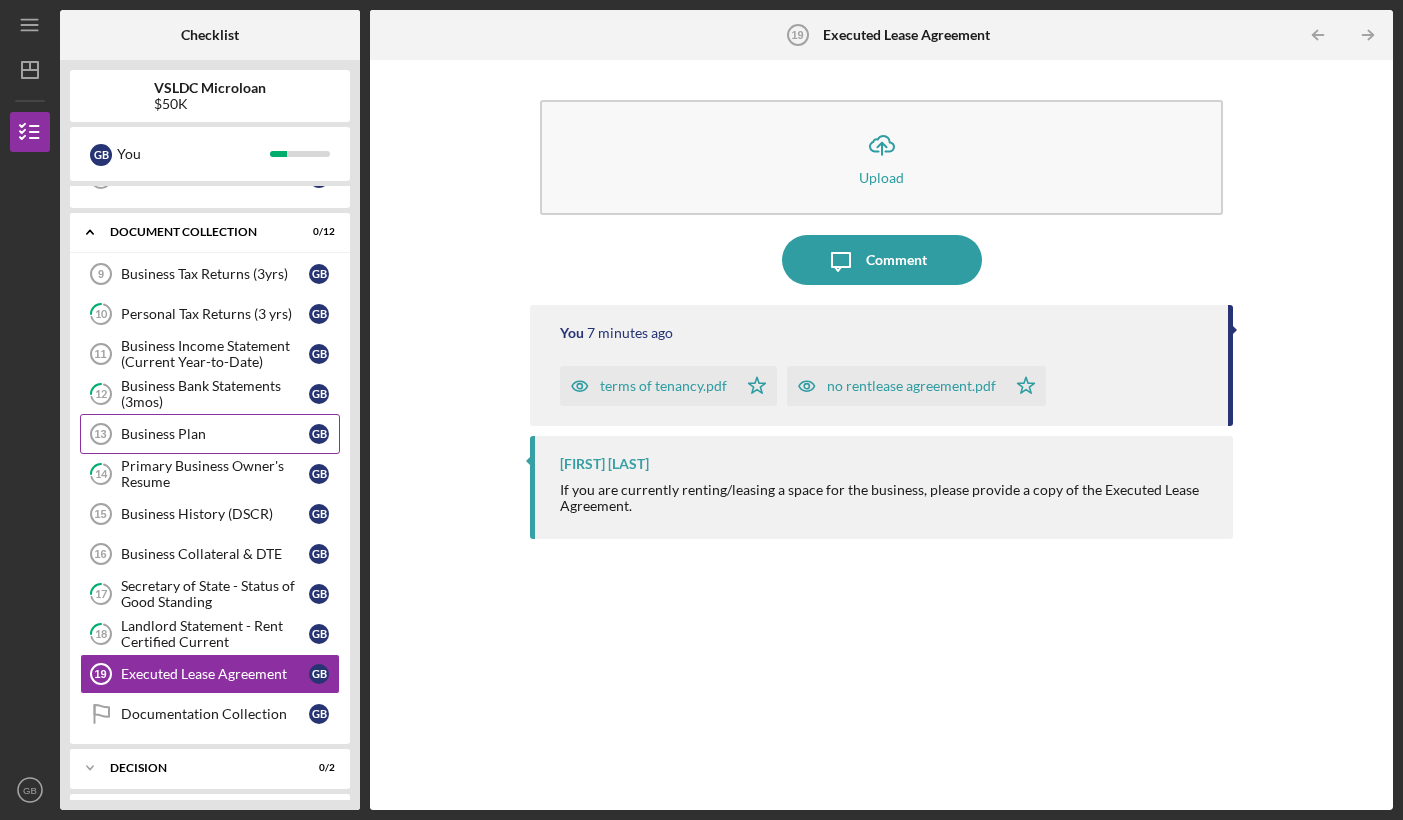 click on "Business Plan" at bounding box center (215, 434) 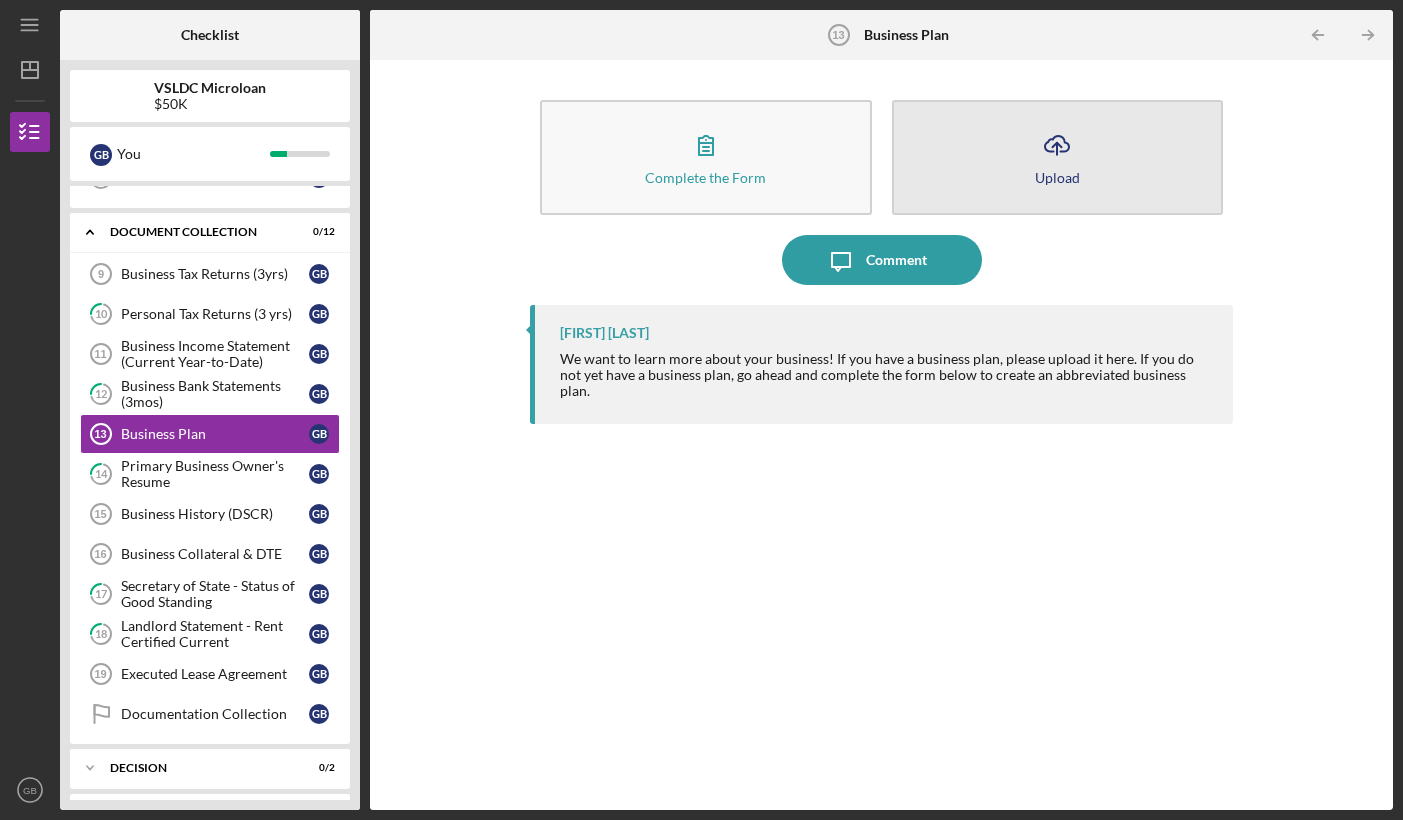click on "Icon/Upload" 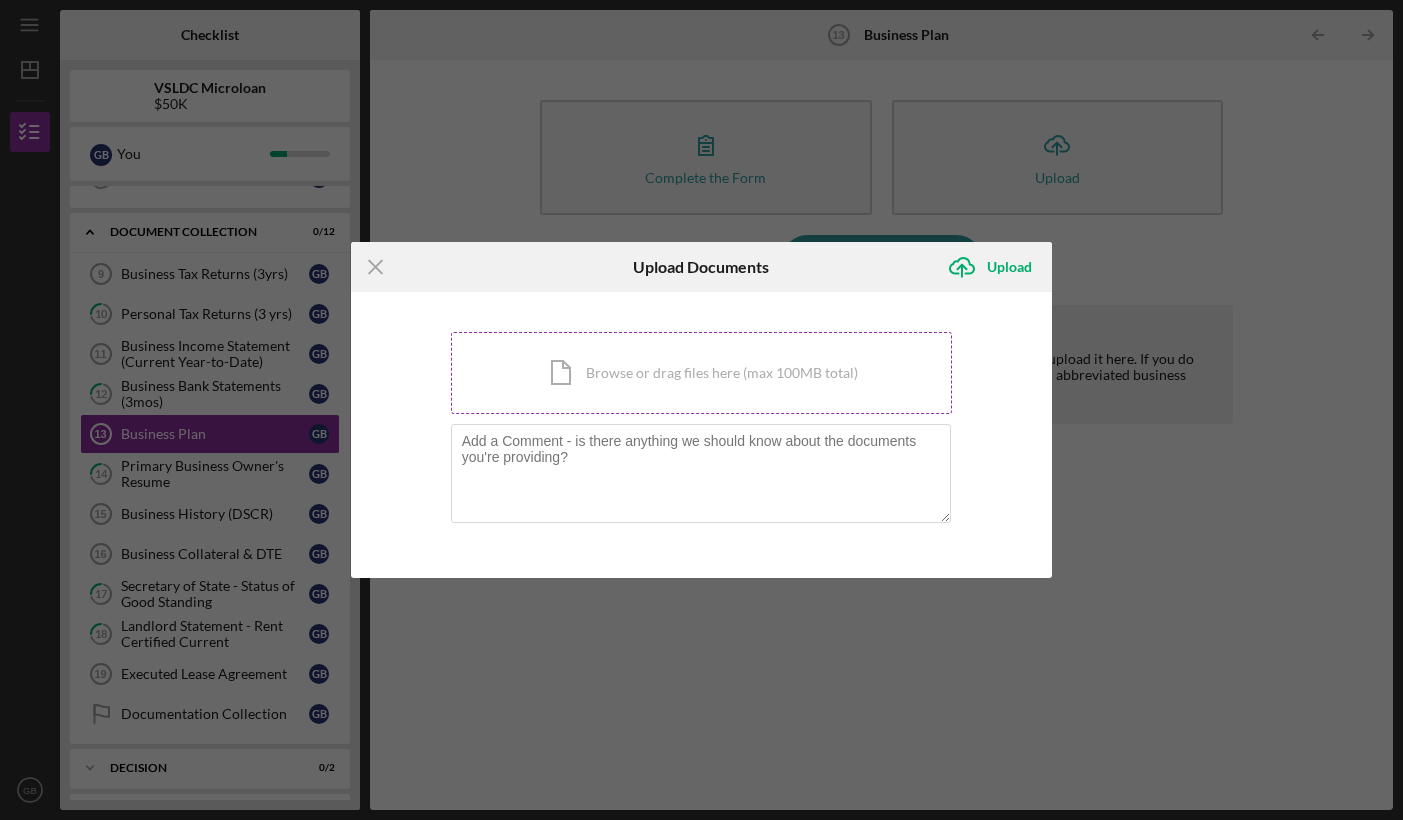 click on "Icon/Document Browse or drag files here (max 100MB total) Tap to choose files or take a photo" at bounding box center [702, 373] 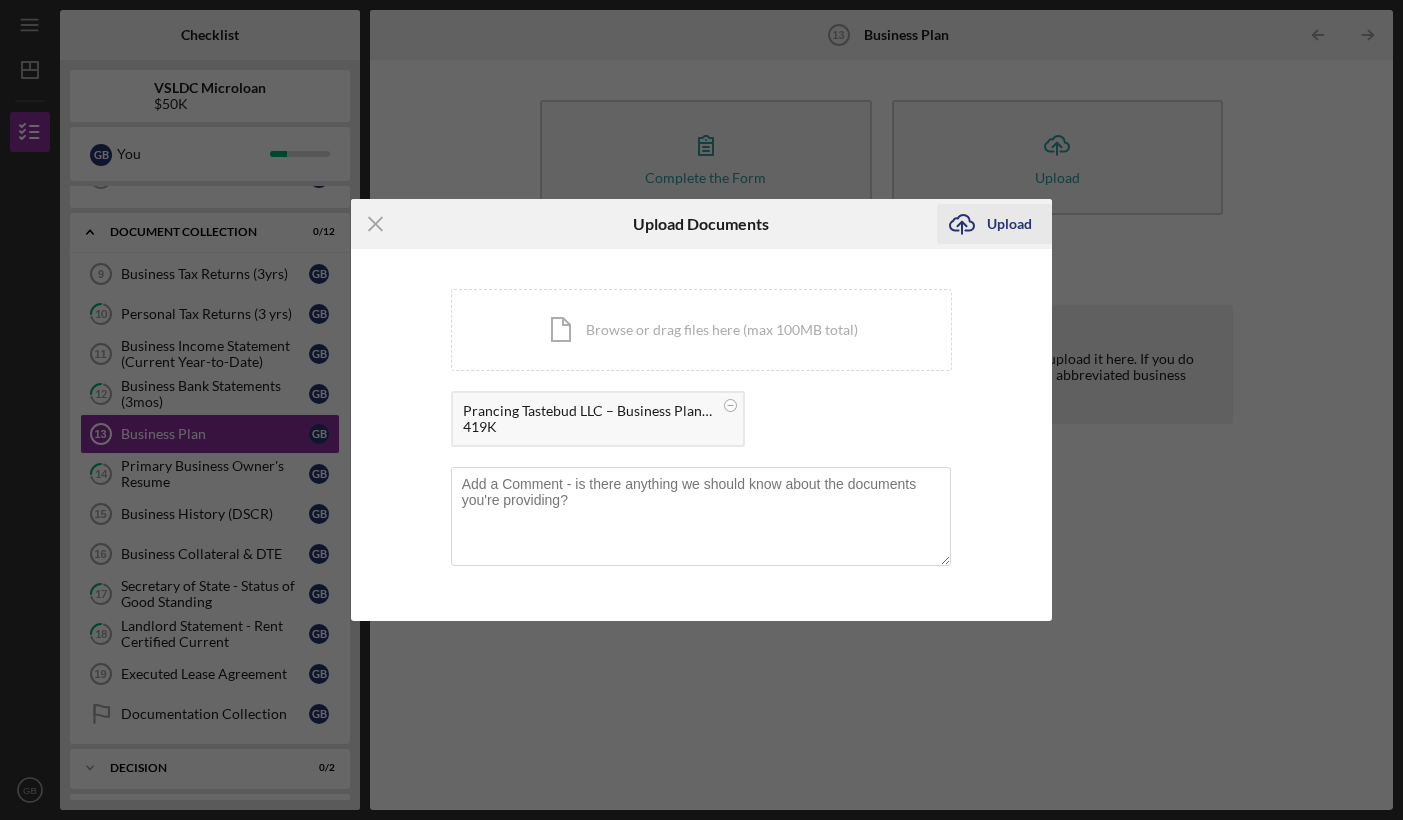 click on "Upload" at bounding box center (1009, 224) 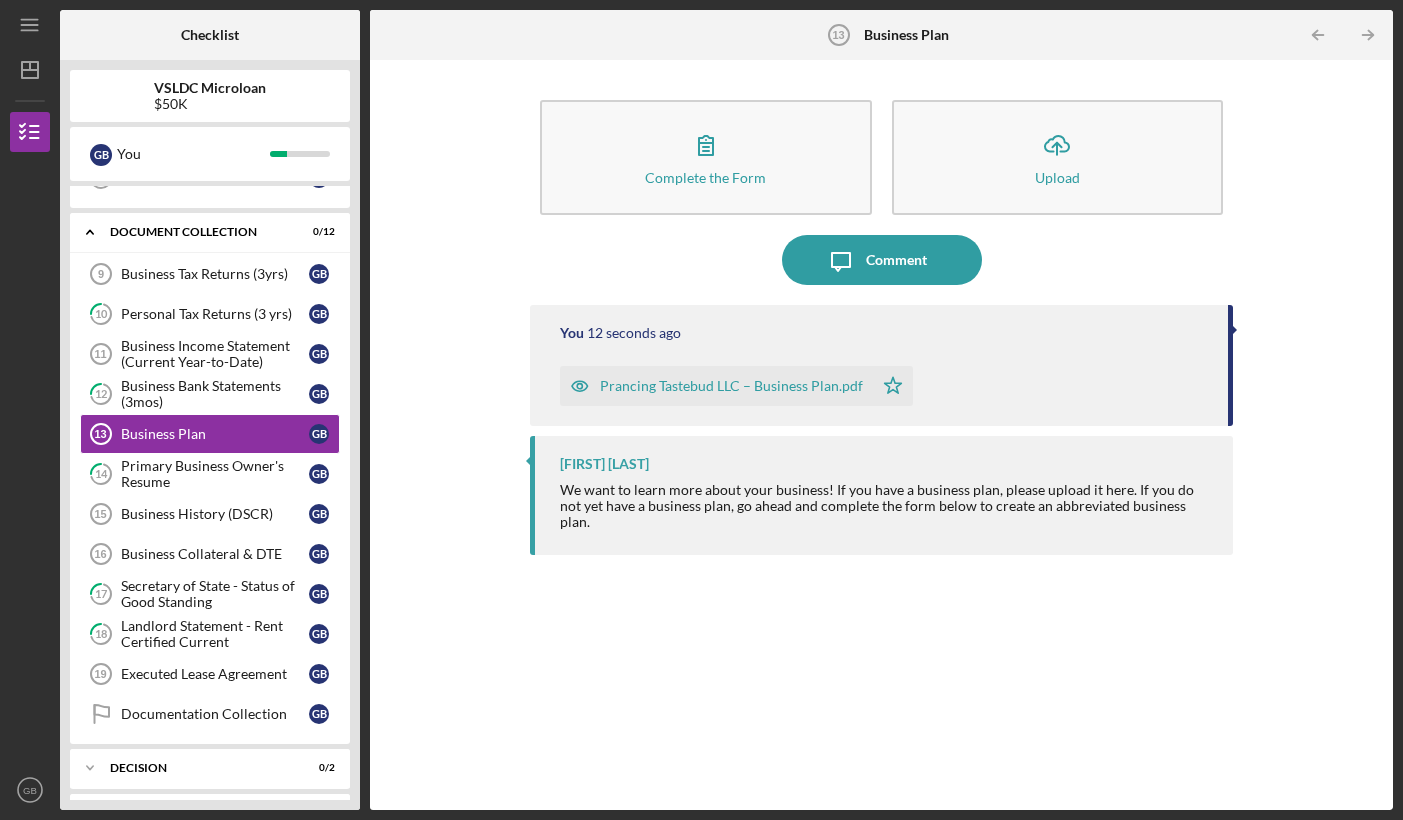 click on "Complete the Form Form Icon/Upload Upload Icon/Message Comment You   12 seconds ago Prancing Tastebud LLC – Business Plan.pdf Icon/Star [FIRST] [LAST]   We want to learn more about your business! If you have a business plan, please upload it here. If you do not yet have a business plan, go ahead and complete the form below to create an abbreviated business plan." at bounding box center [881, 435] 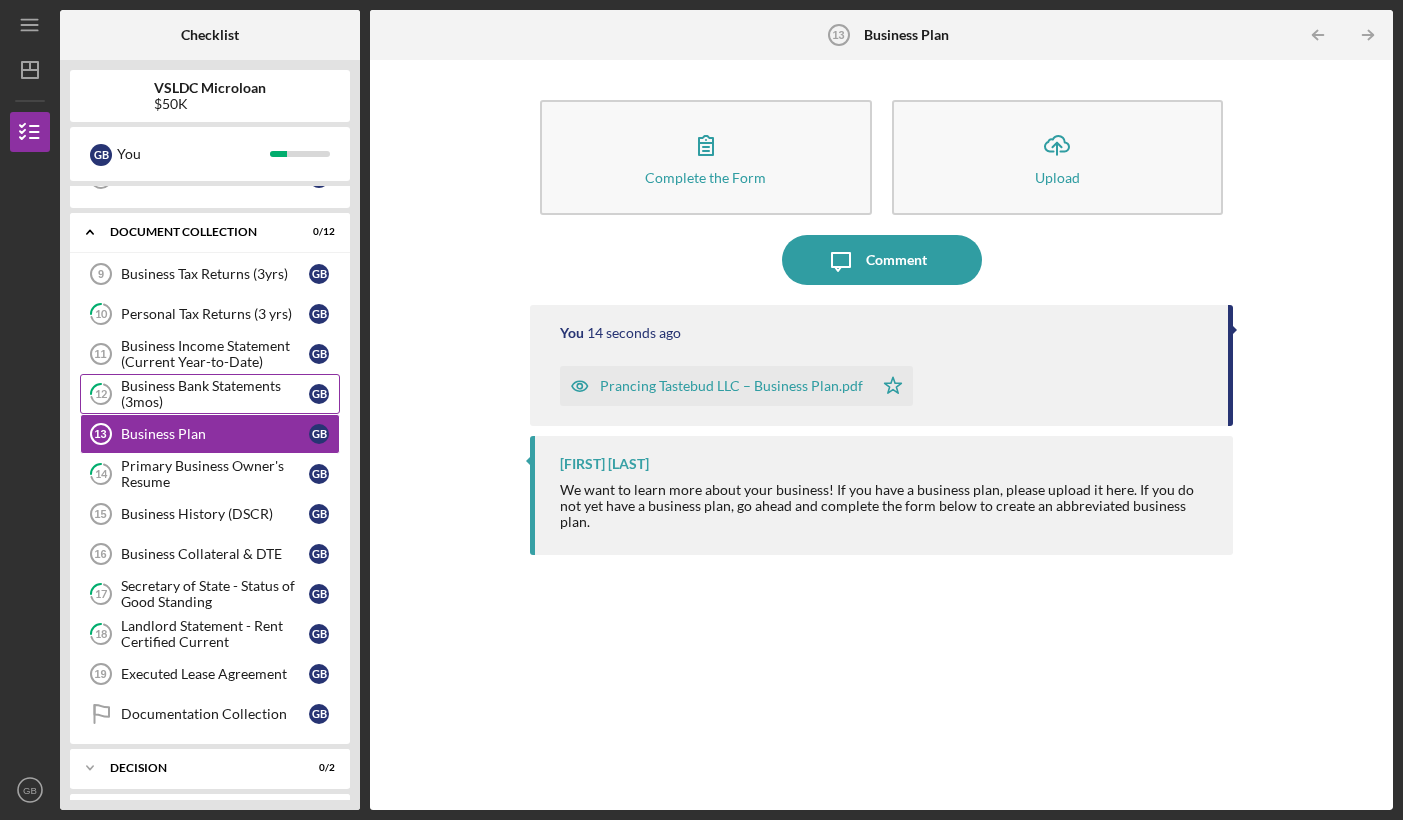 click on "Business Bank Statements (3mos)" at bounding box center [215, 394] 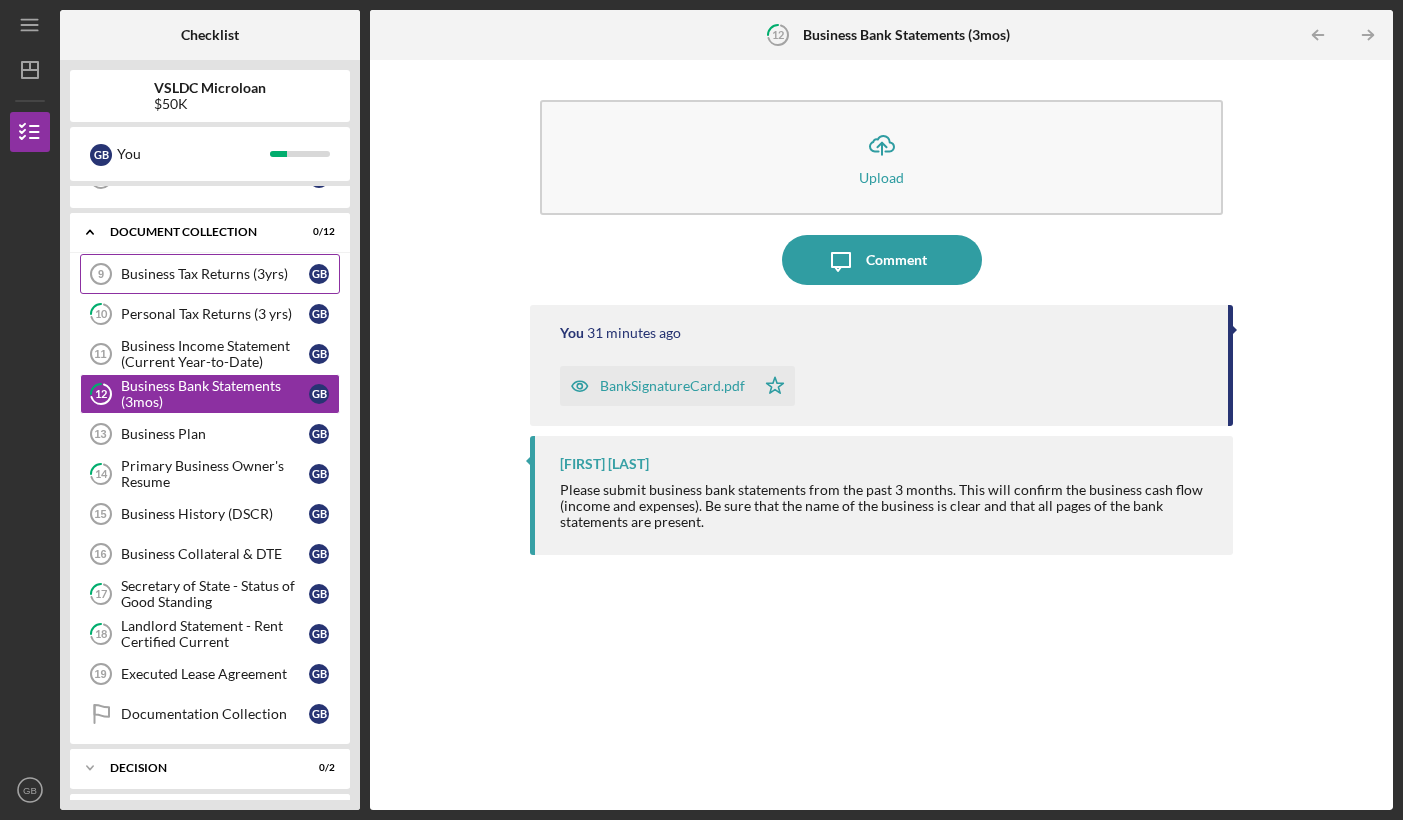 click on "Business Tax Returns (3yrs)" at bounding box center (215, 274) 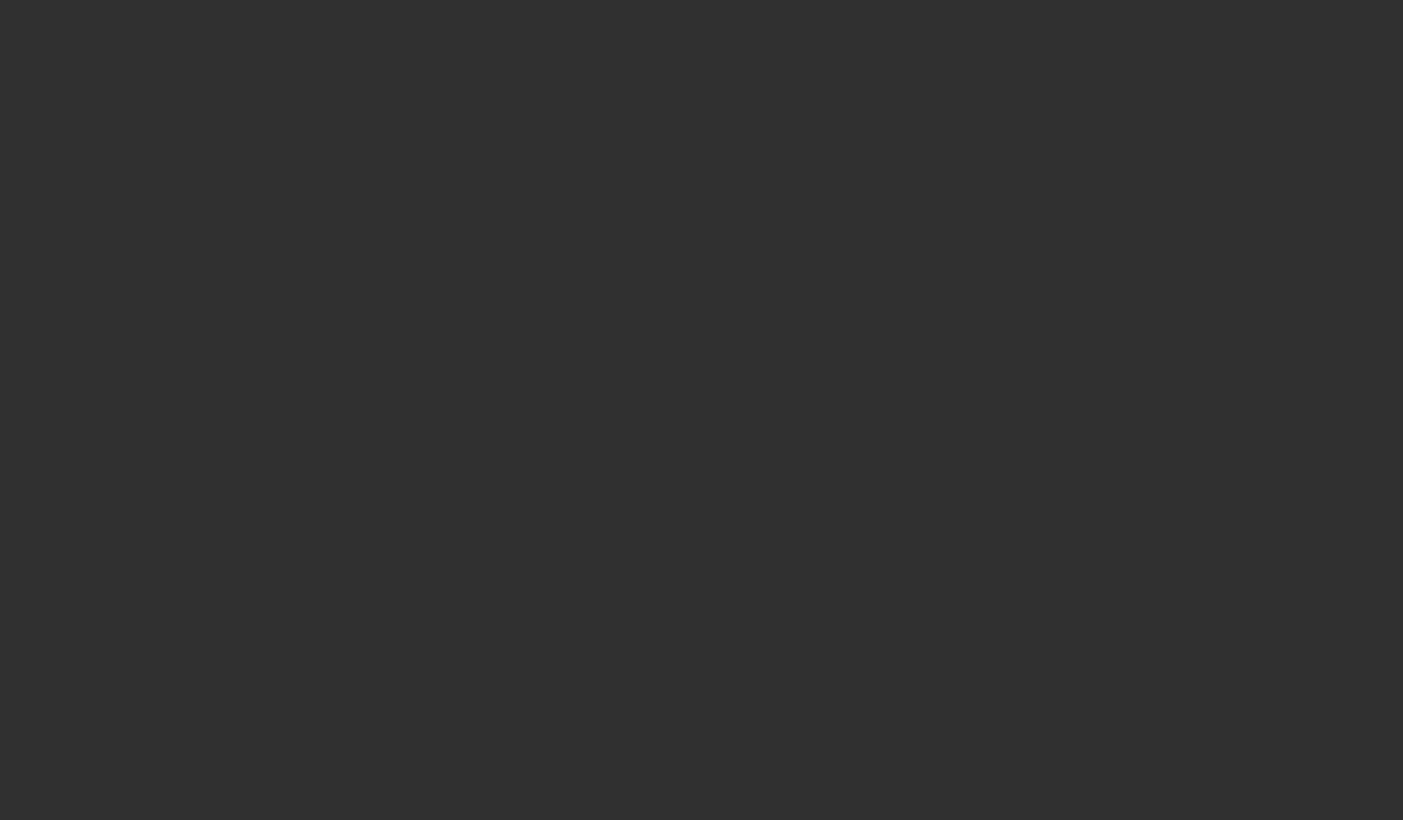 scroll, scrollTop: 0, scrollLeft: 0, axis: both 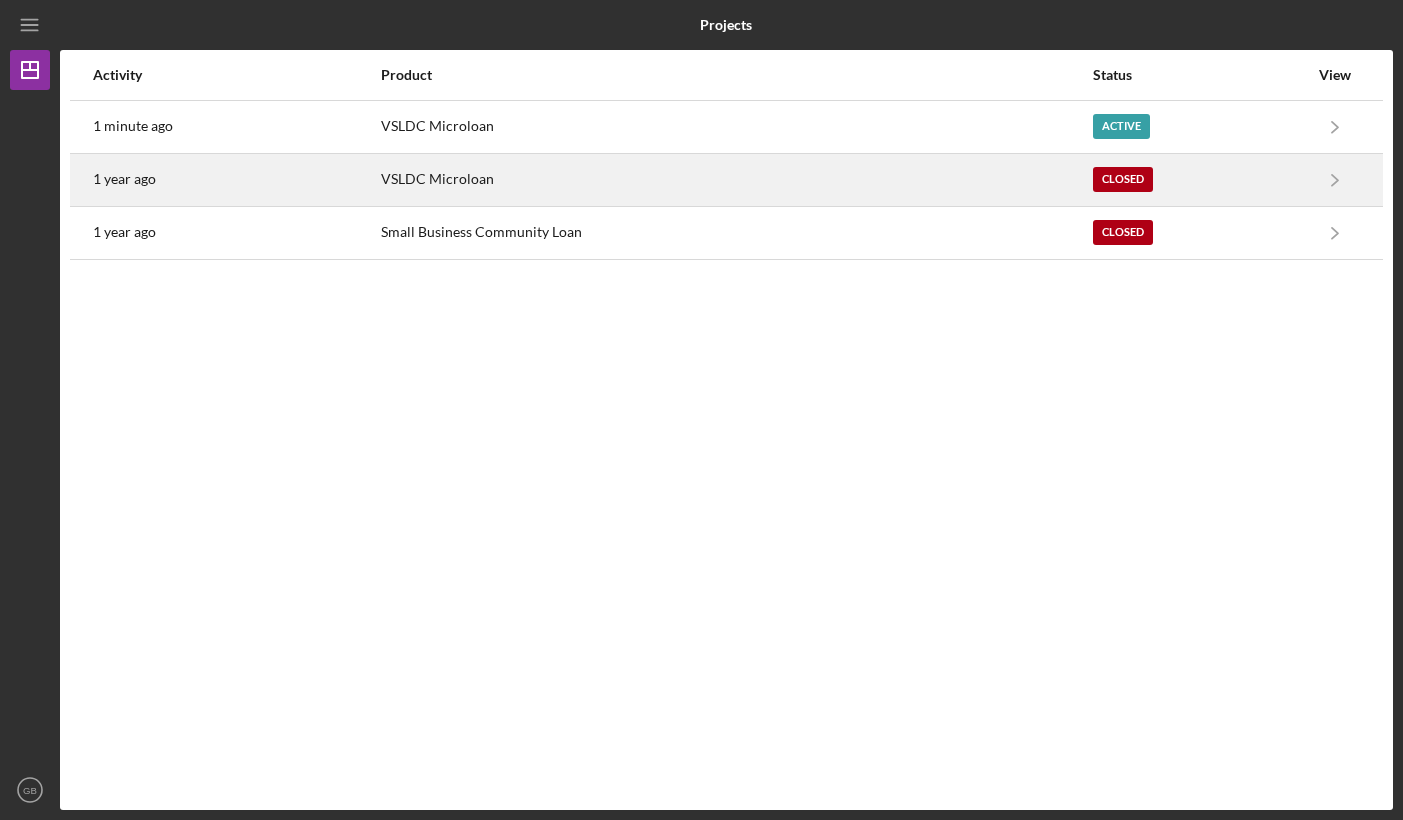 click on "VSLDC Microloan" at bounding box center (736, 180) 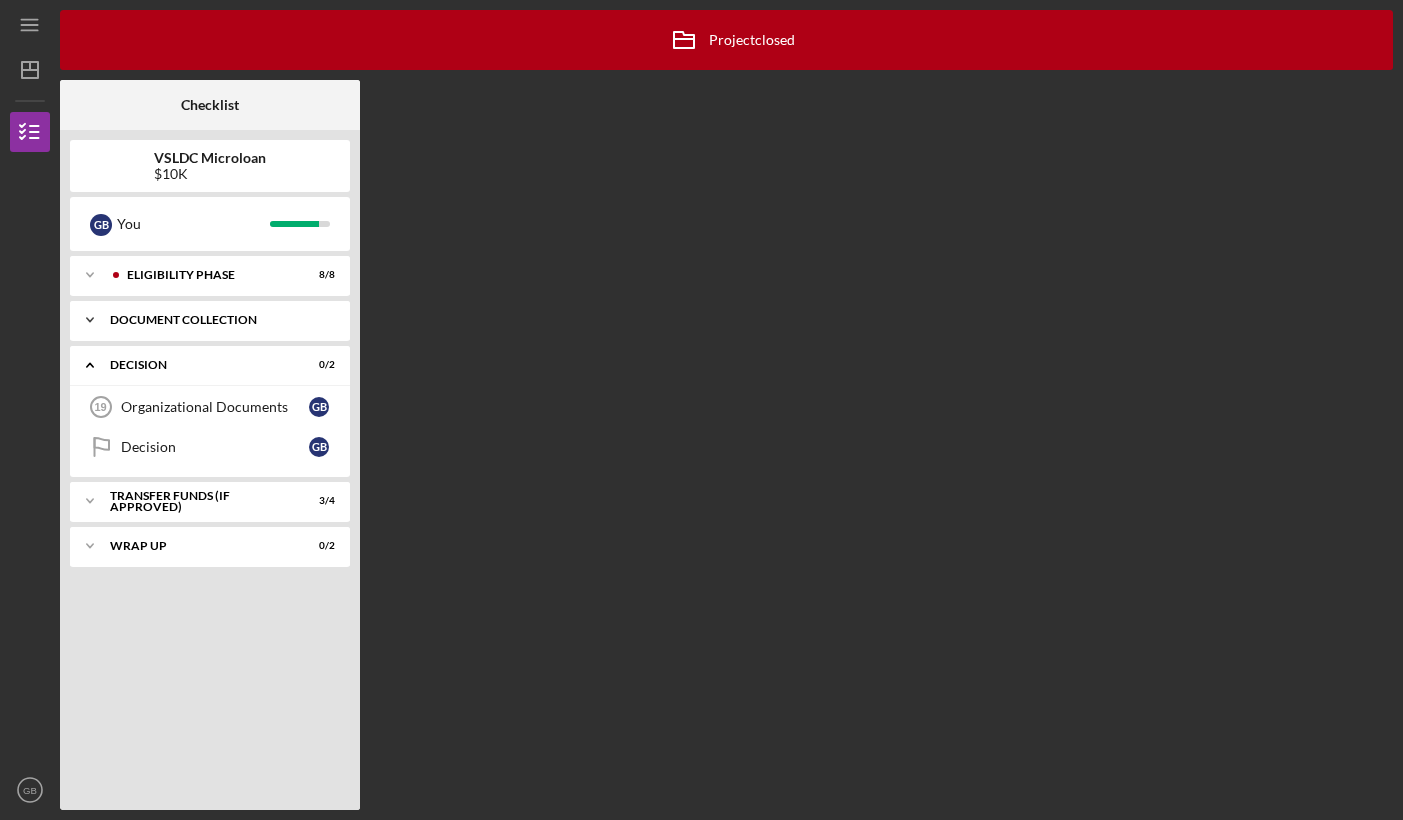 click on "Icon/Expander Document Collection 12 / 12" at bounding box center (210, 320) 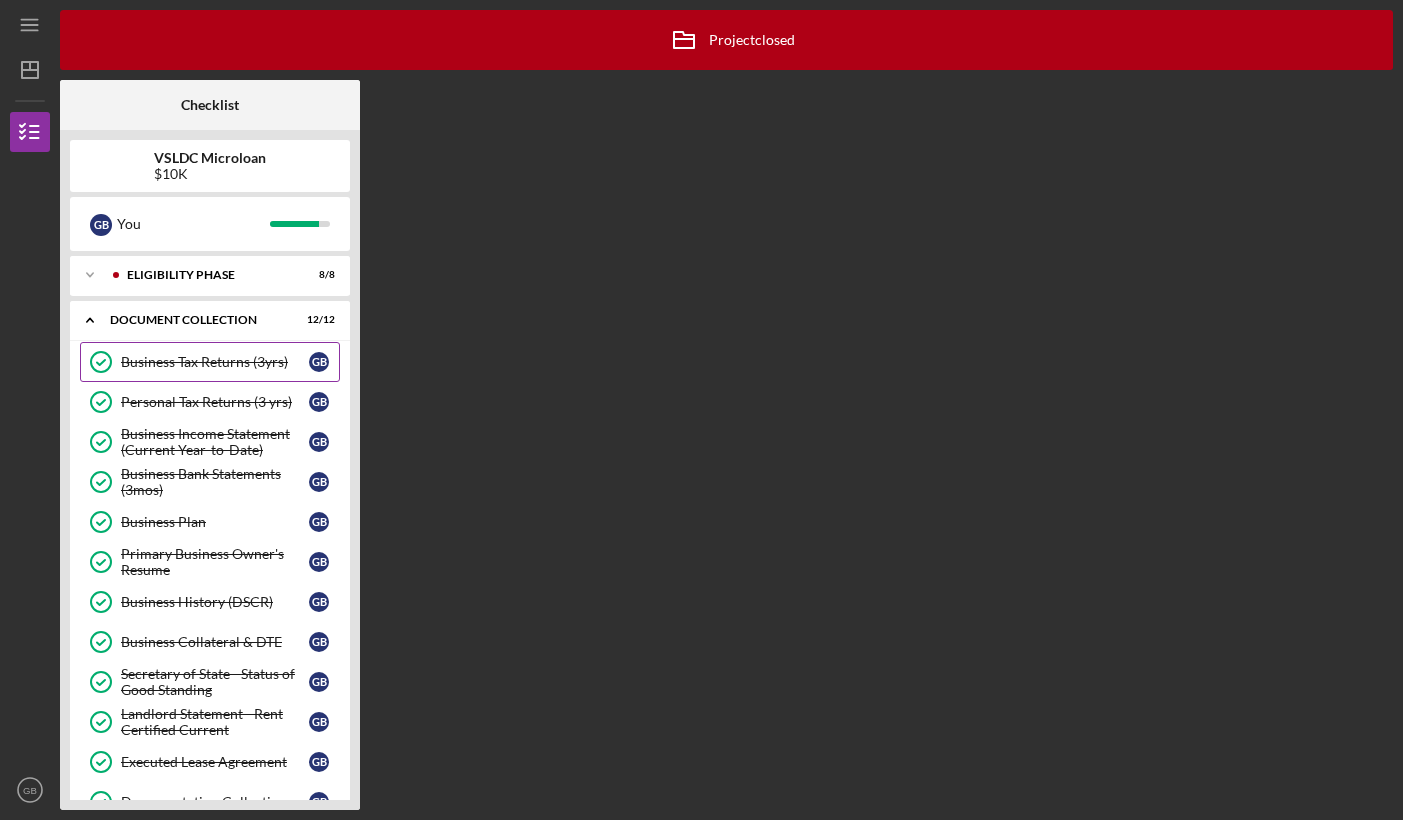 click on "Business Tax Returns (3yrs)" at bounding box center (215, 362) 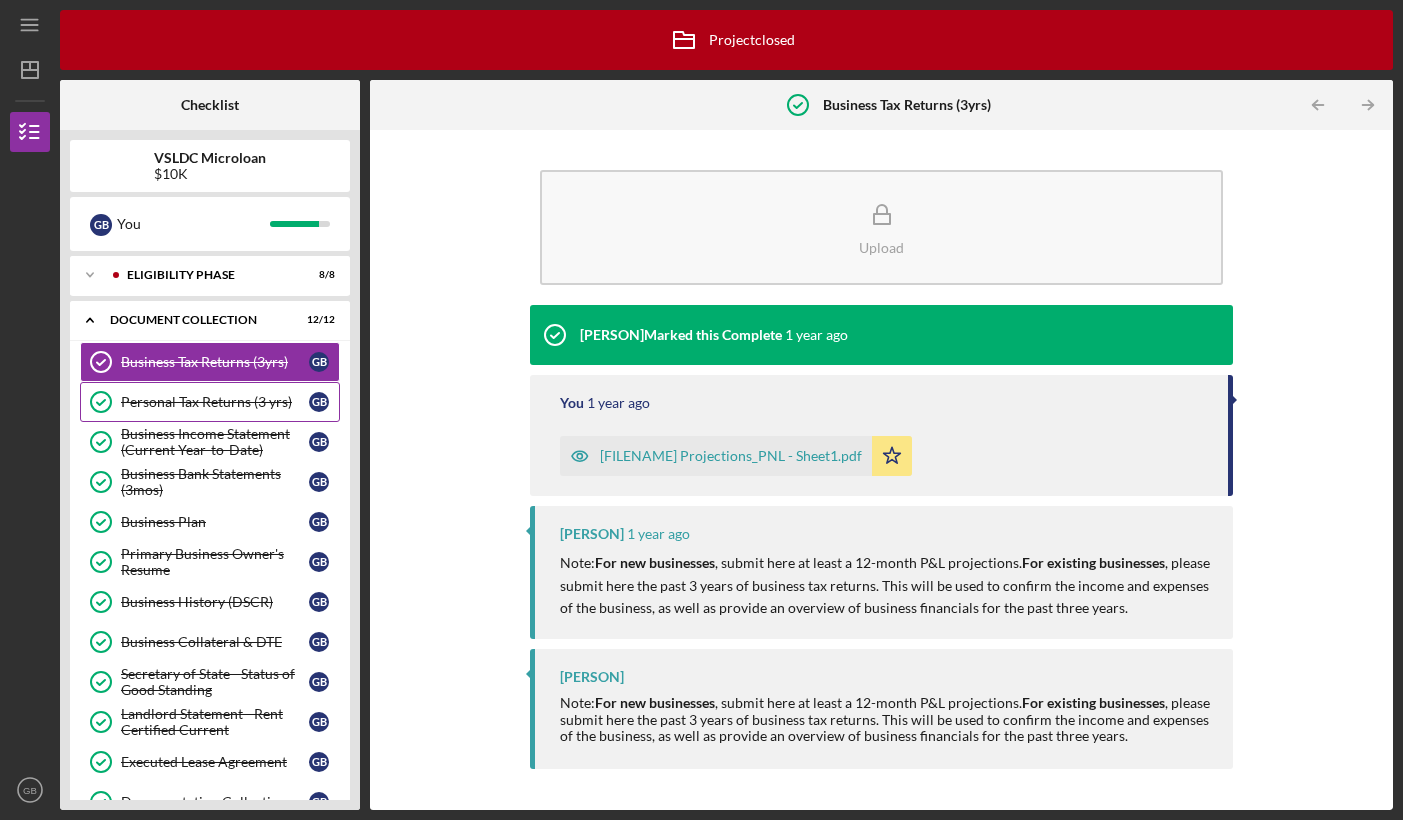 click on "Personal Tax Returns (3 yrs)" at bounding box center [215, 402] 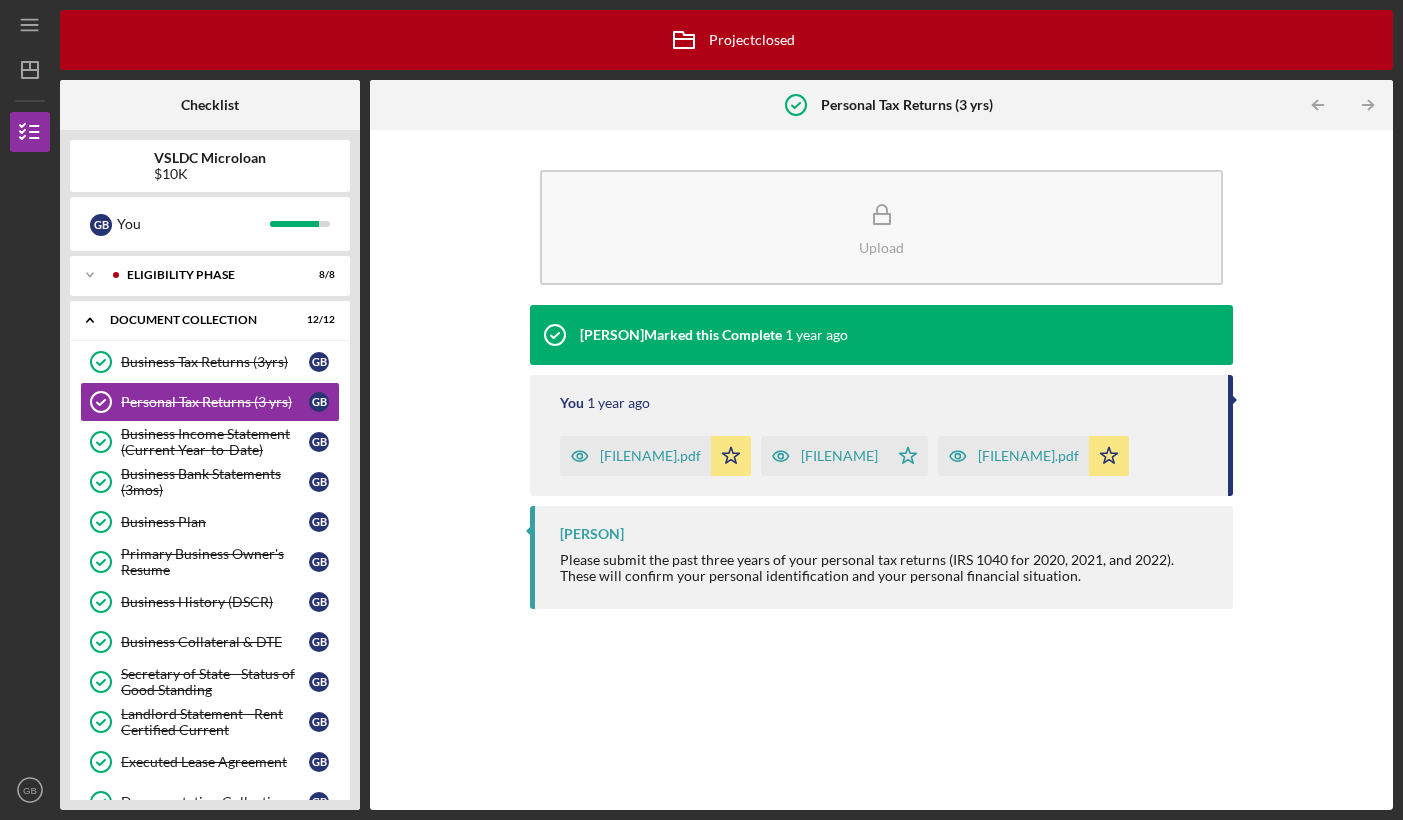 click on "FTF_2022_GCB.pdf" at bounding box center [1028, 456] 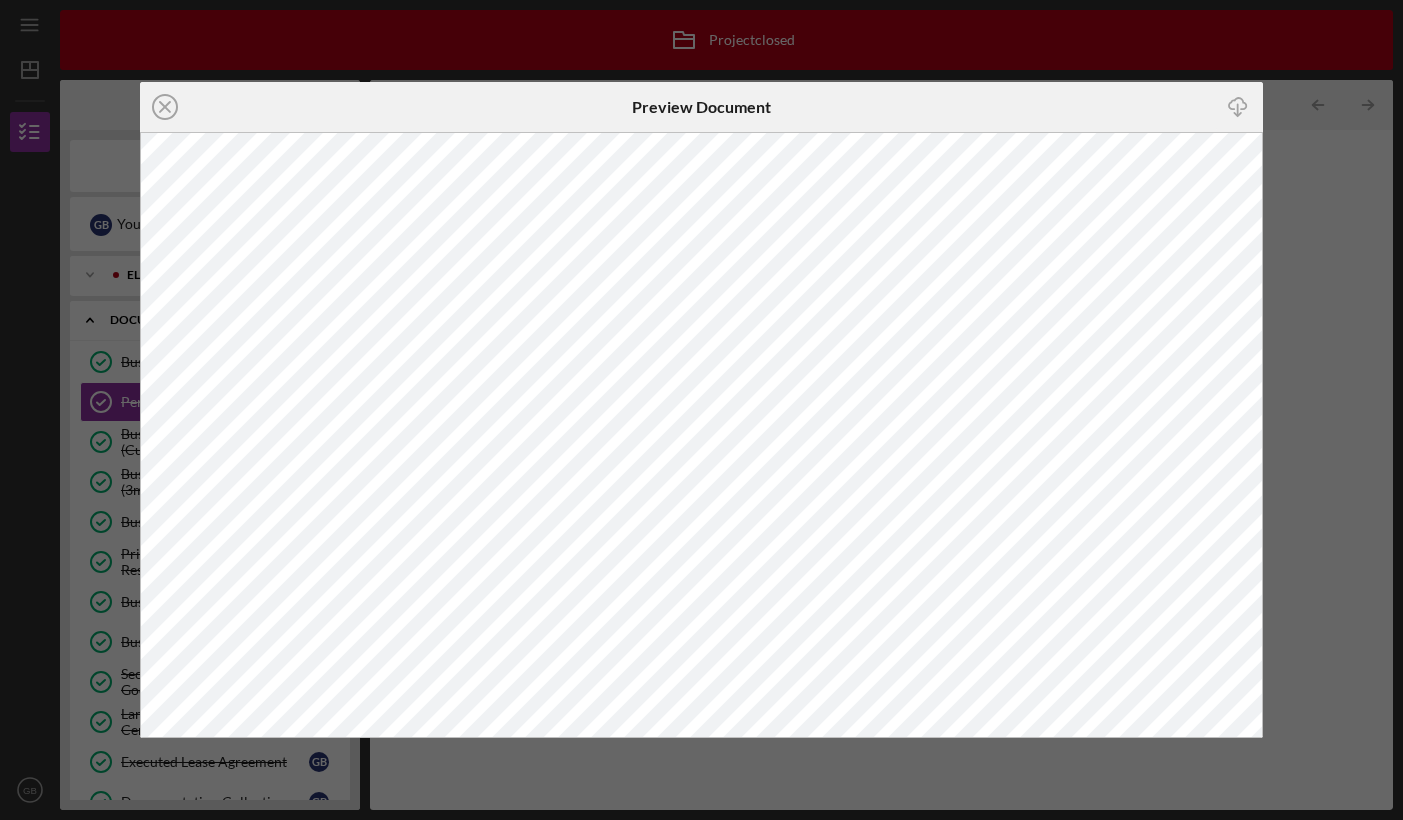 click 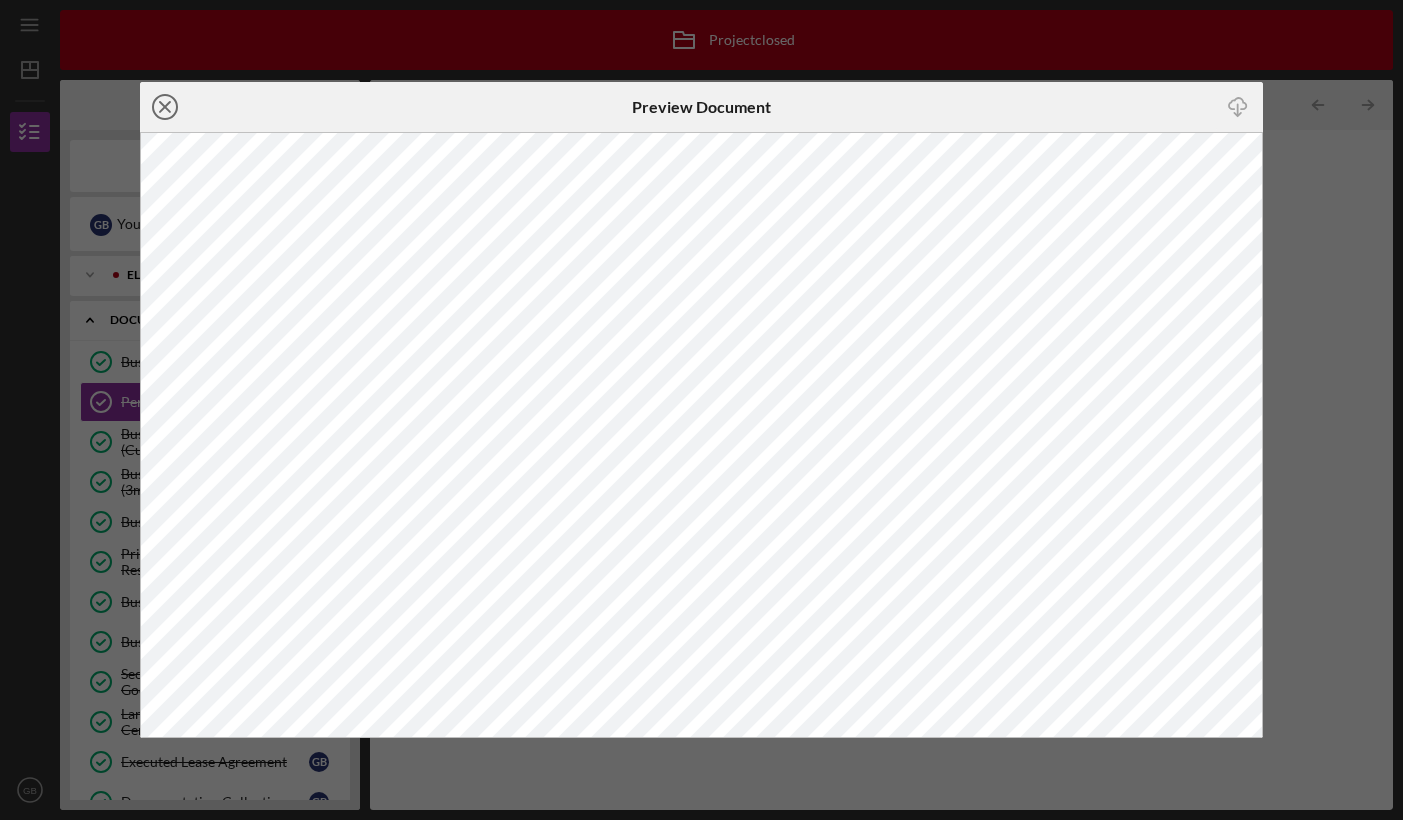 click on "Icon/Close" 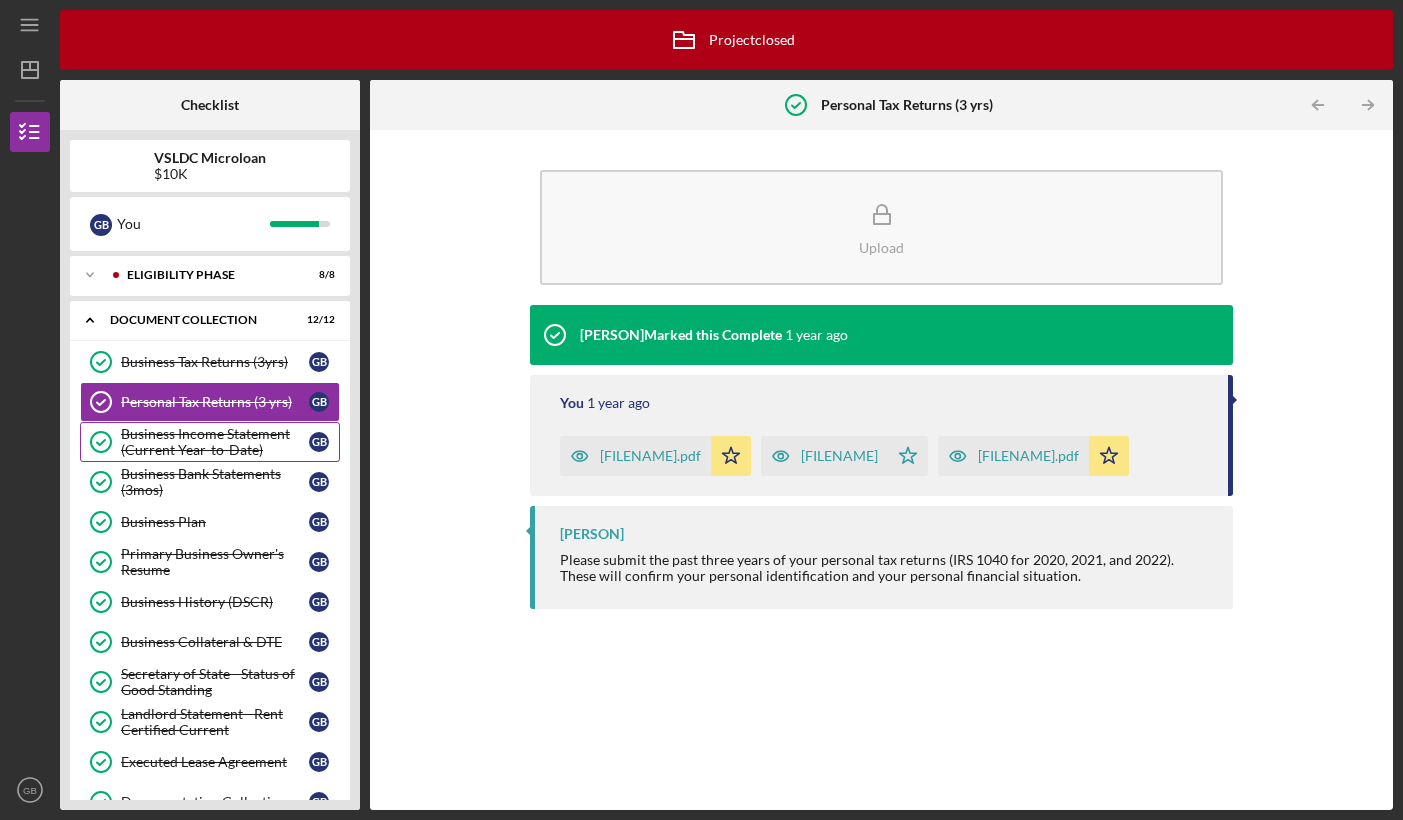 click on "Business Income Statement (Current Year-to-Date)" at bounding box center (215, 442) 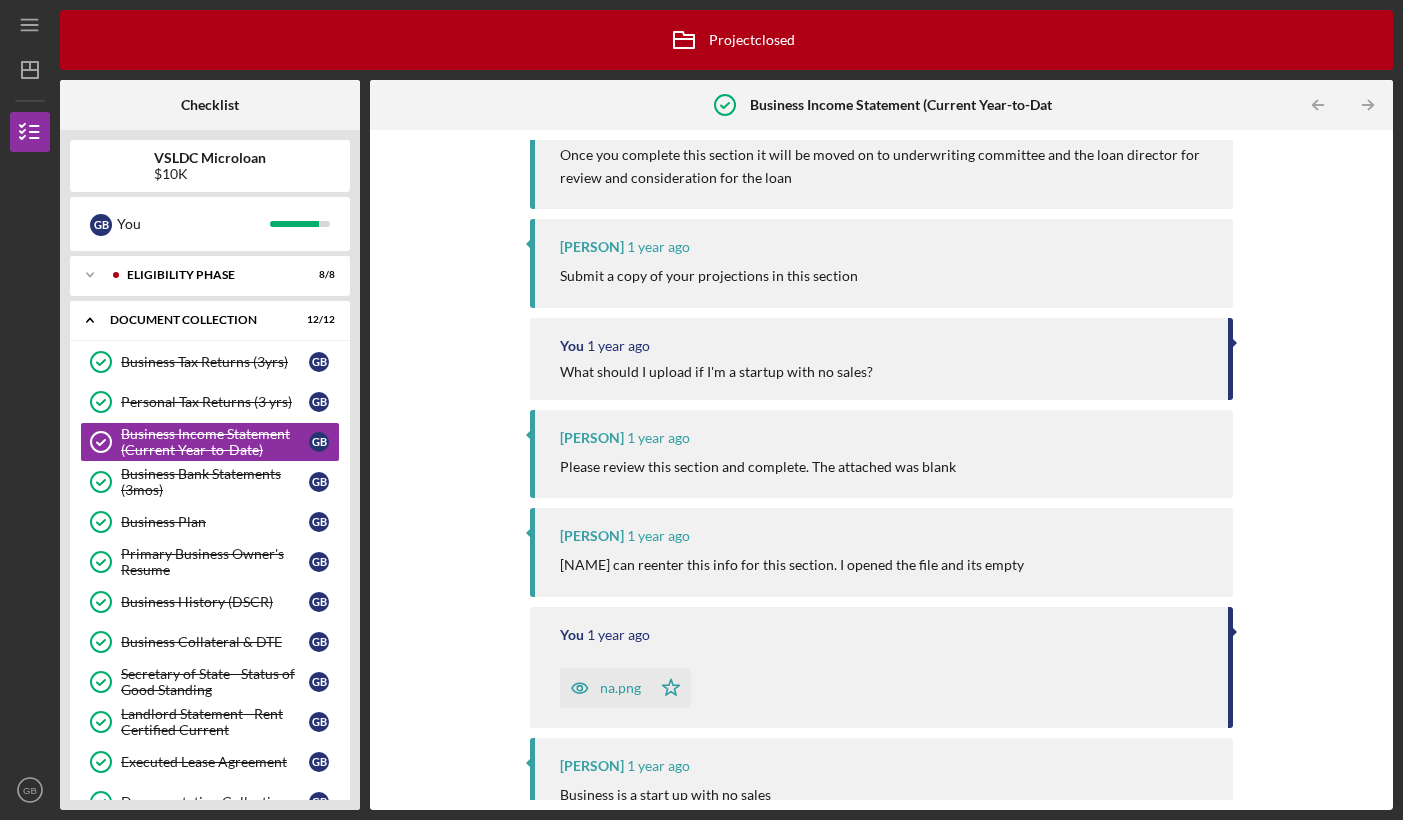 scroll, scrollTop: 1070, scrollLeft: 0, axis: vertical 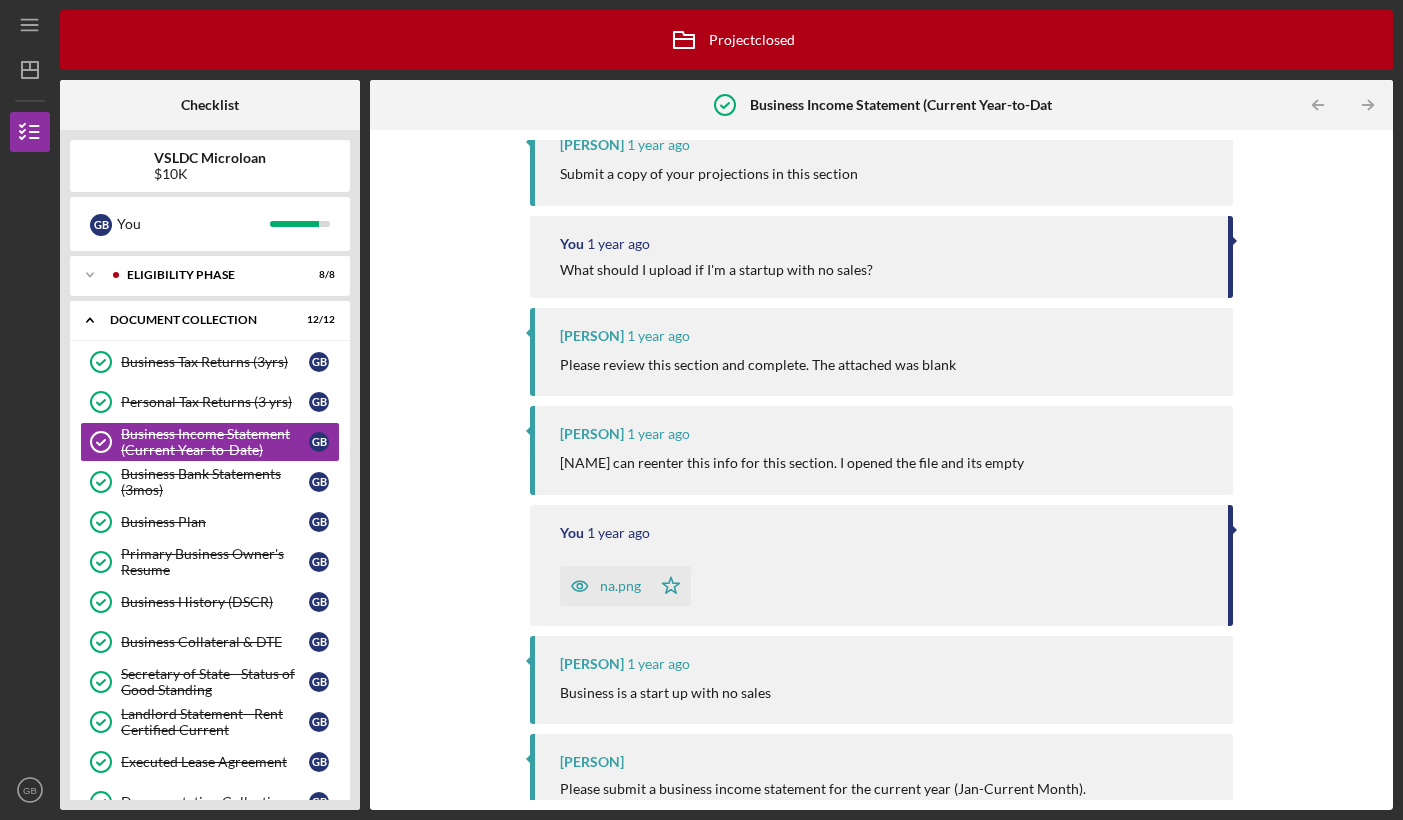 click on "na.png" at bounding box center (620, 586) 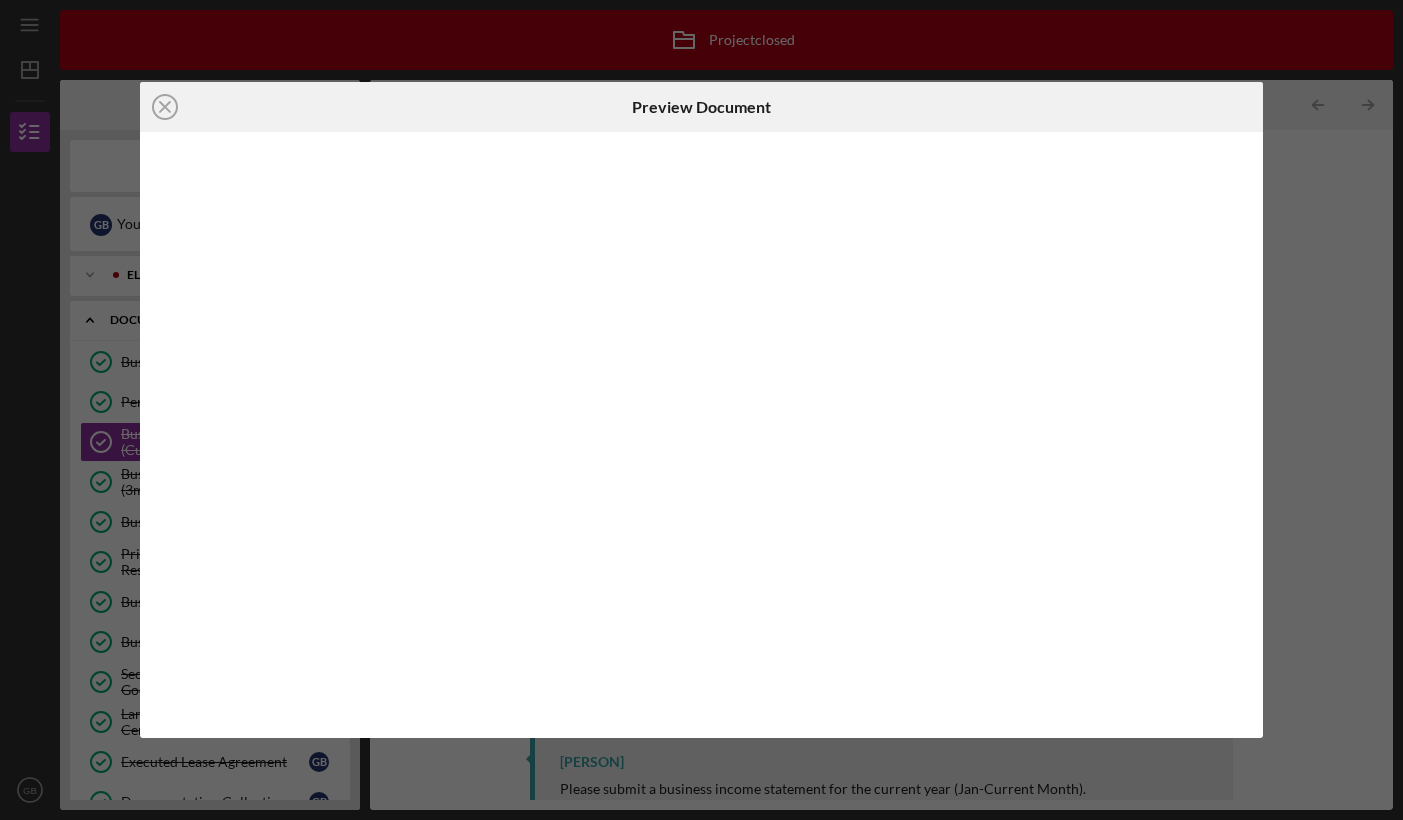 scroll, scrollTop: 0, scrollLeft: 0, axis: both 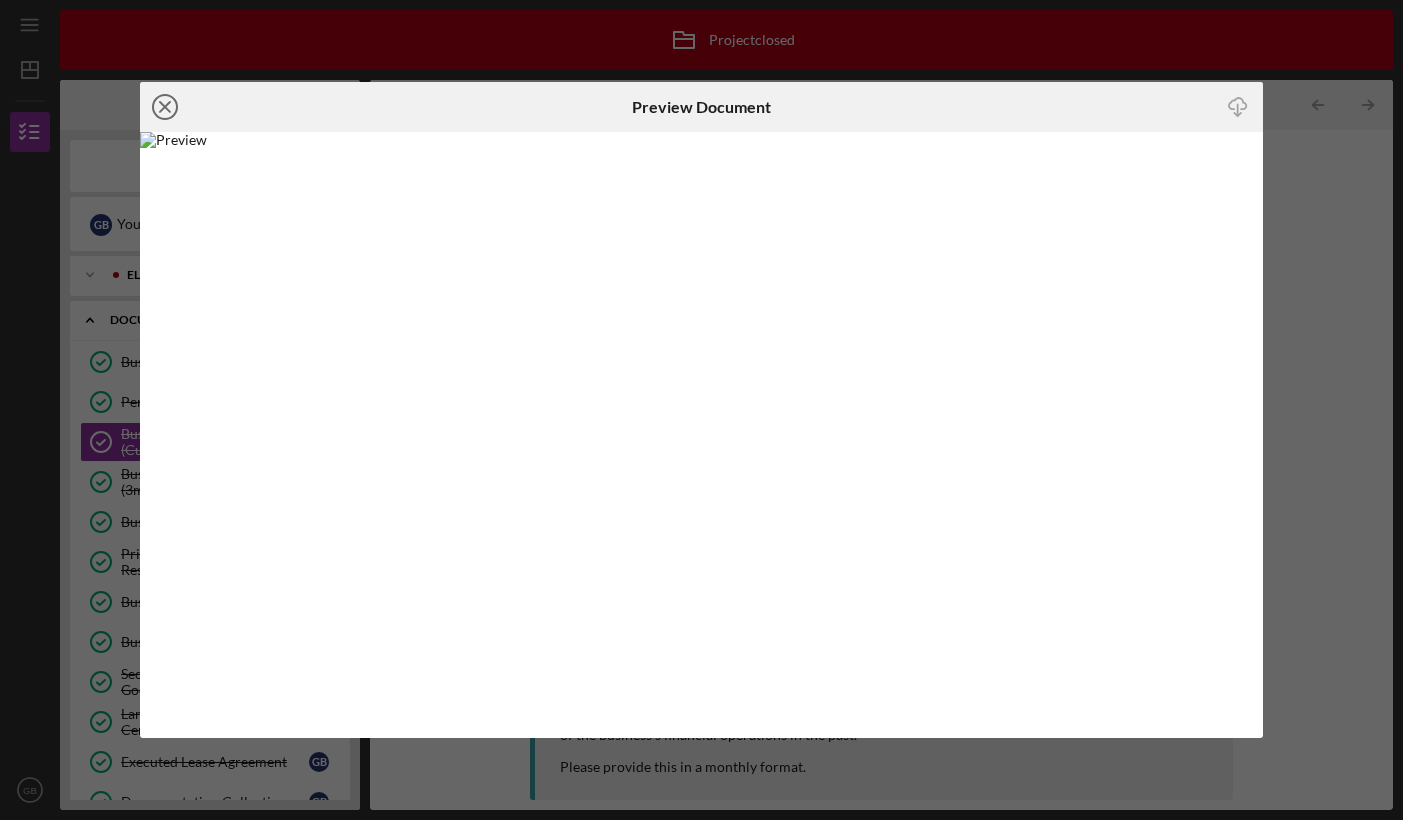 click on "Icon/Close" 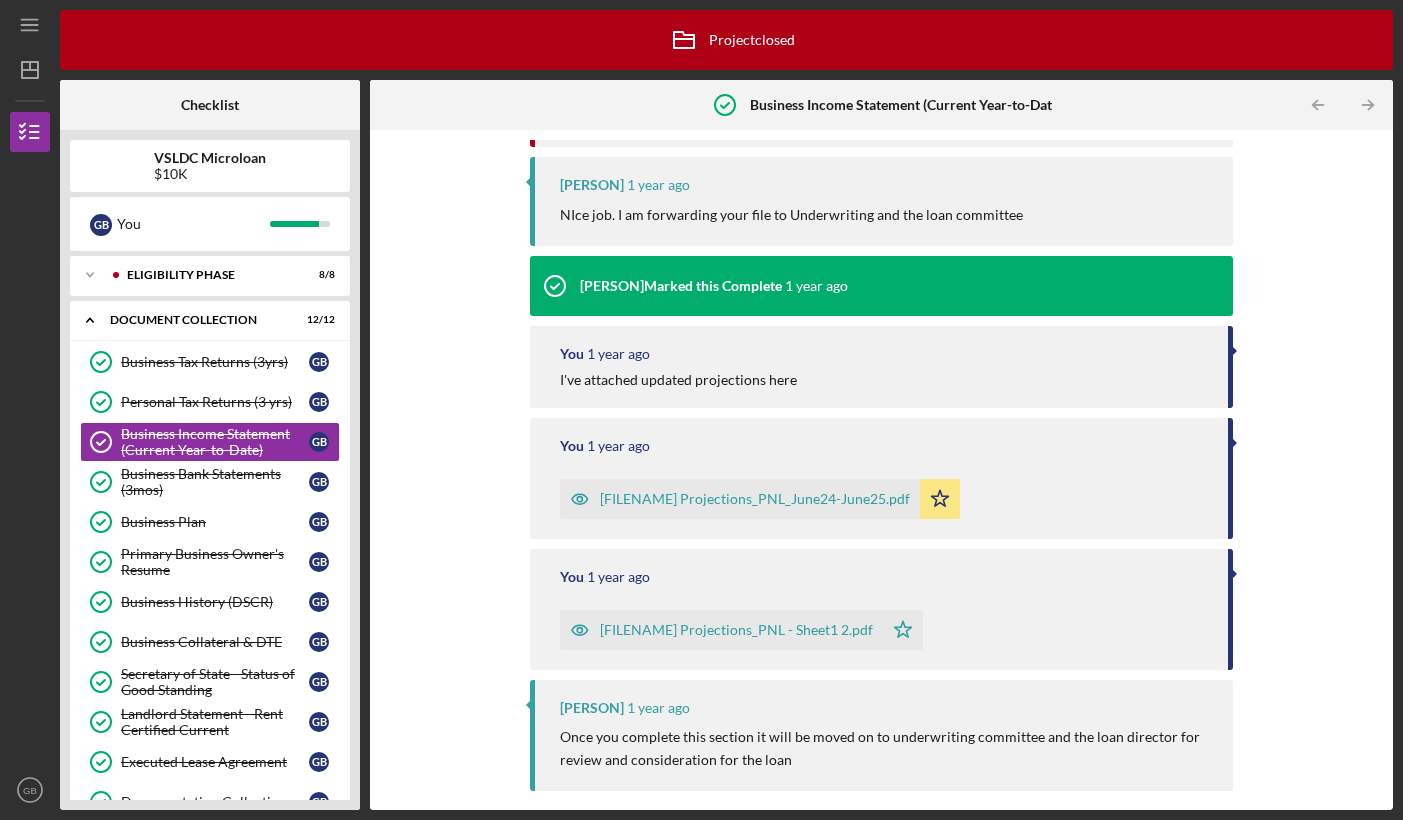scroll, scrollTop: 393, scrollLeft: 0, axis: vertical 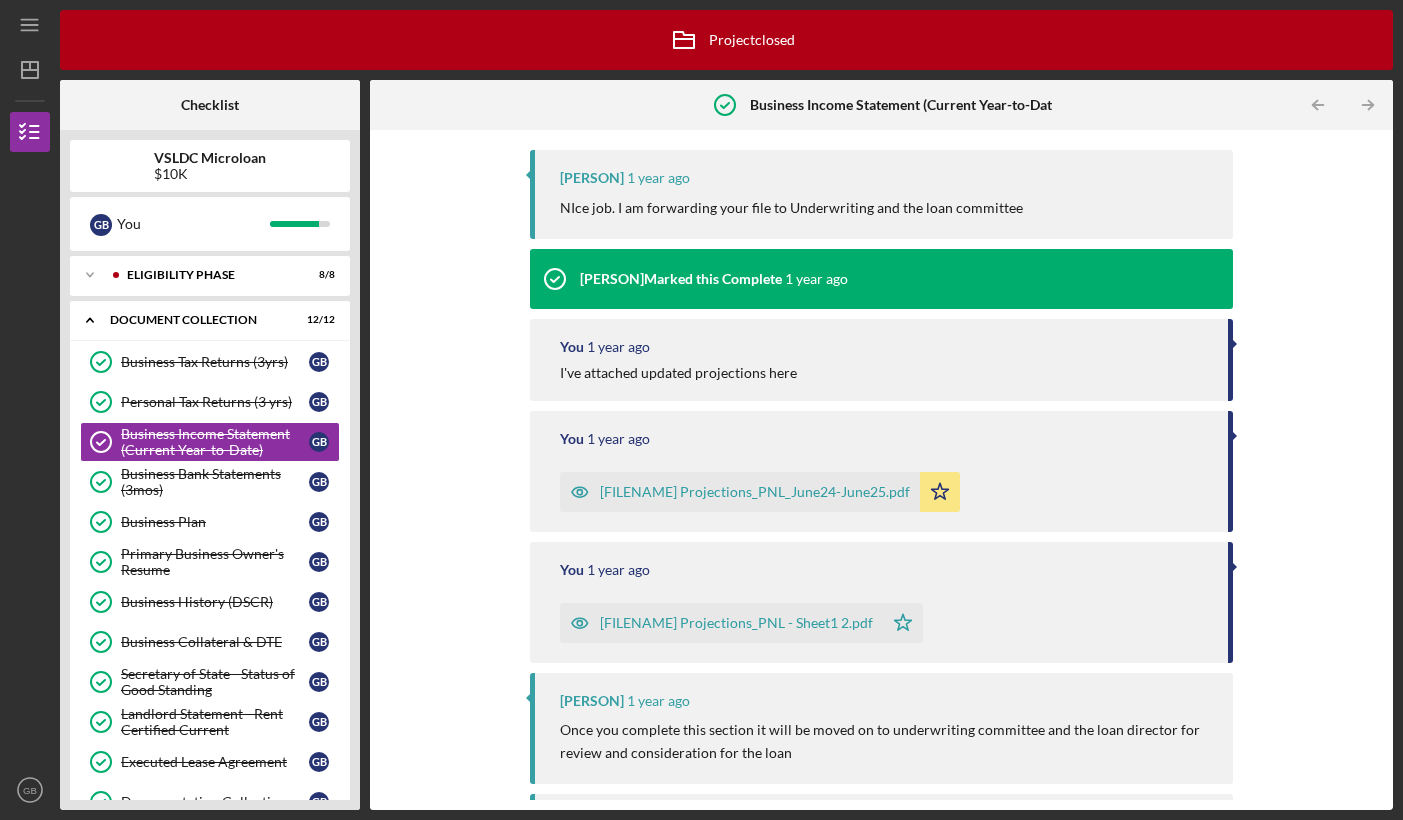 click on "Prancing Tastebud Projections_PNL_June24-June25.pdf" at bounding box center (755, 492) 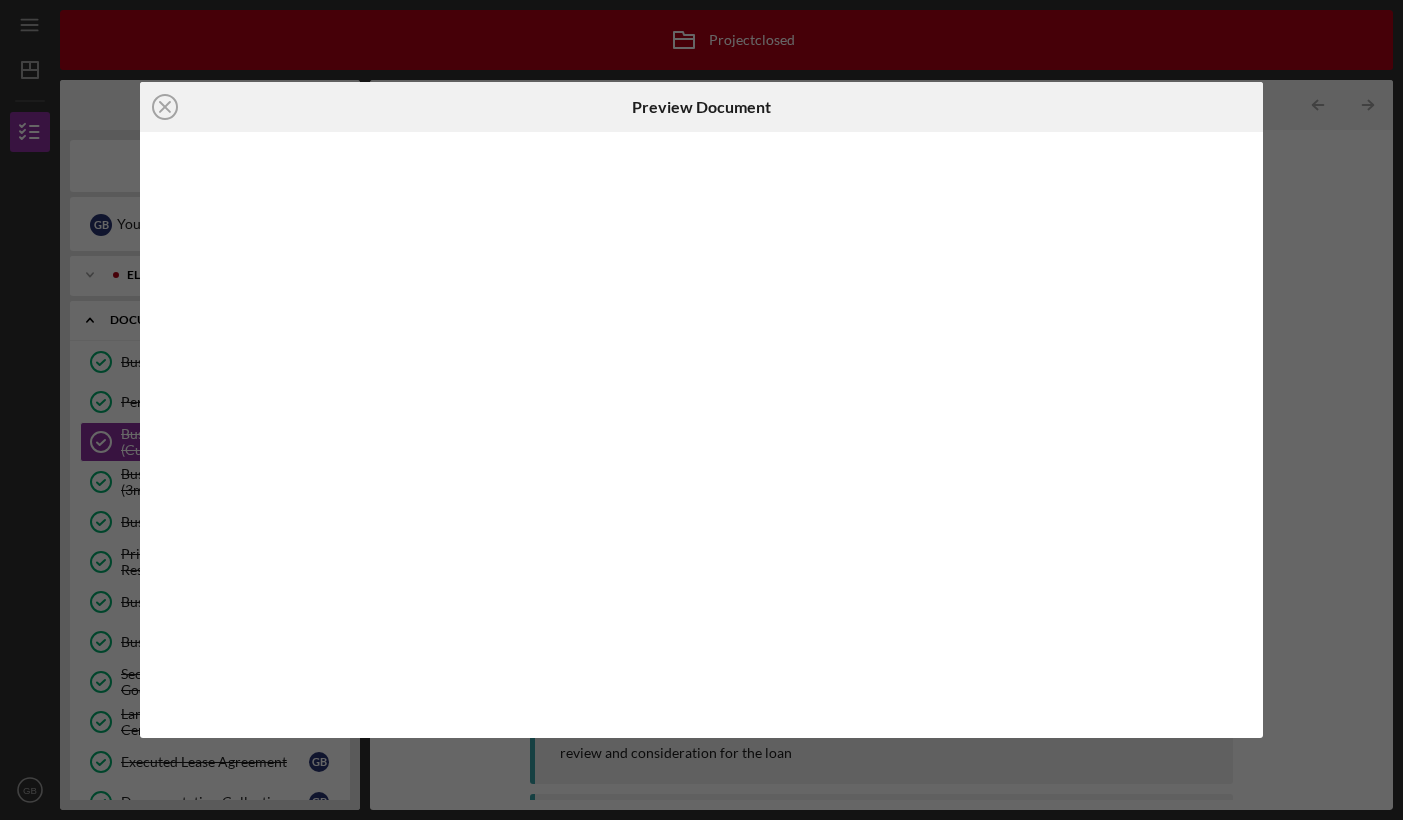 scroll, scrollTop: 0, scrollLeft: 0, axis: both 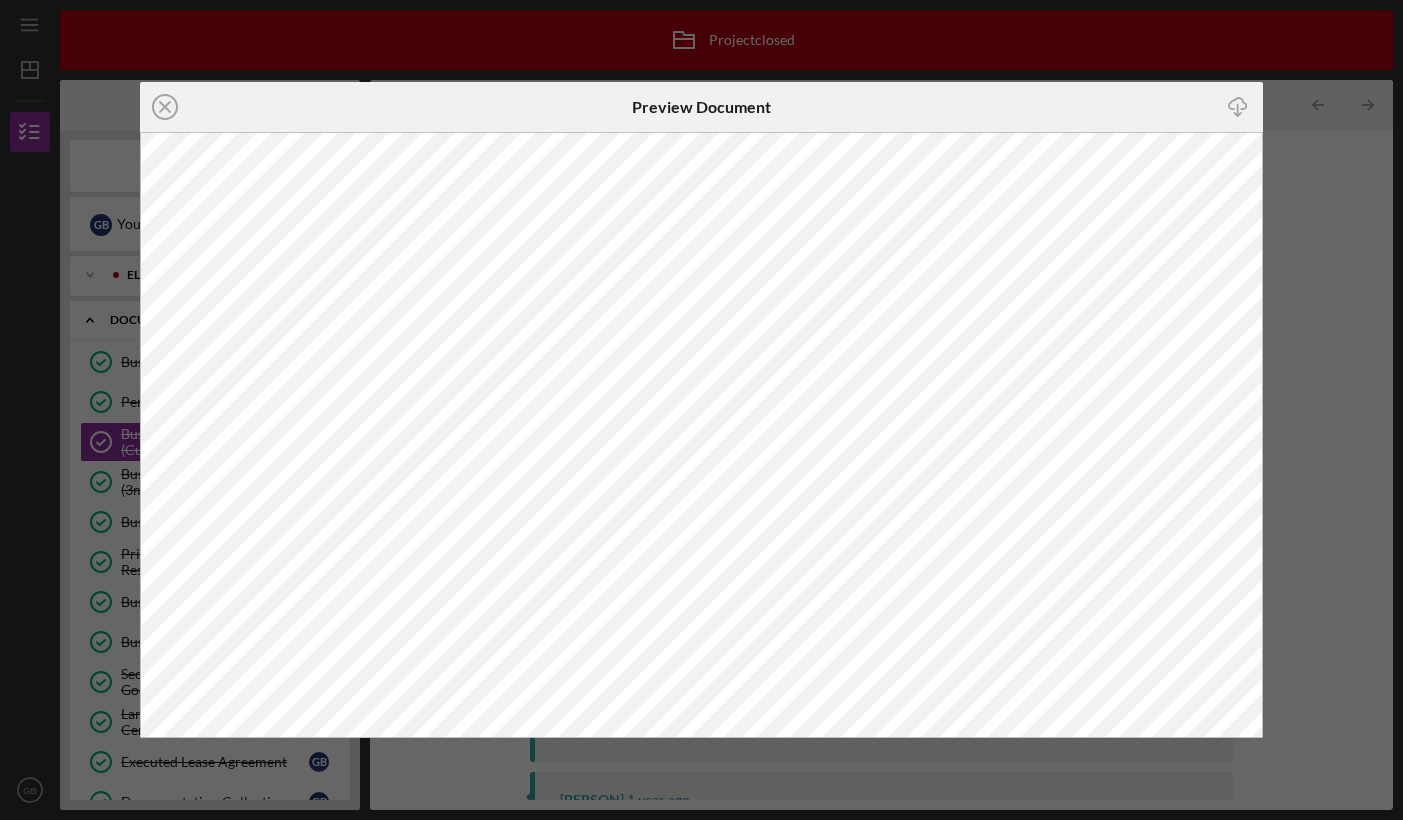 click on "Icon/Close Preview Document Icon/Download" at bounding box center [701, 410] 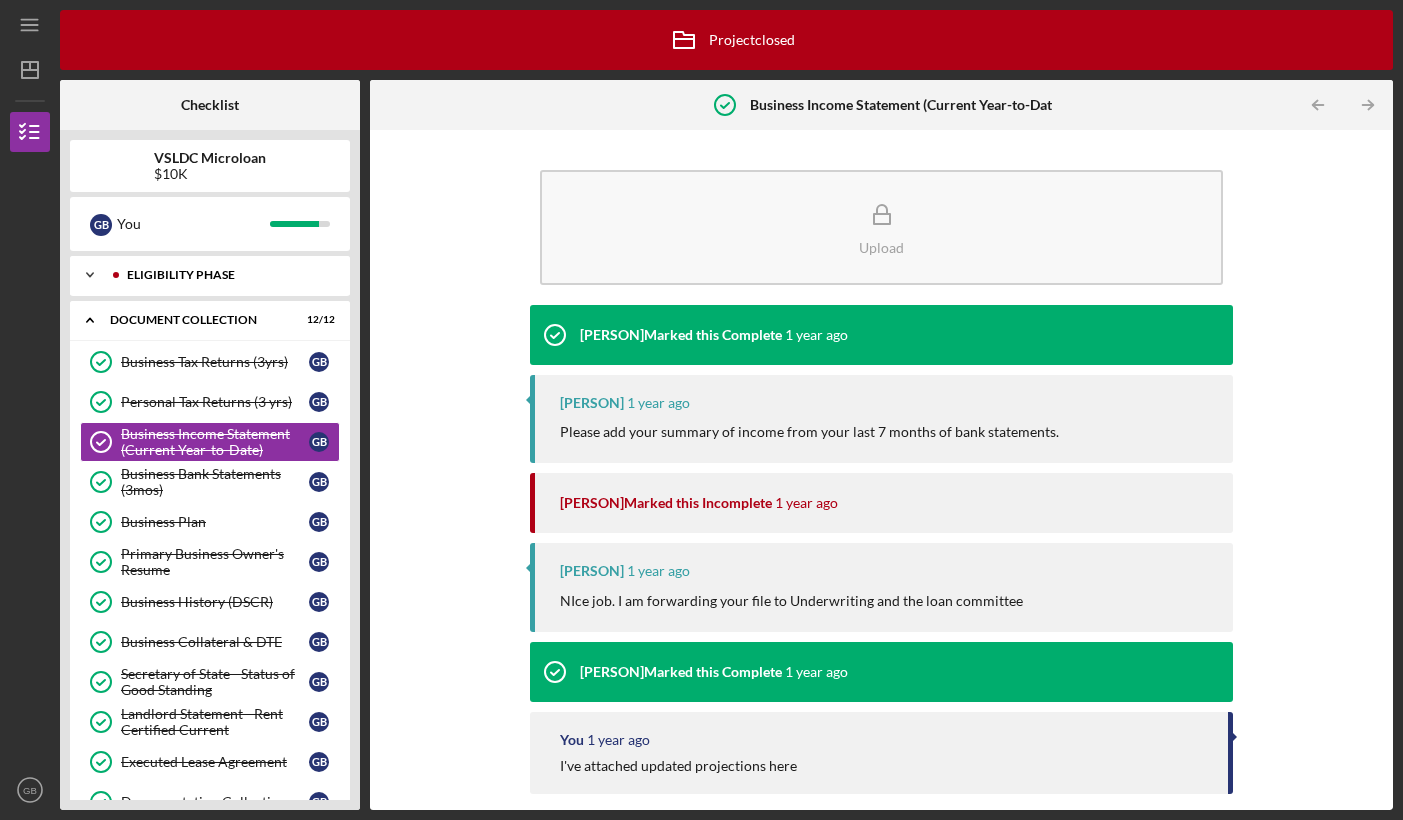 click on "Icon/Expander Eligibility Phase 8 / 8" at bounding box center [210, 275] 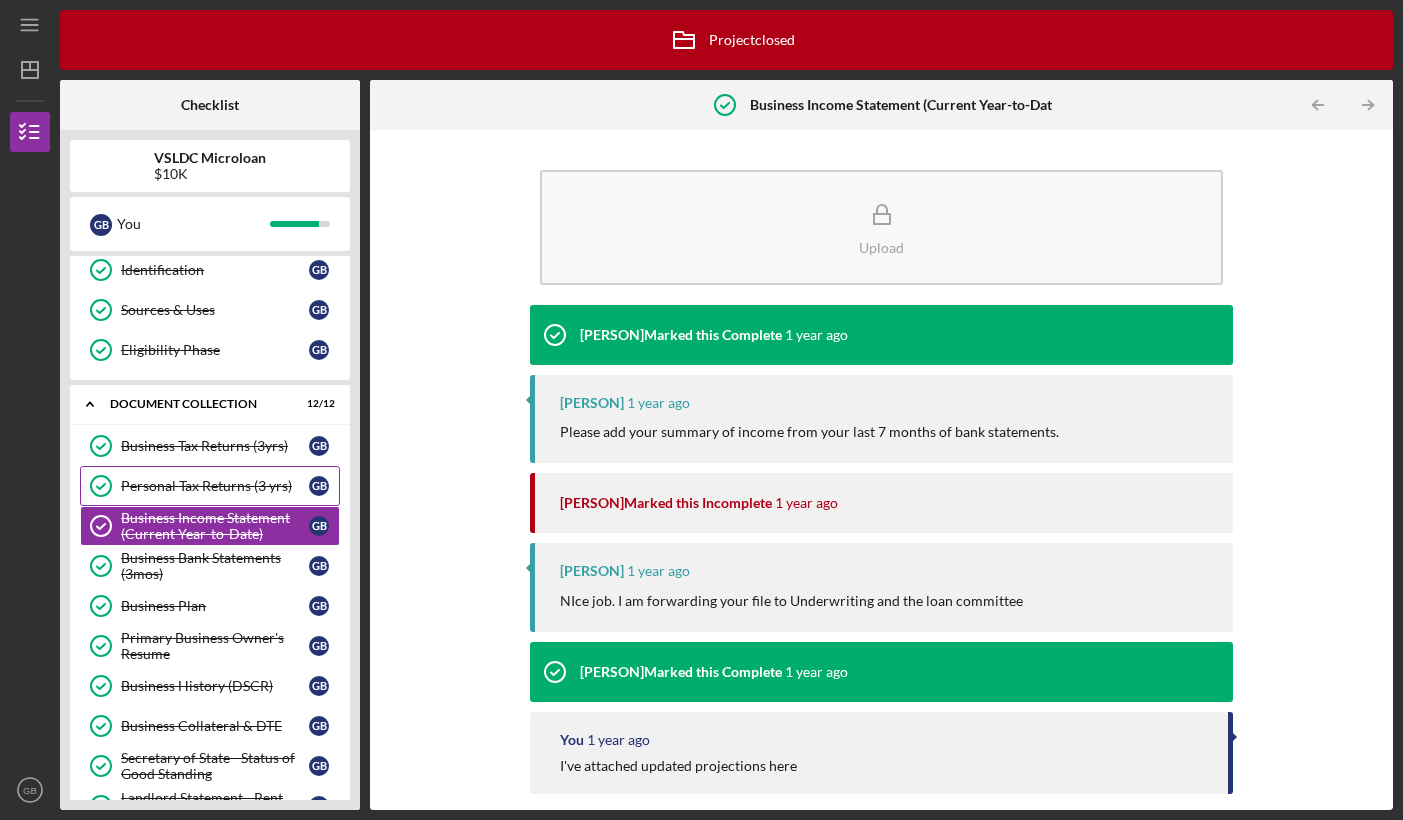 scroll, scrollTop: 252, scrollLeft: 0, axis: vertical 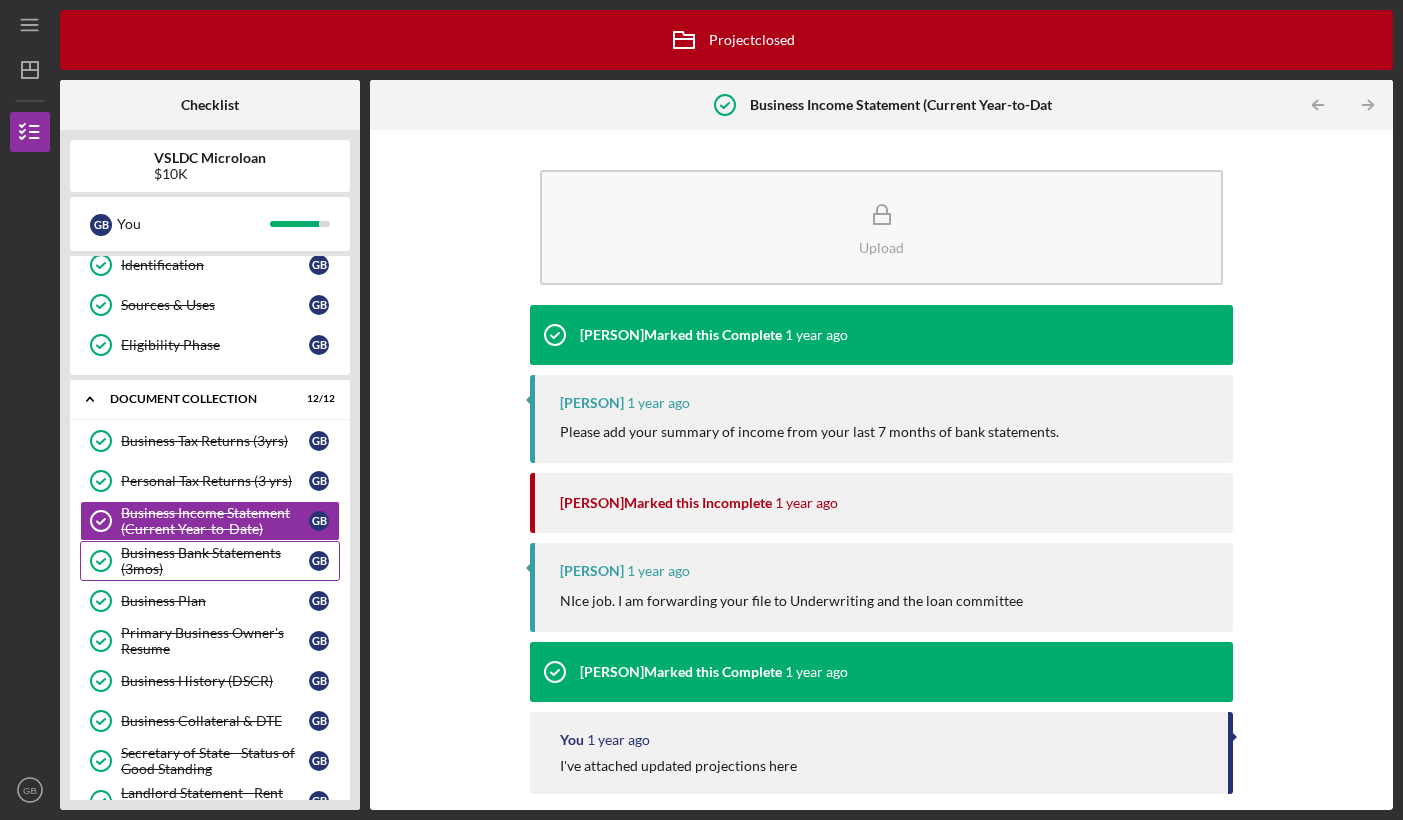 click on "Business Bank Statements (3mos)" at bounding box center [215, 561] 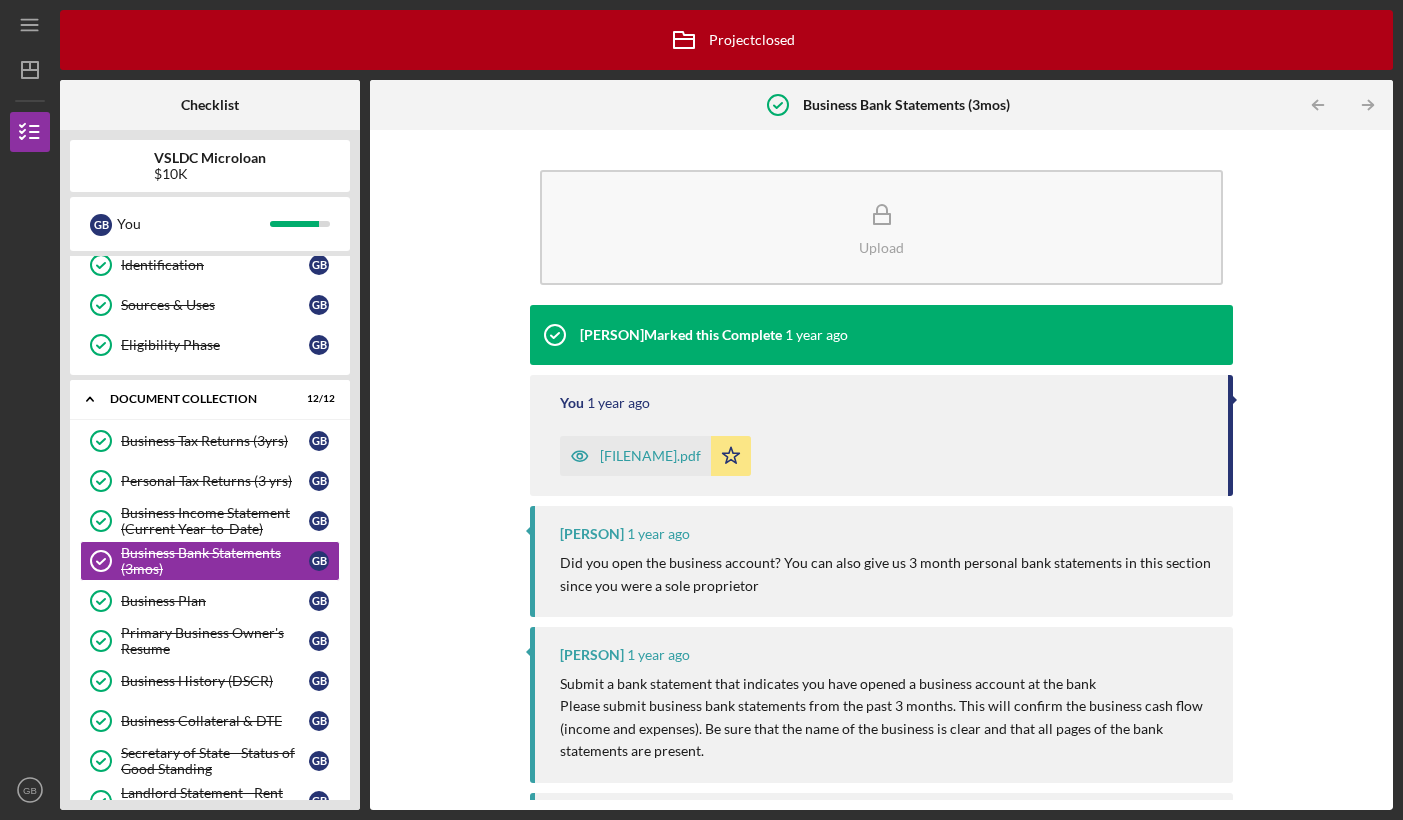 click on "BusinessBankInformation.pdf" at bounding box center (650, 456) 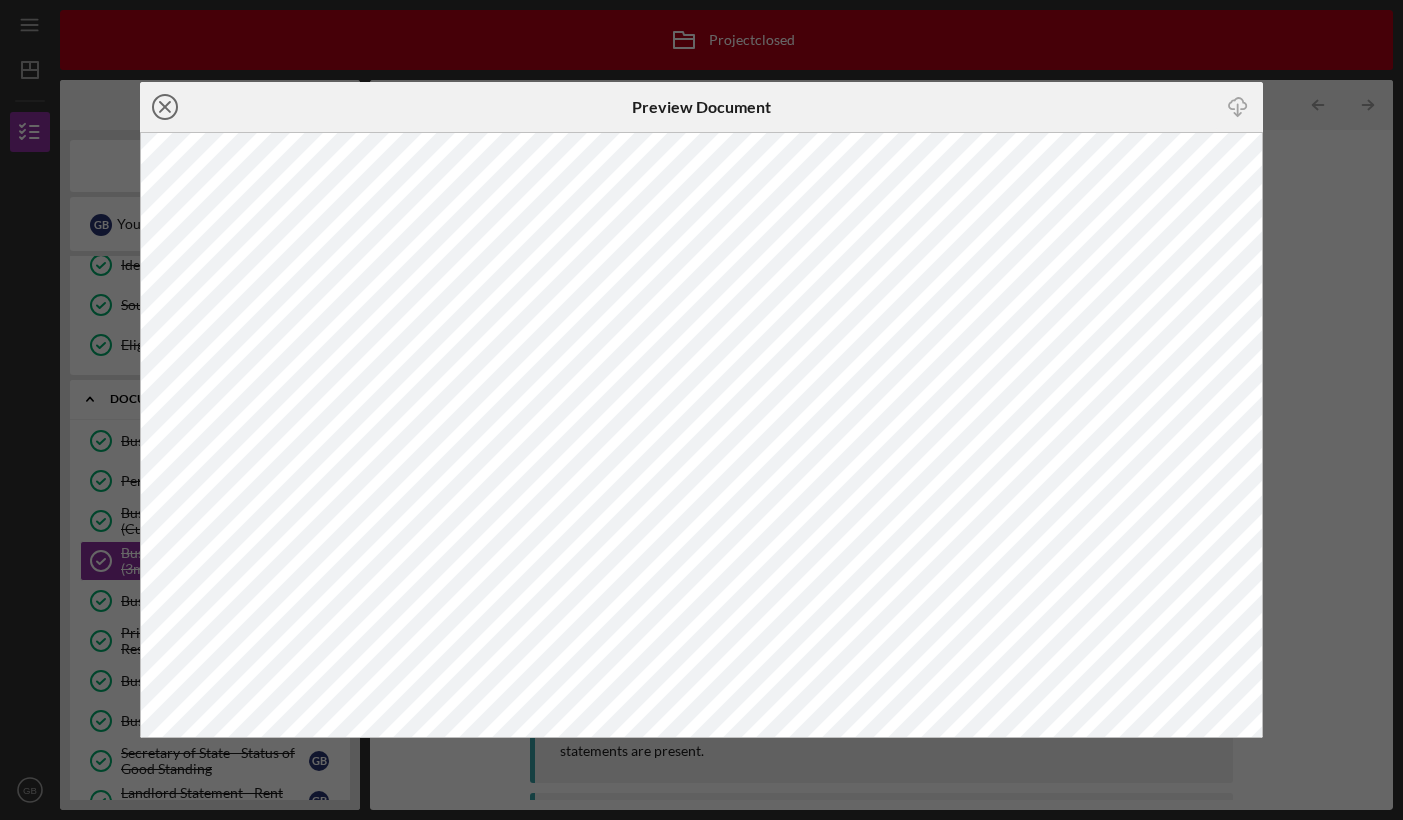 click on "Icon/Close" 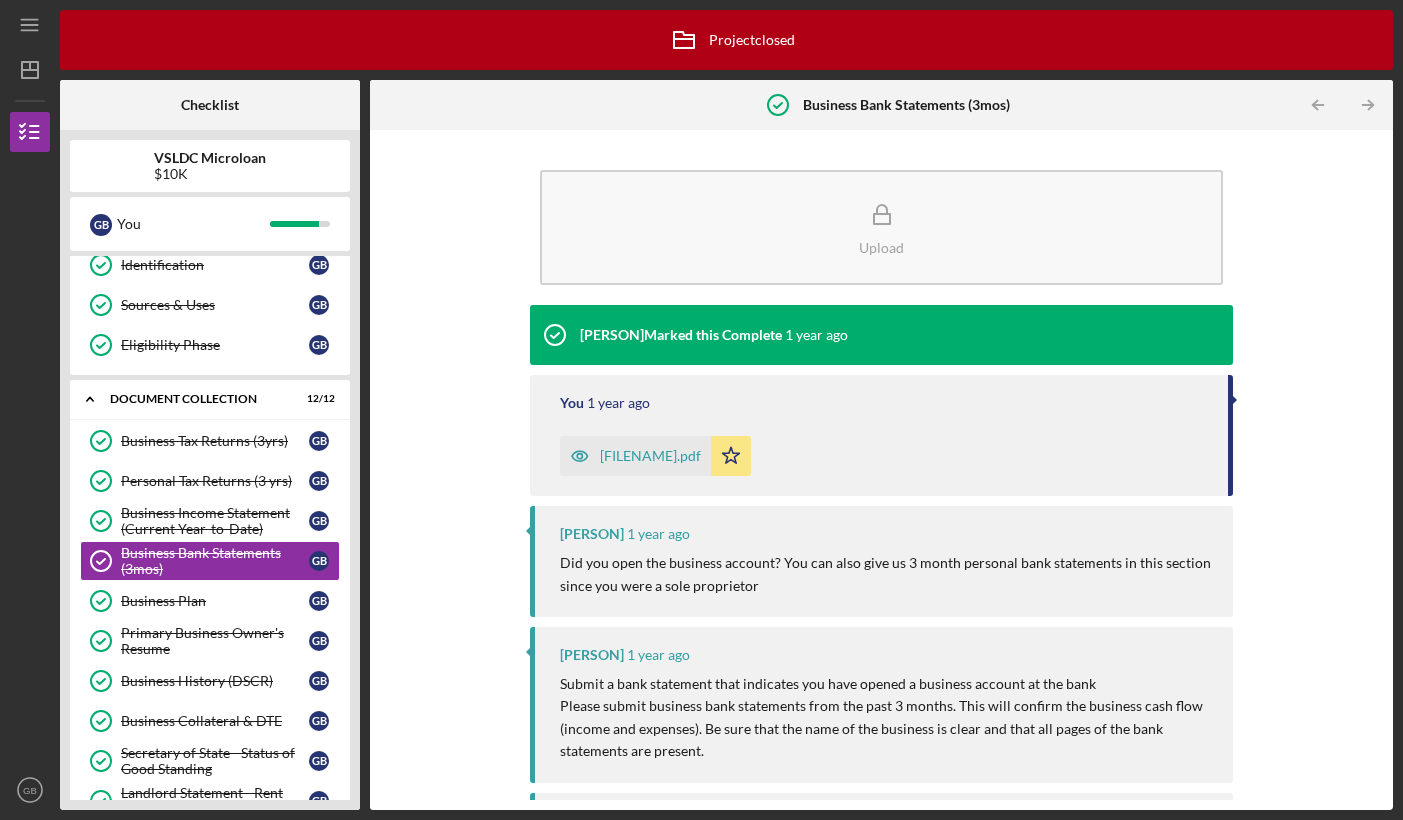 scroll, scrollTop: 128, scrollLeft: 0, axis: vertical 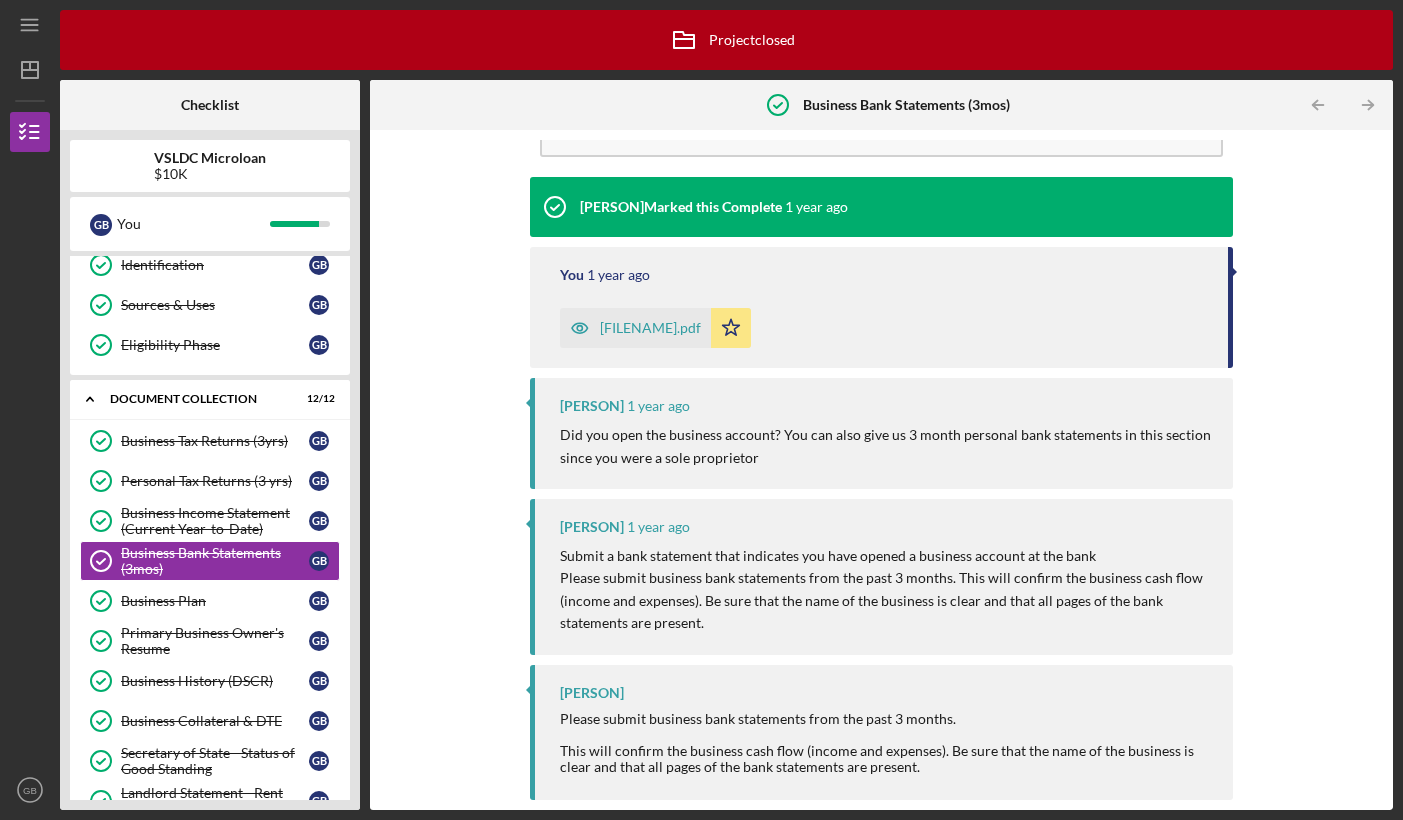 click on "BusinessBankInformation.pdf" at bounding box center [650, 328] 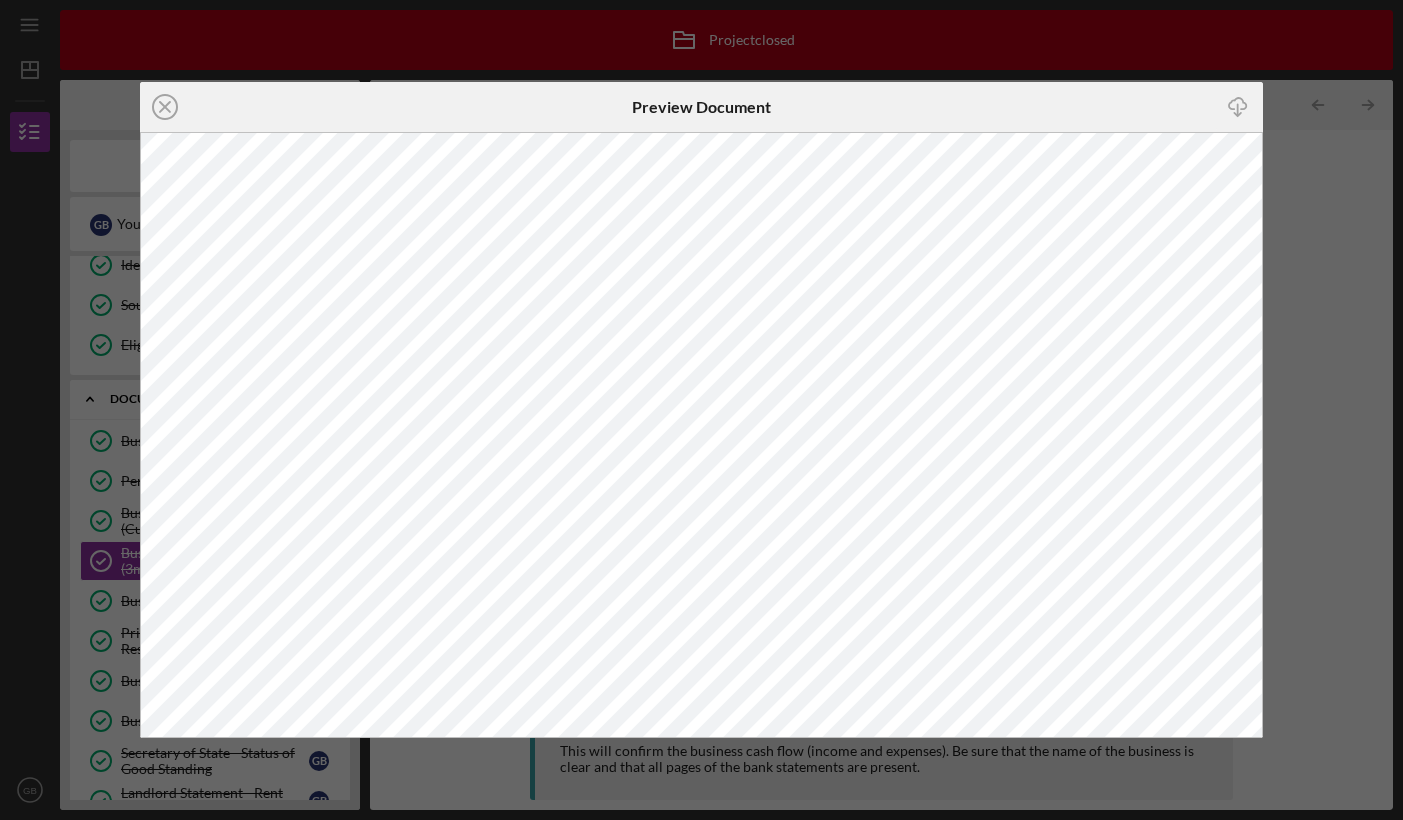 scroll, scrollTop: 0, scrollLeft: 0, axis: both 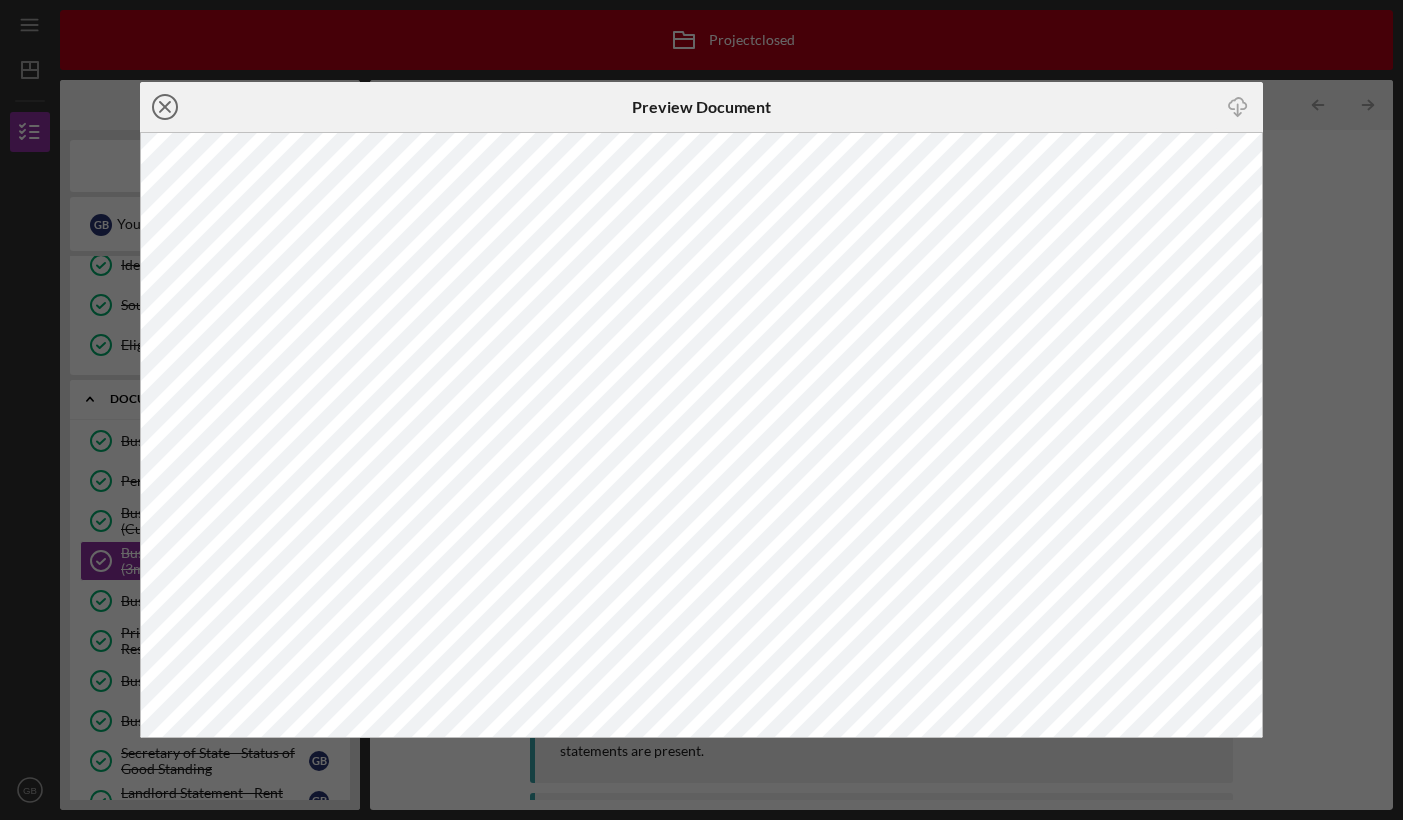 click on "Icon/Close" 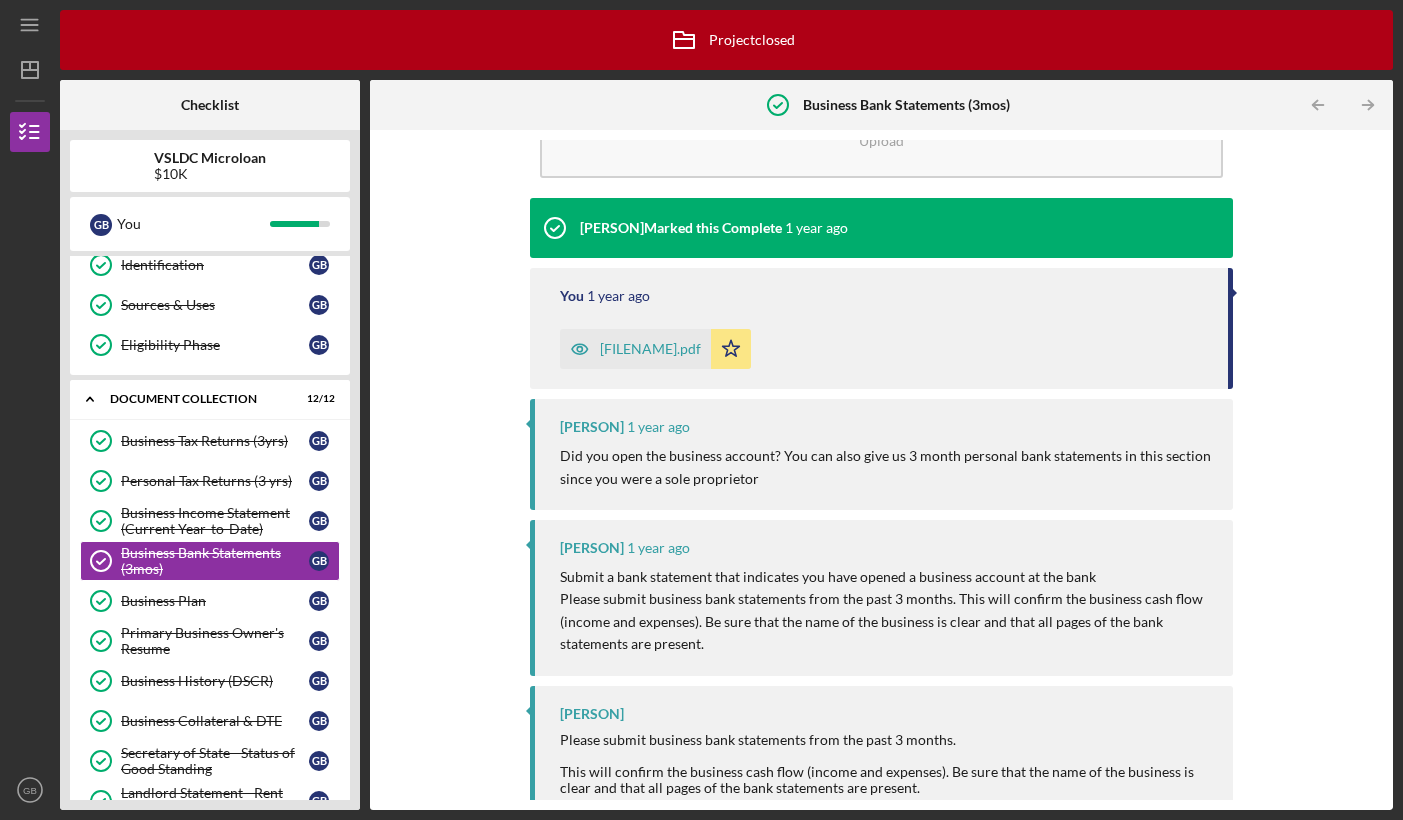 scroll, scrollTop: 128, scrollLeft: 0, axis: vertical 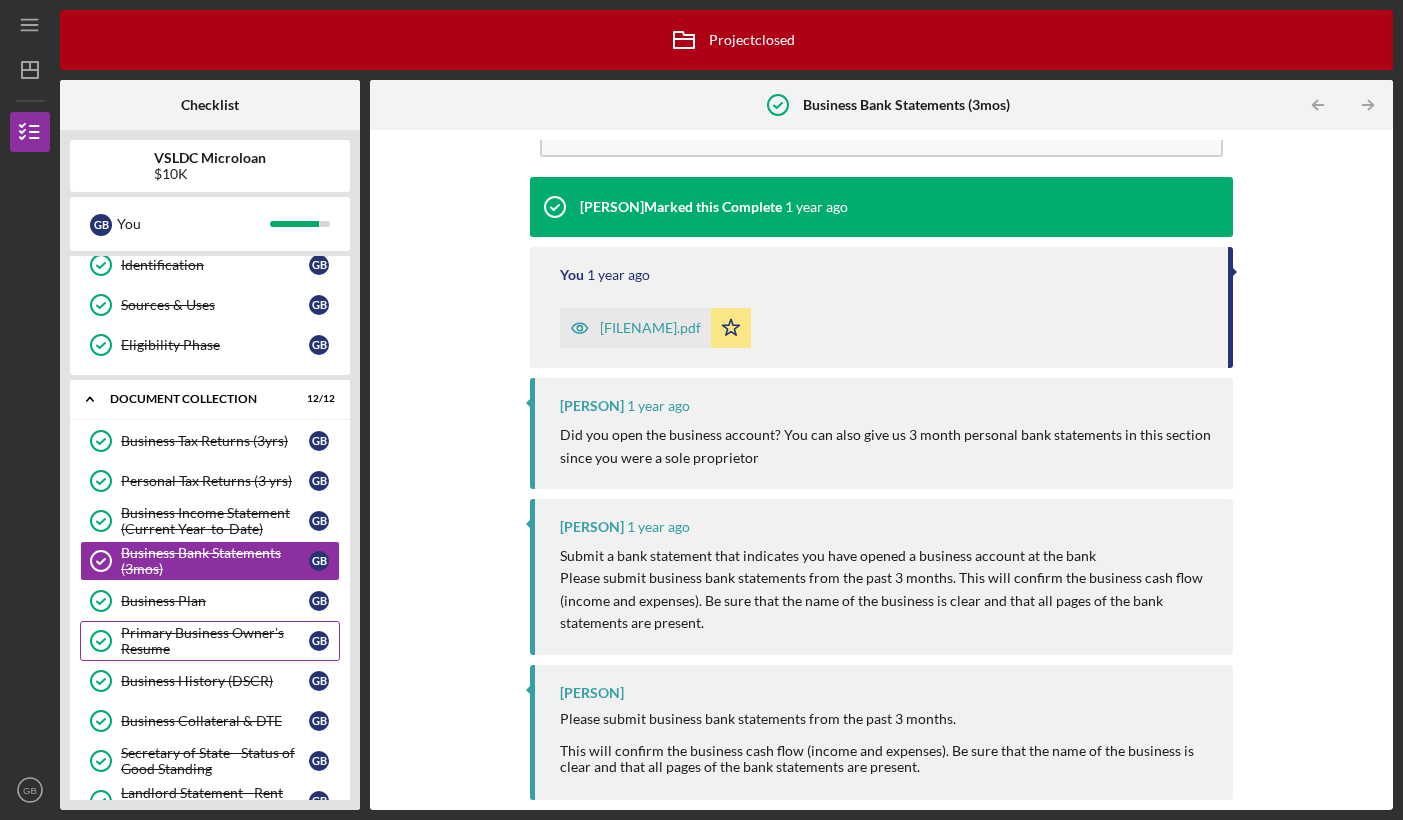 click on "Primary Business Owner's Resume" at bounding box center (215, 641) 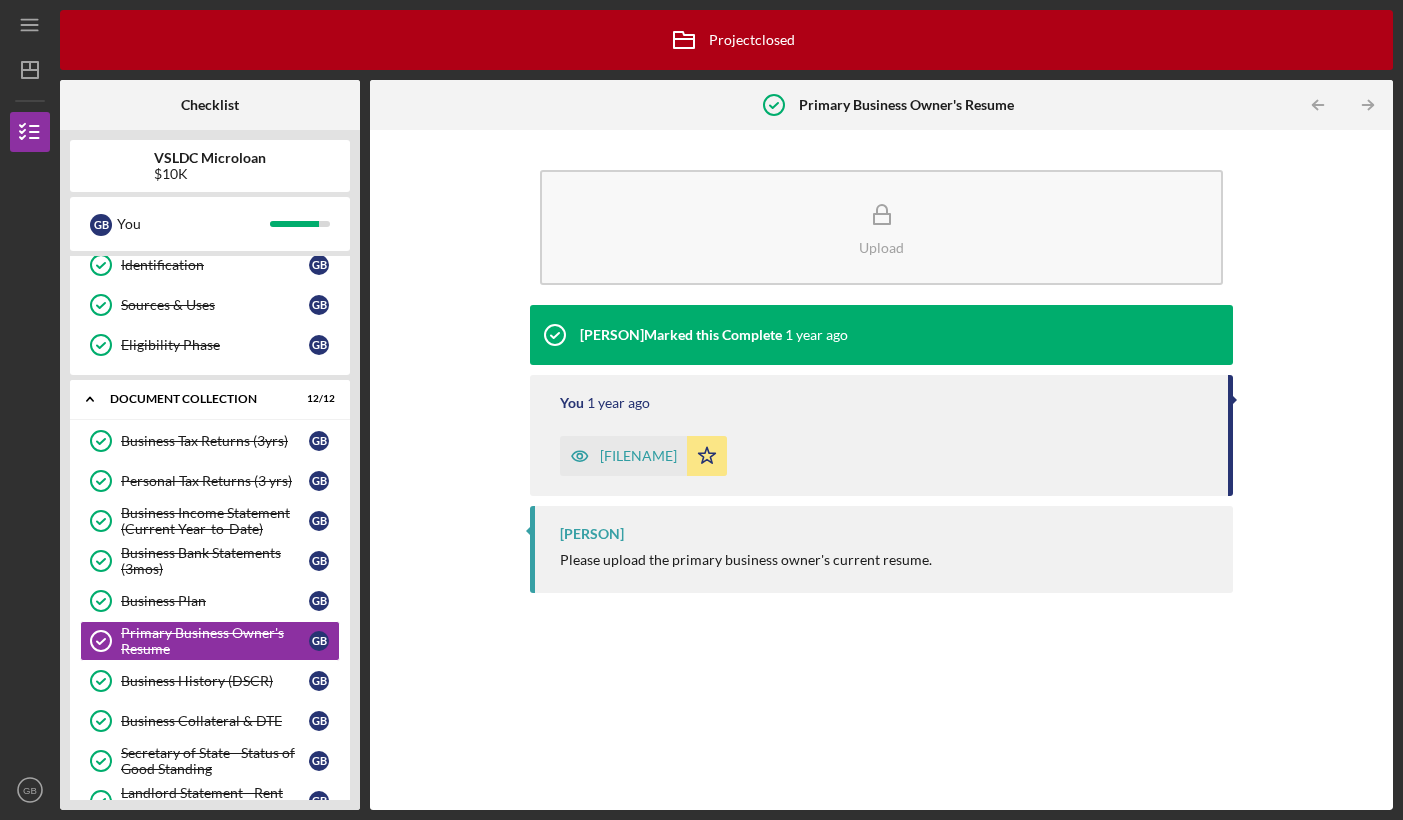 click on "Resume_GCB.pdf" at bounding box center [638, 456] 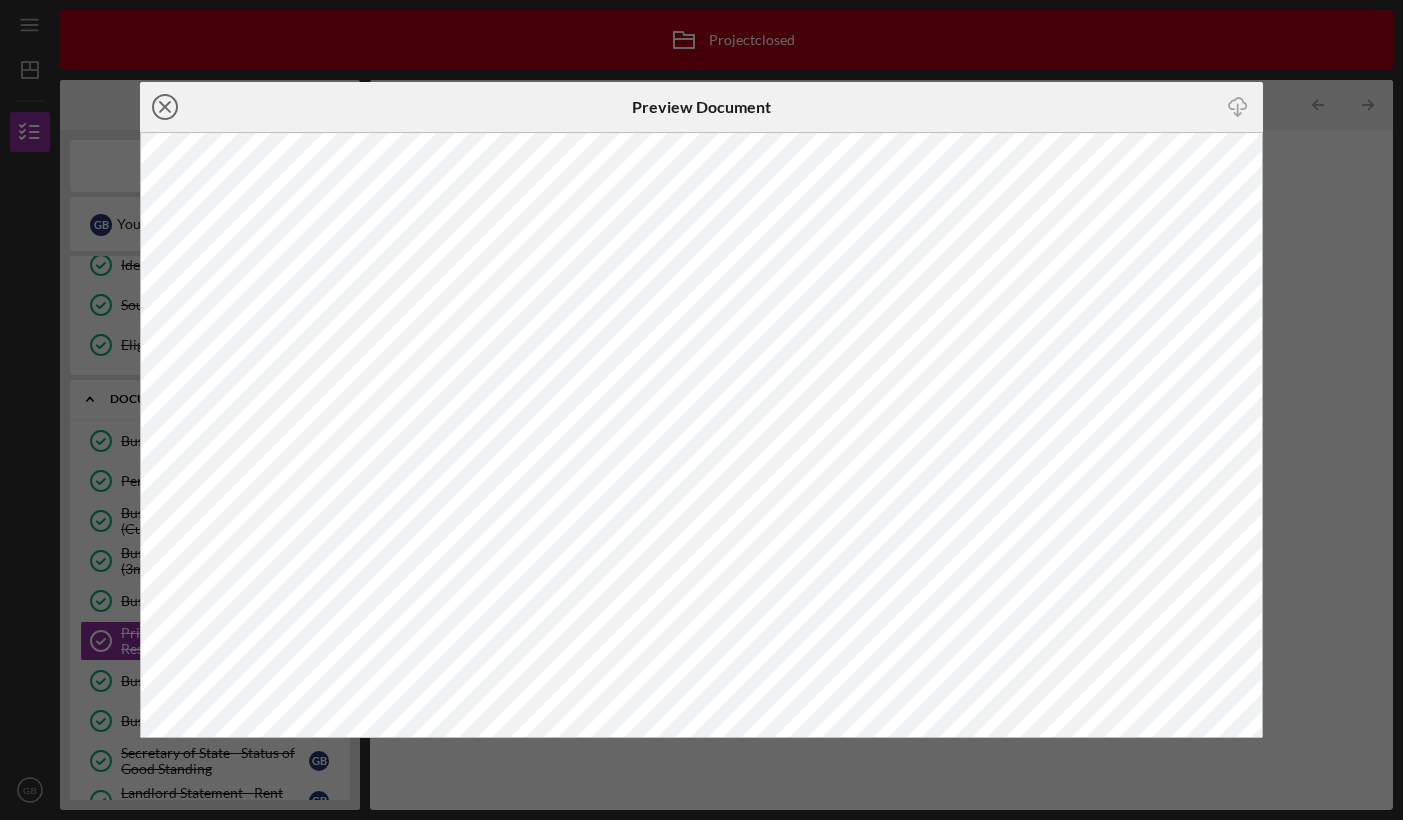 click on "Icon/Close" 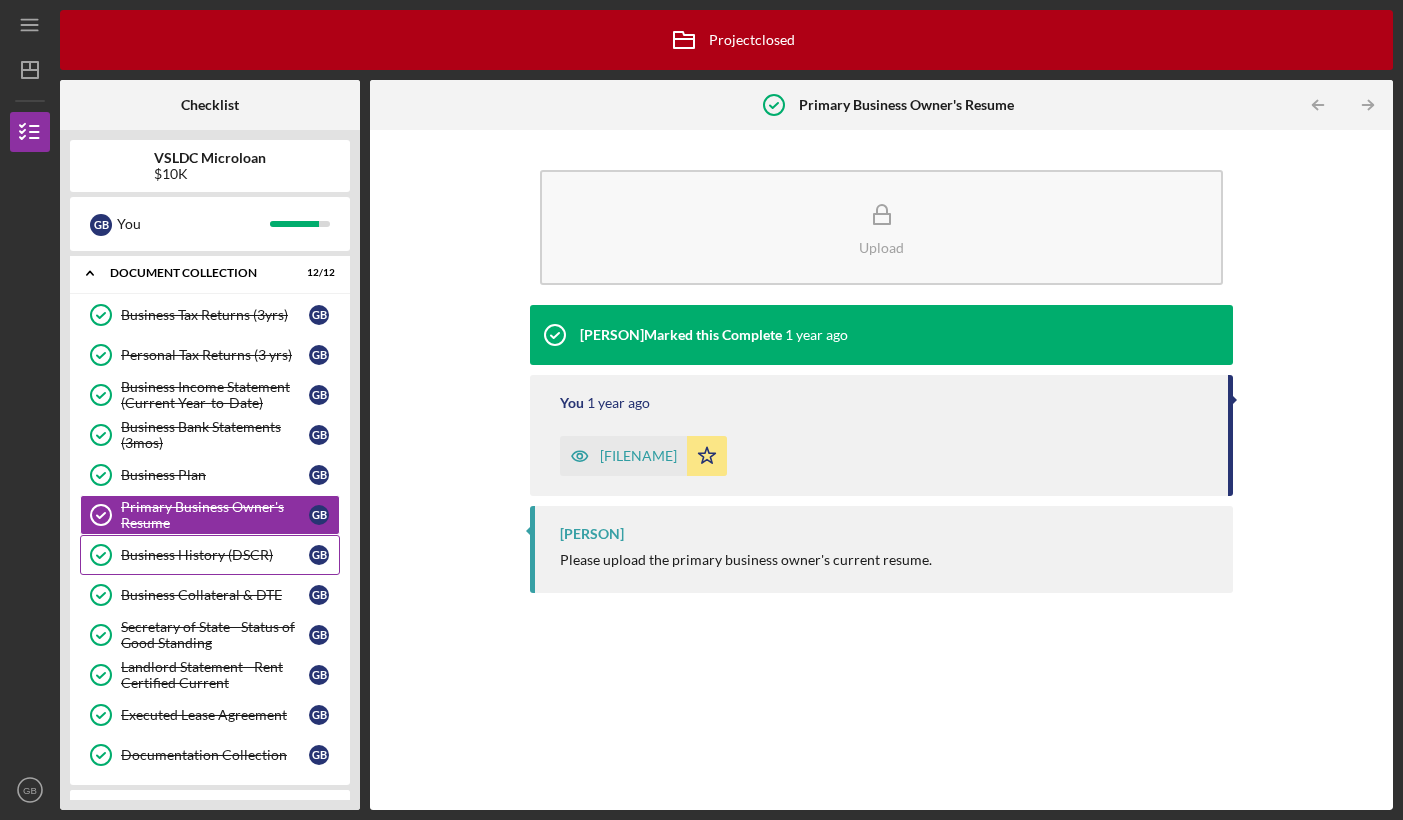 scroll, scrollTop: 398, scrollLeft: 0, axis: vertical 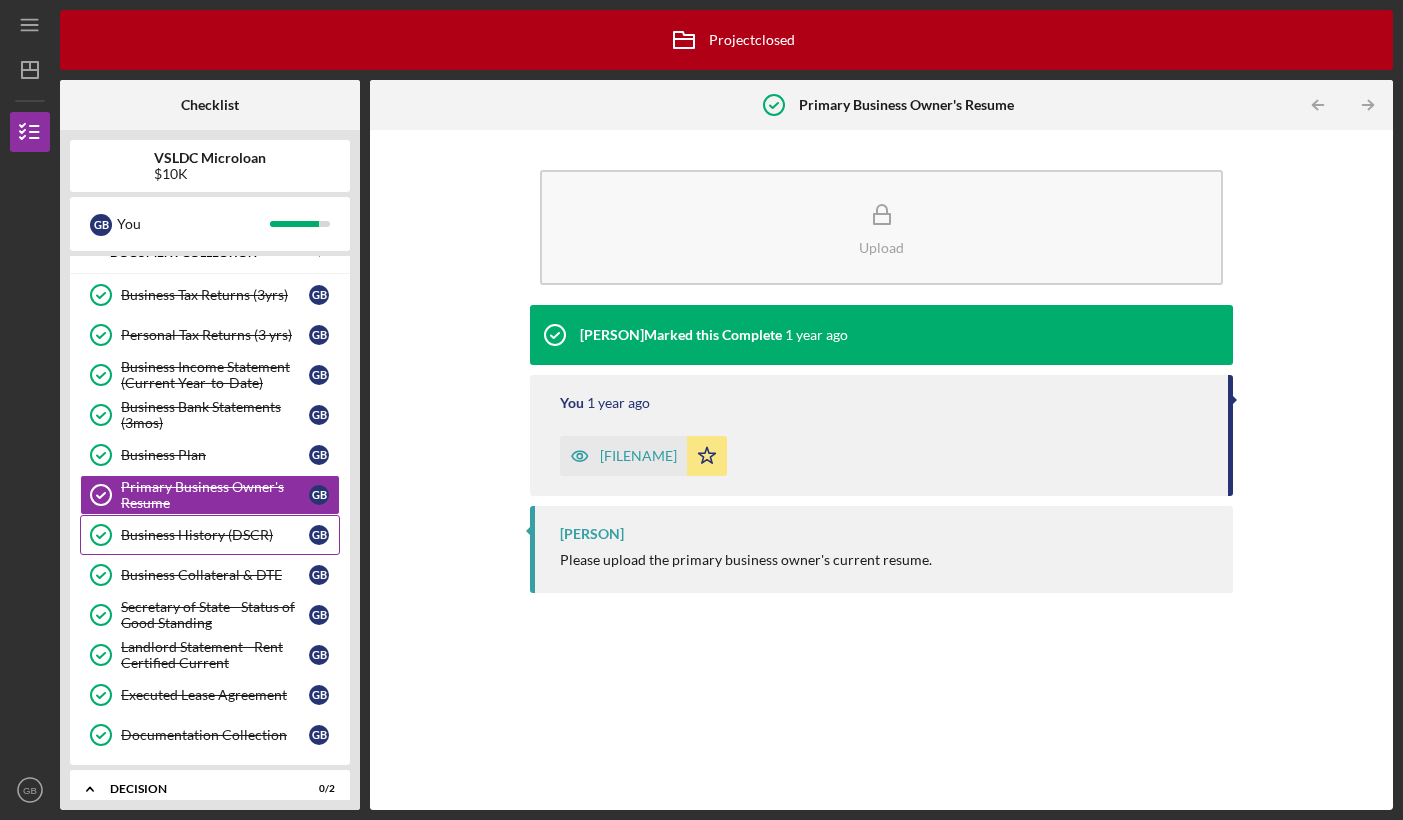 click on "Business History (DSCR)" at bounding box center (215, 535) 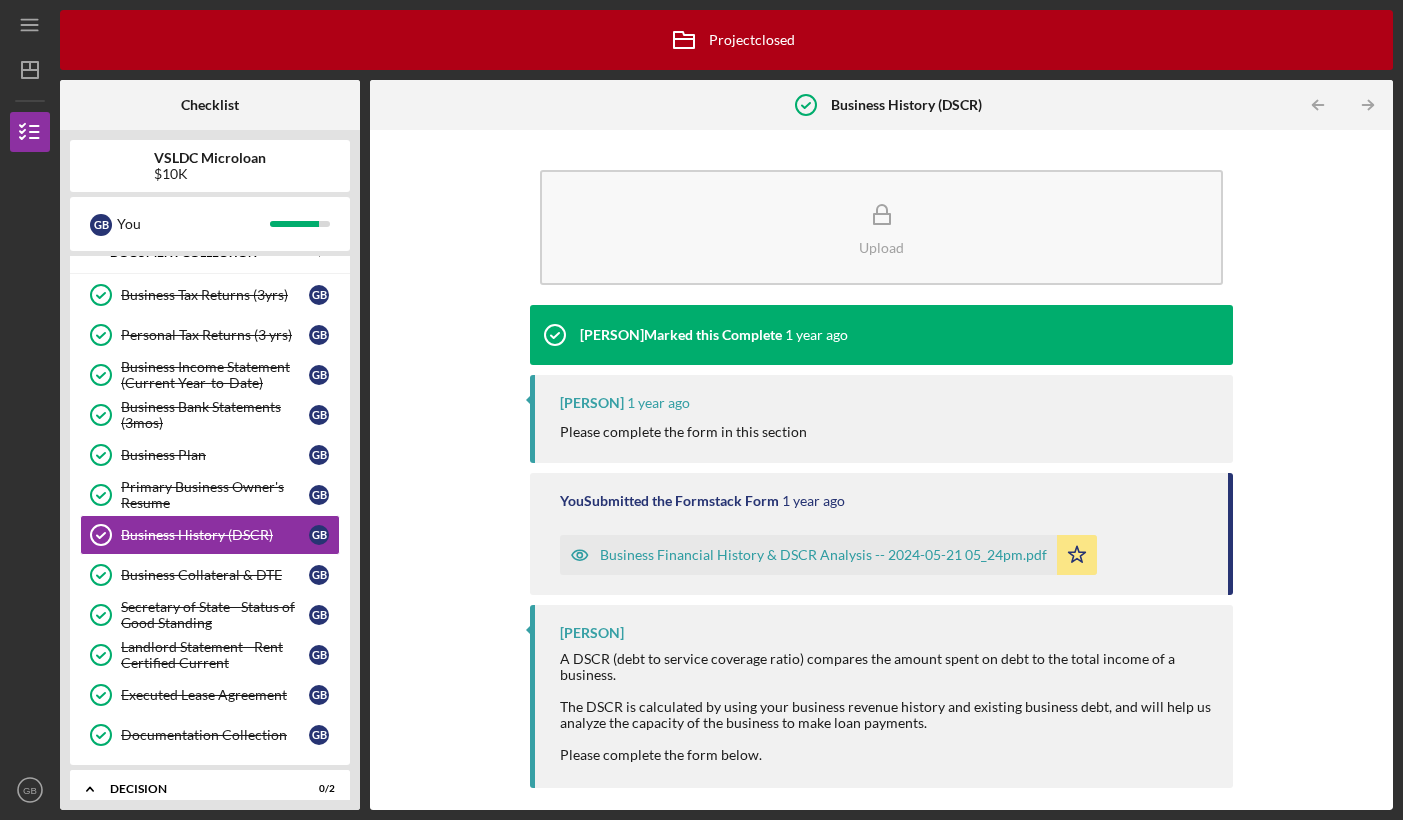click on "Business Financial History & DSCR Analysis -- 2024-05-21 05_24pm.pdf" at bounding box center [823, 555] 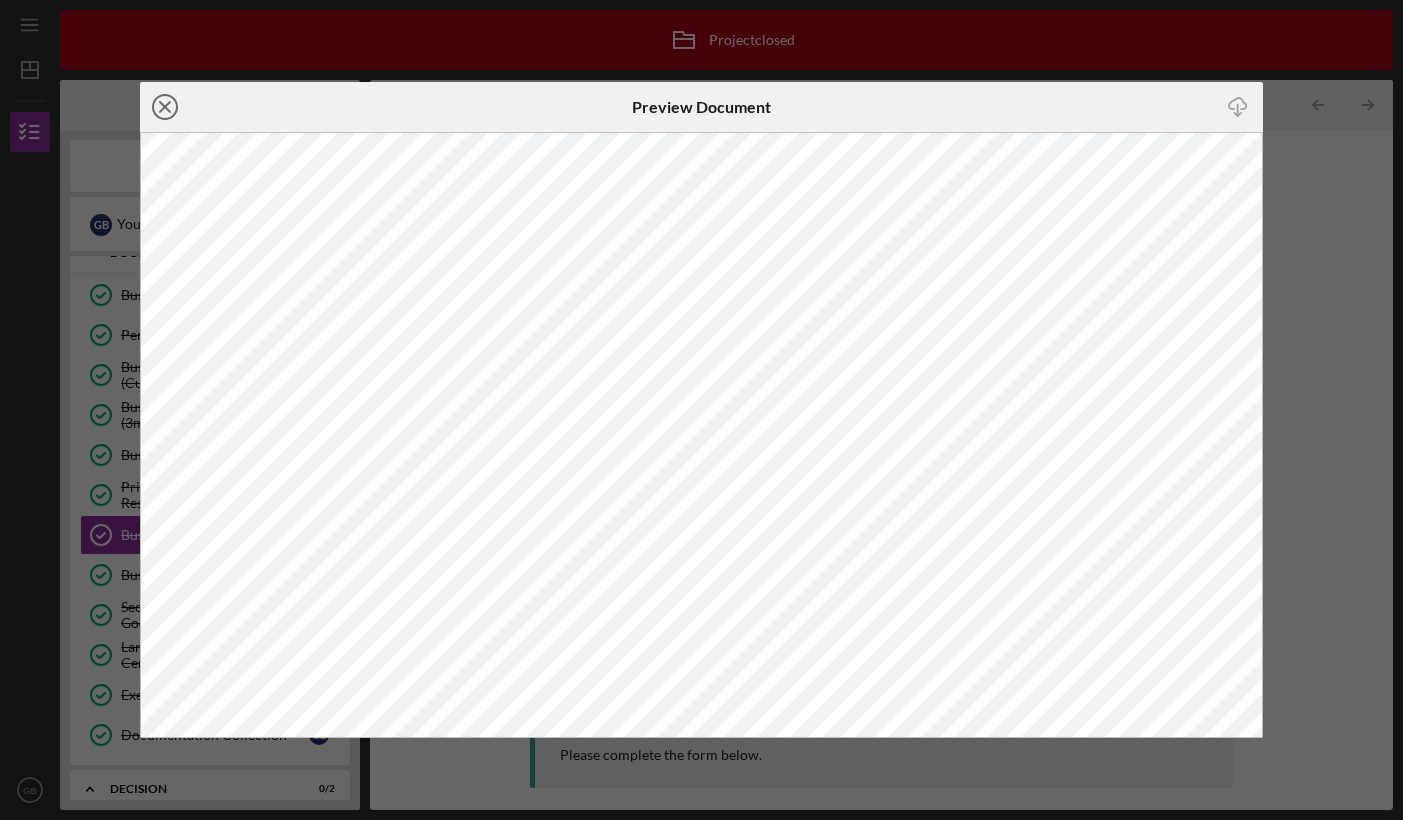 click on "Icon/Close" 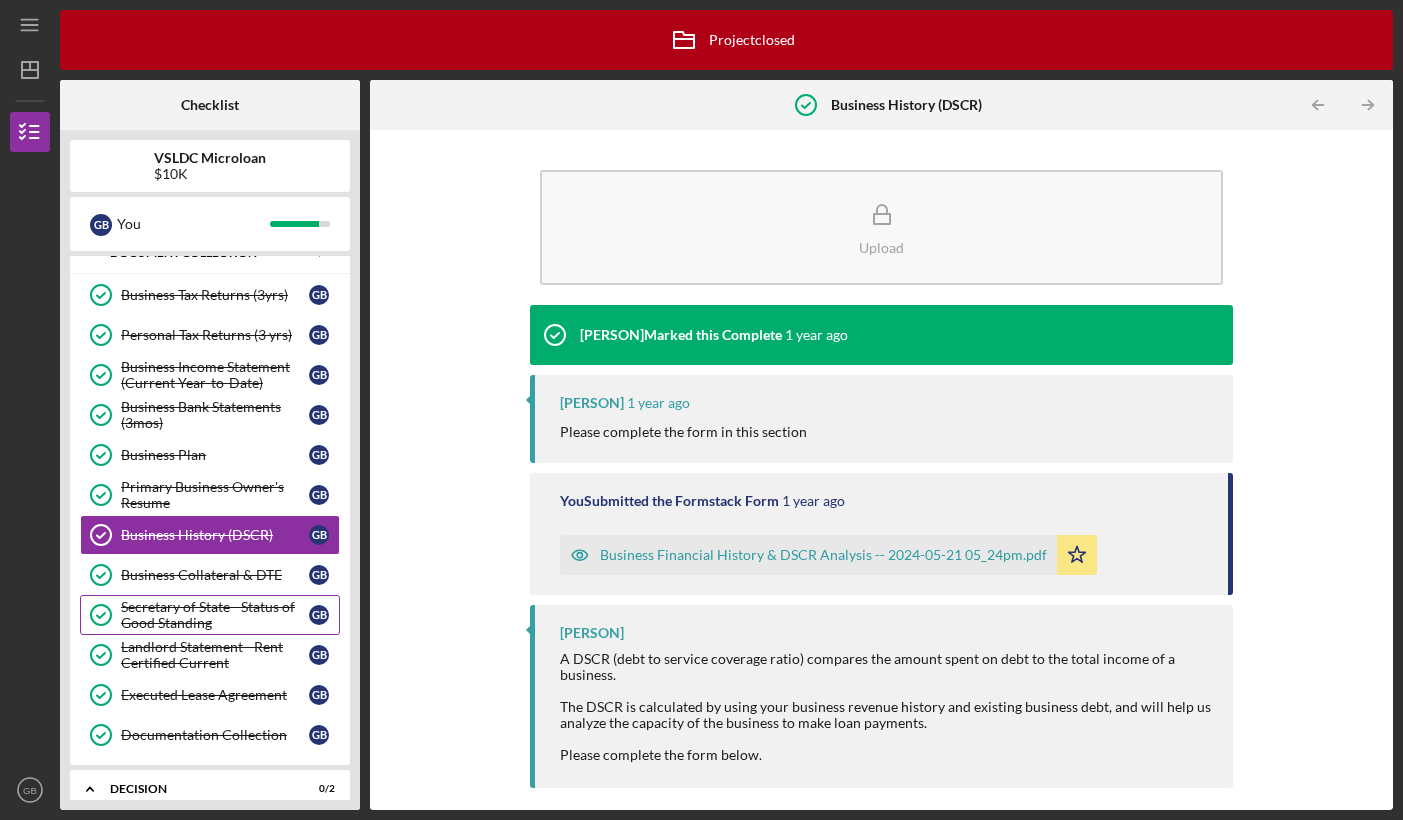 click on "Secretary of State - Status of Good Standing" at bounding box center (215, 615) 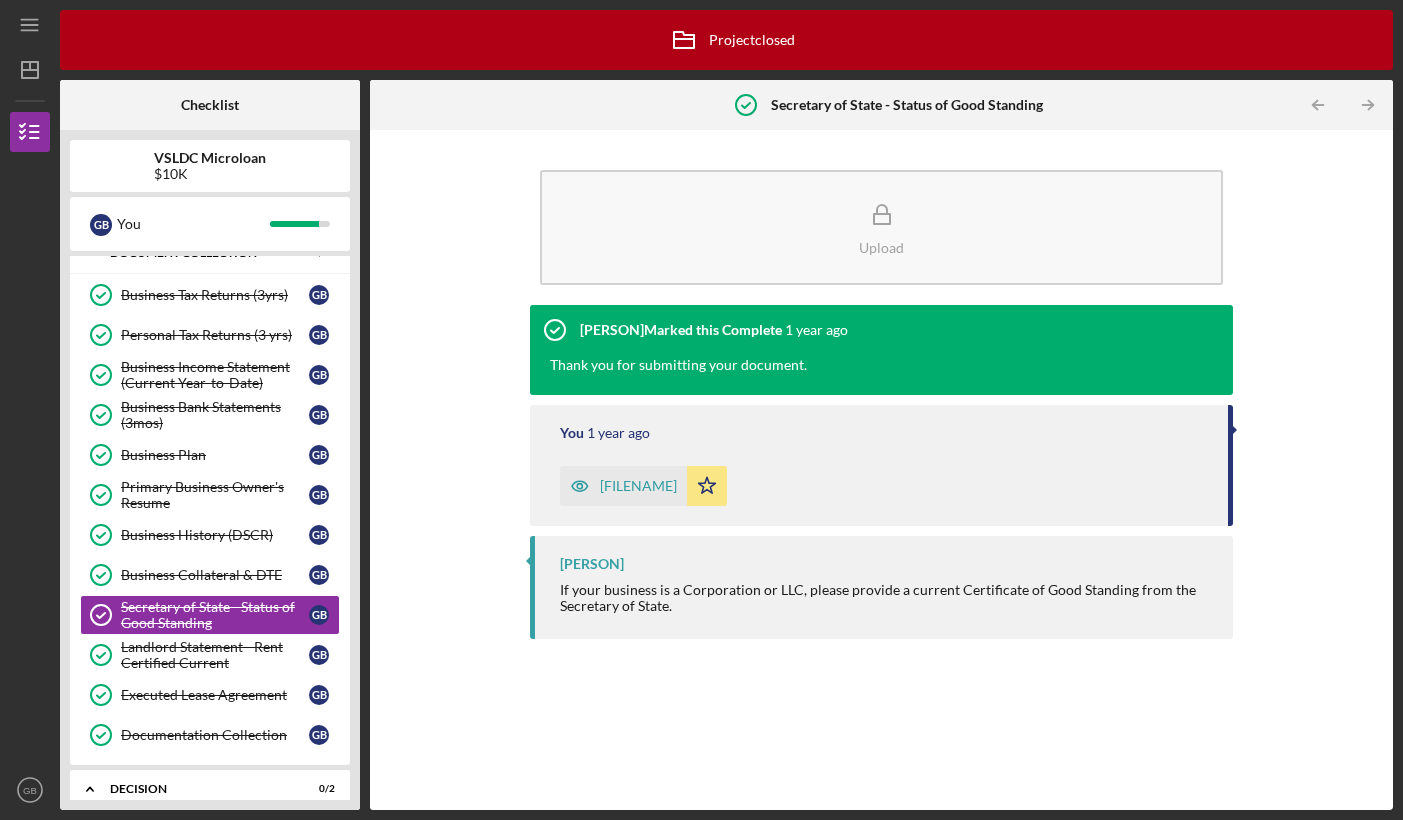 click on "Certificate of Status_1716357899277.pdf" at bounding box center [638, 486] 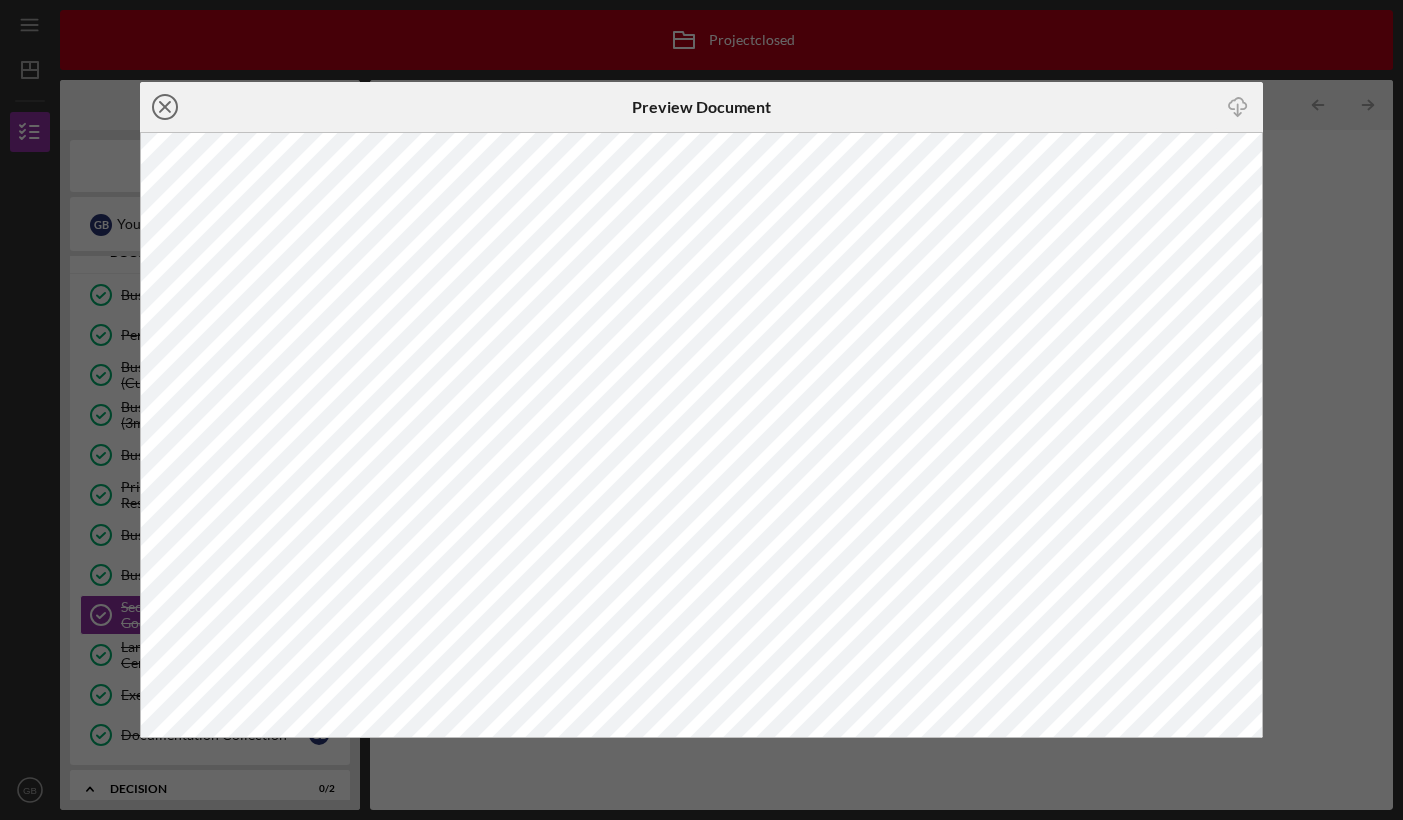 click on "Icon/Close" 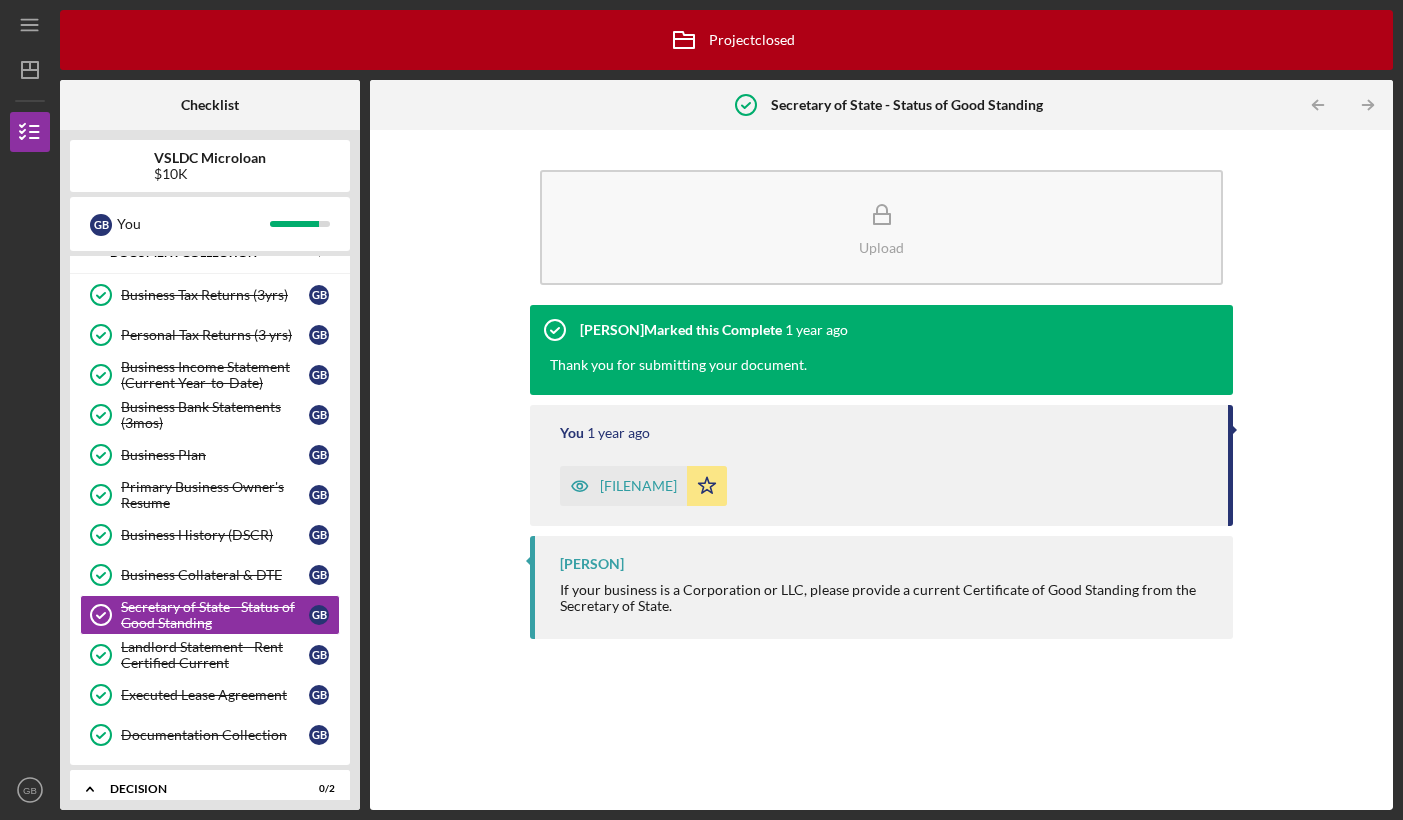 click on "Certificate of Status_1716357899277.pdf" at bounding box center (638, 486) 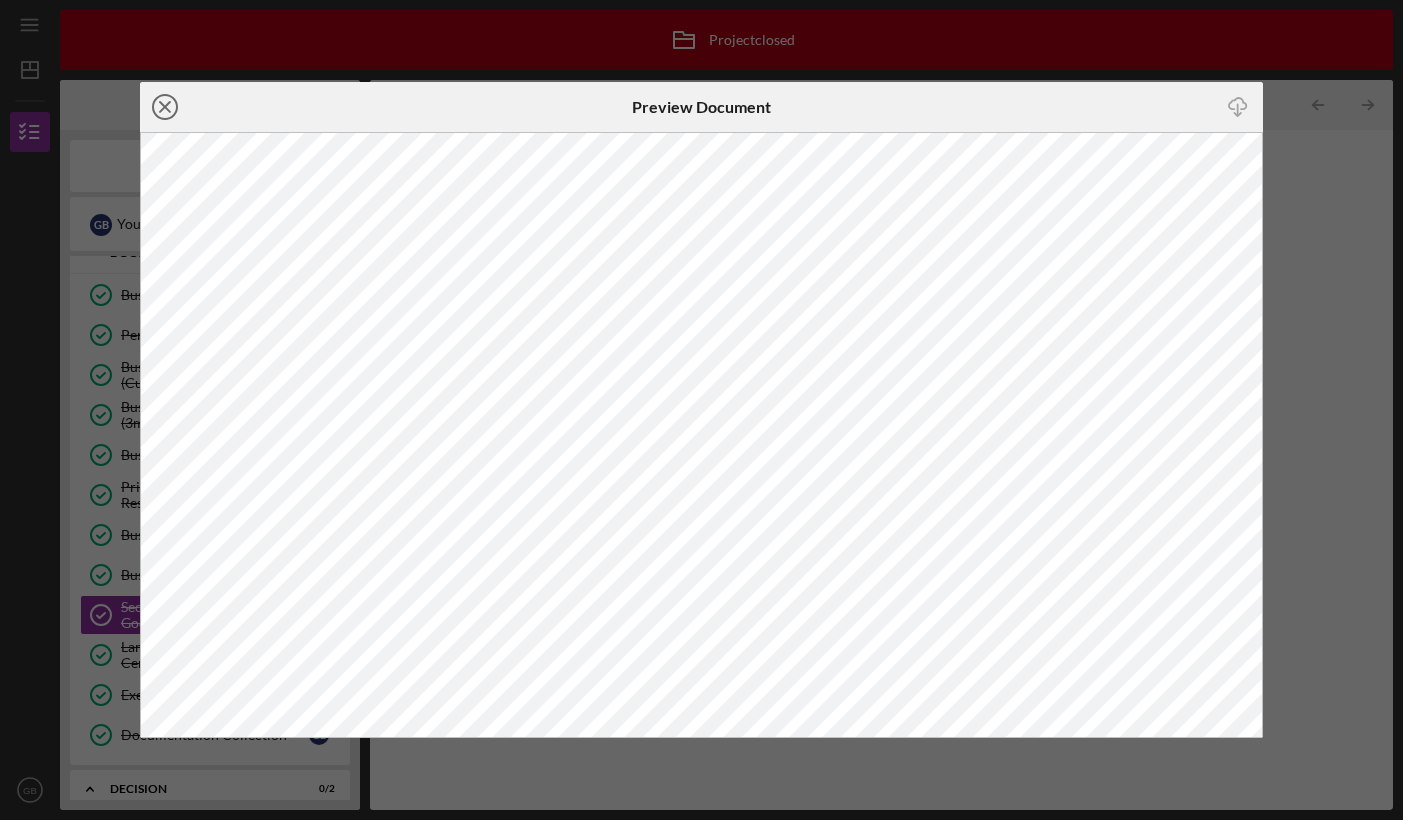 click 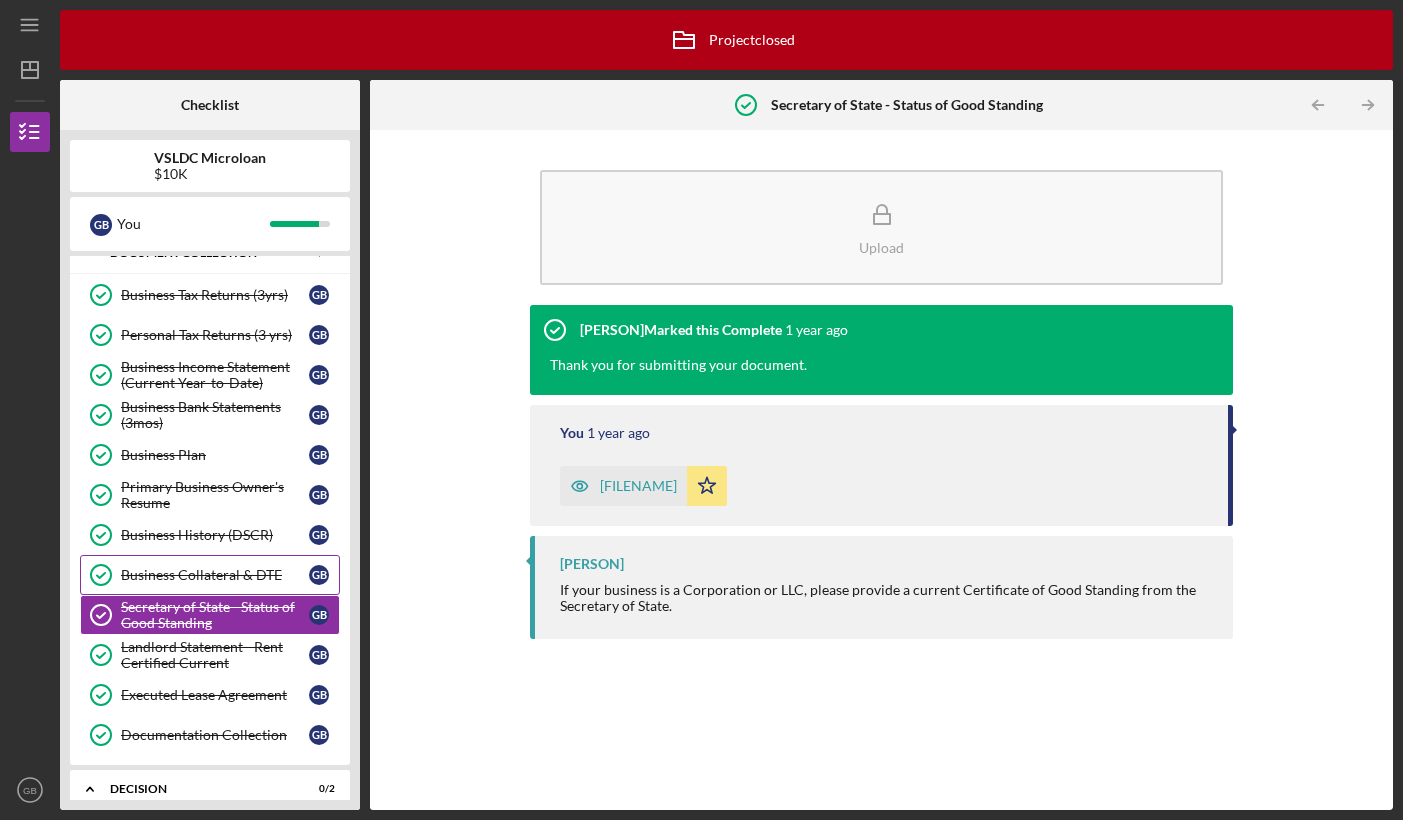 scroll, scrollTop: 451, scrollLeft: 0, axis: vertical 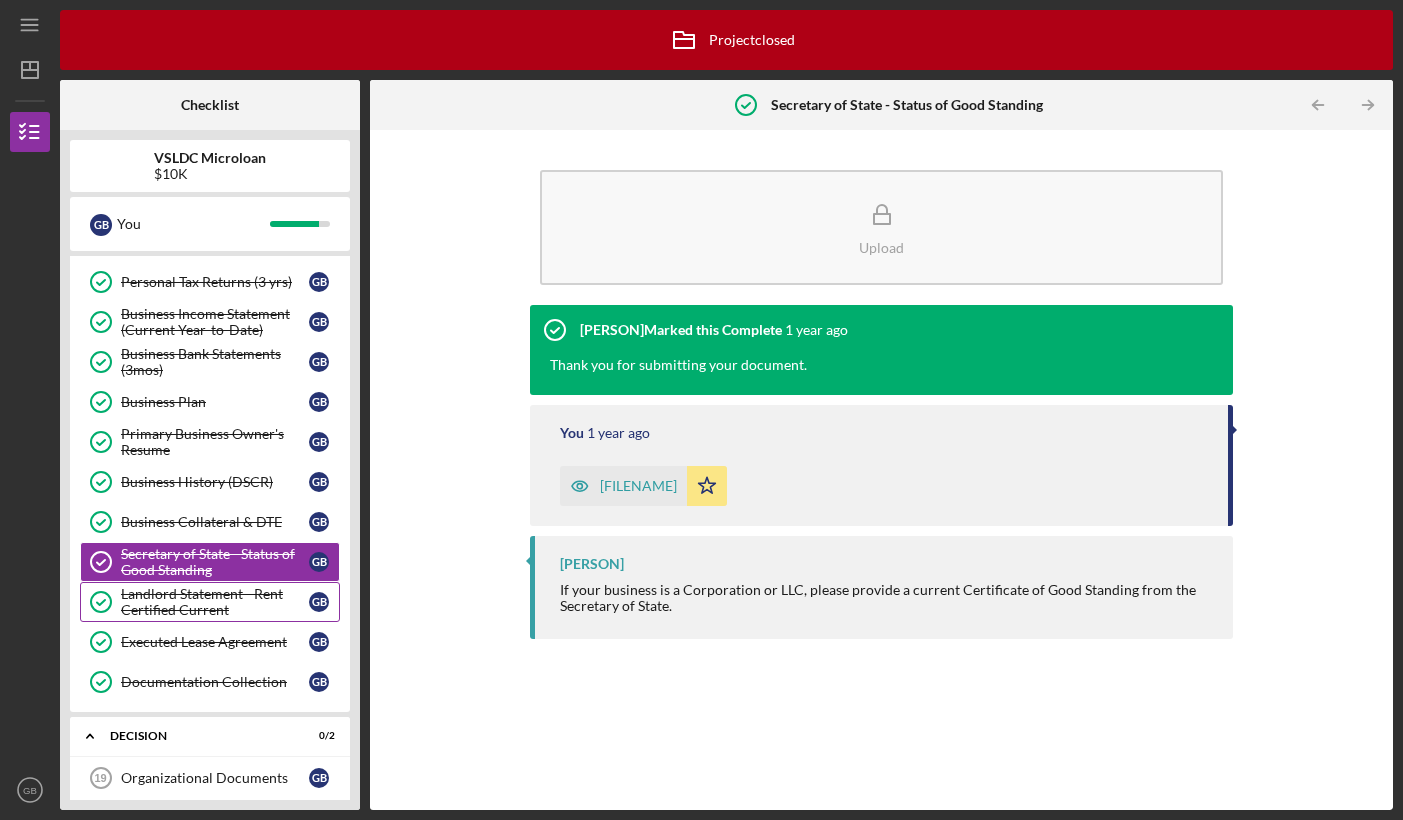 click on "Landlord Statement - Rent Certified Current" at bounding box center [215, 602] 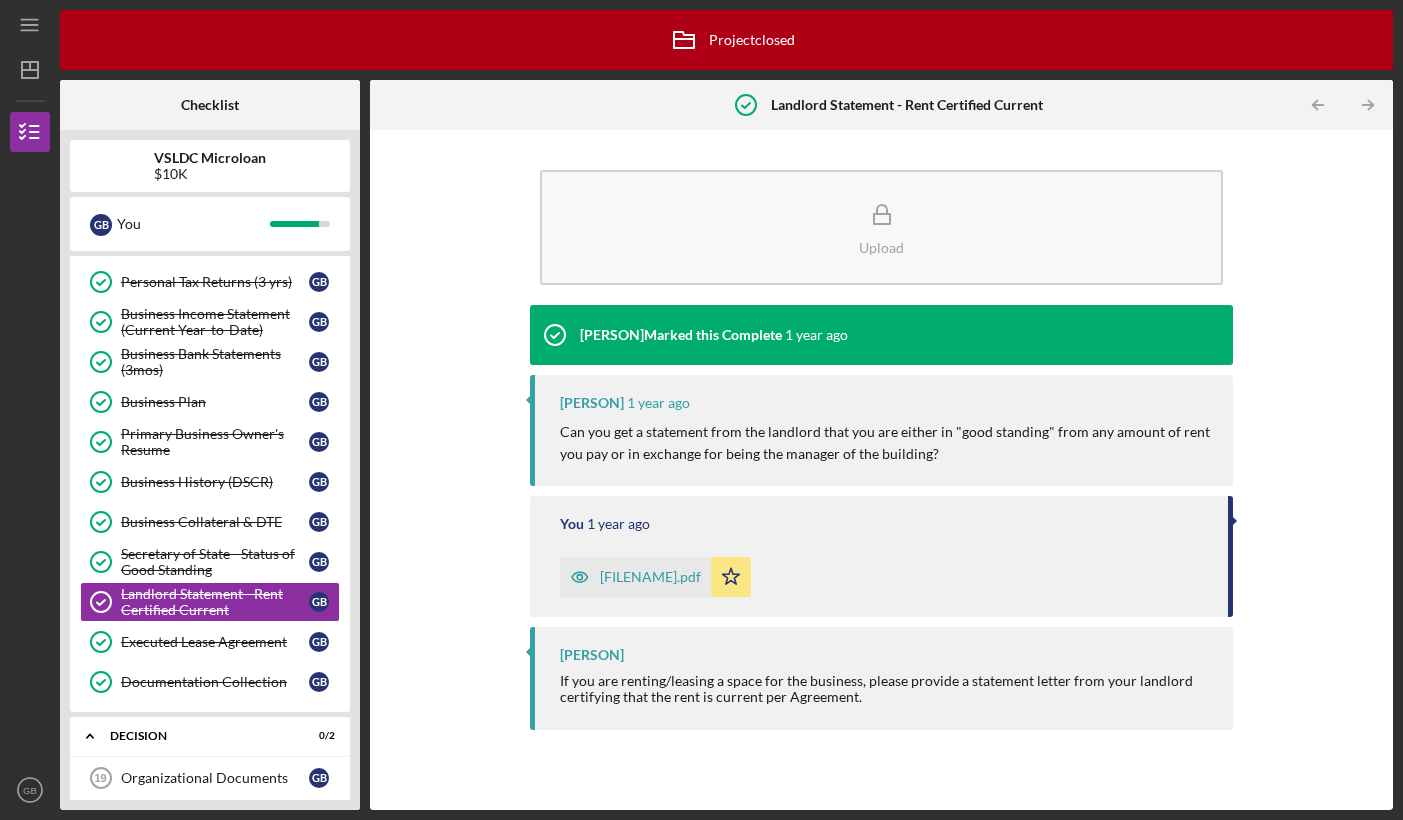 click on "no rentlease agreement.pdf" at bounding box center [650, 577] 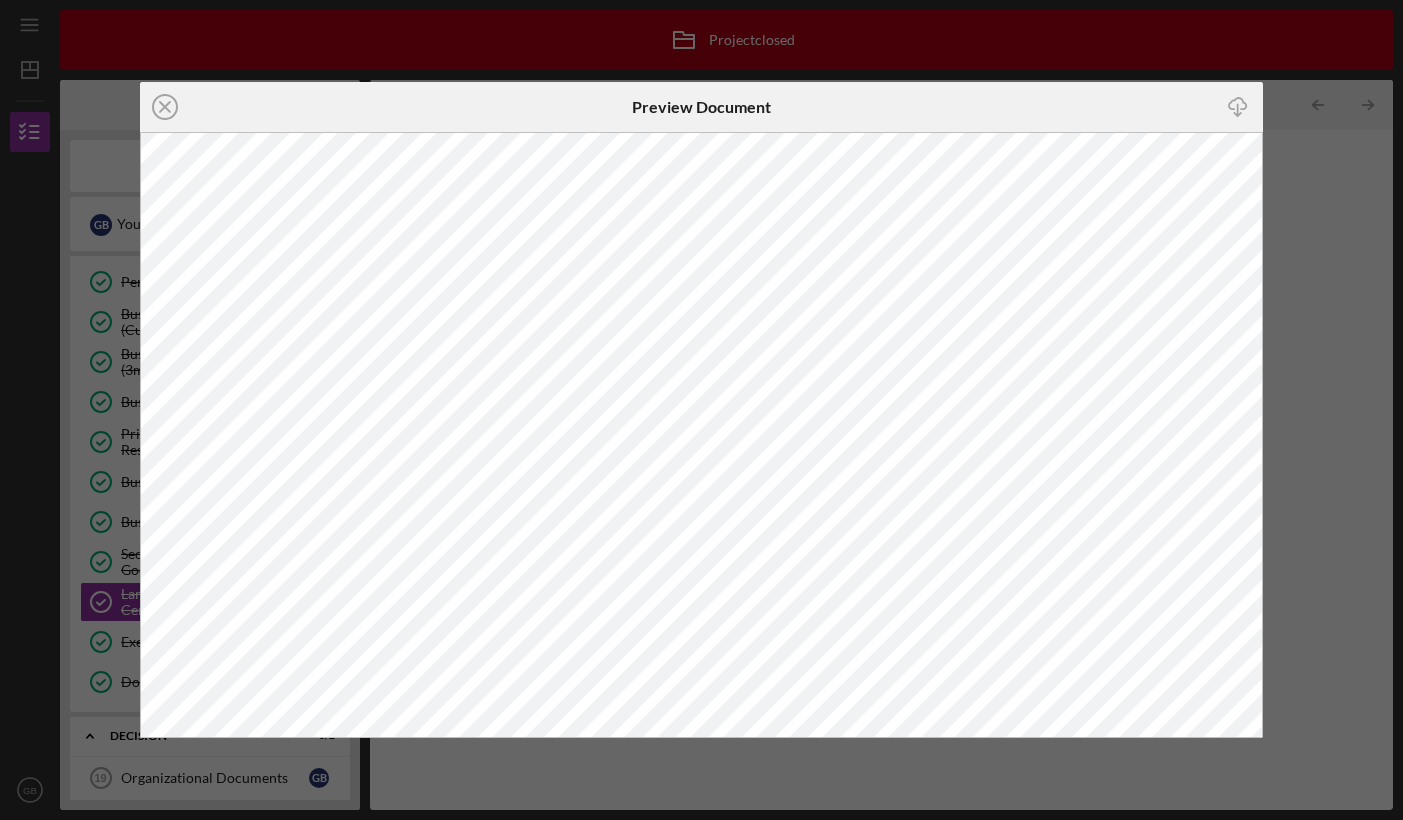 click on "Icon/Download" 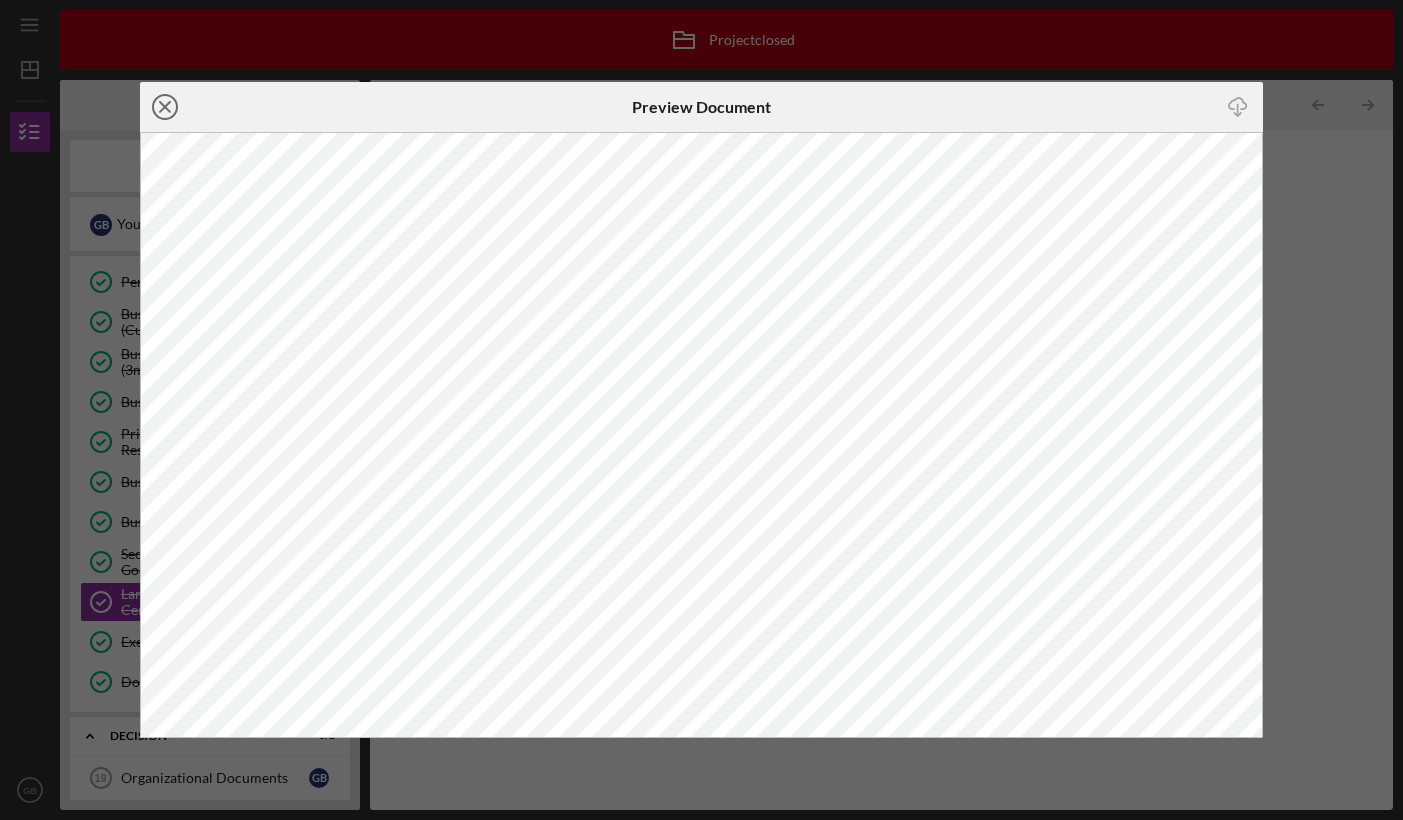 click 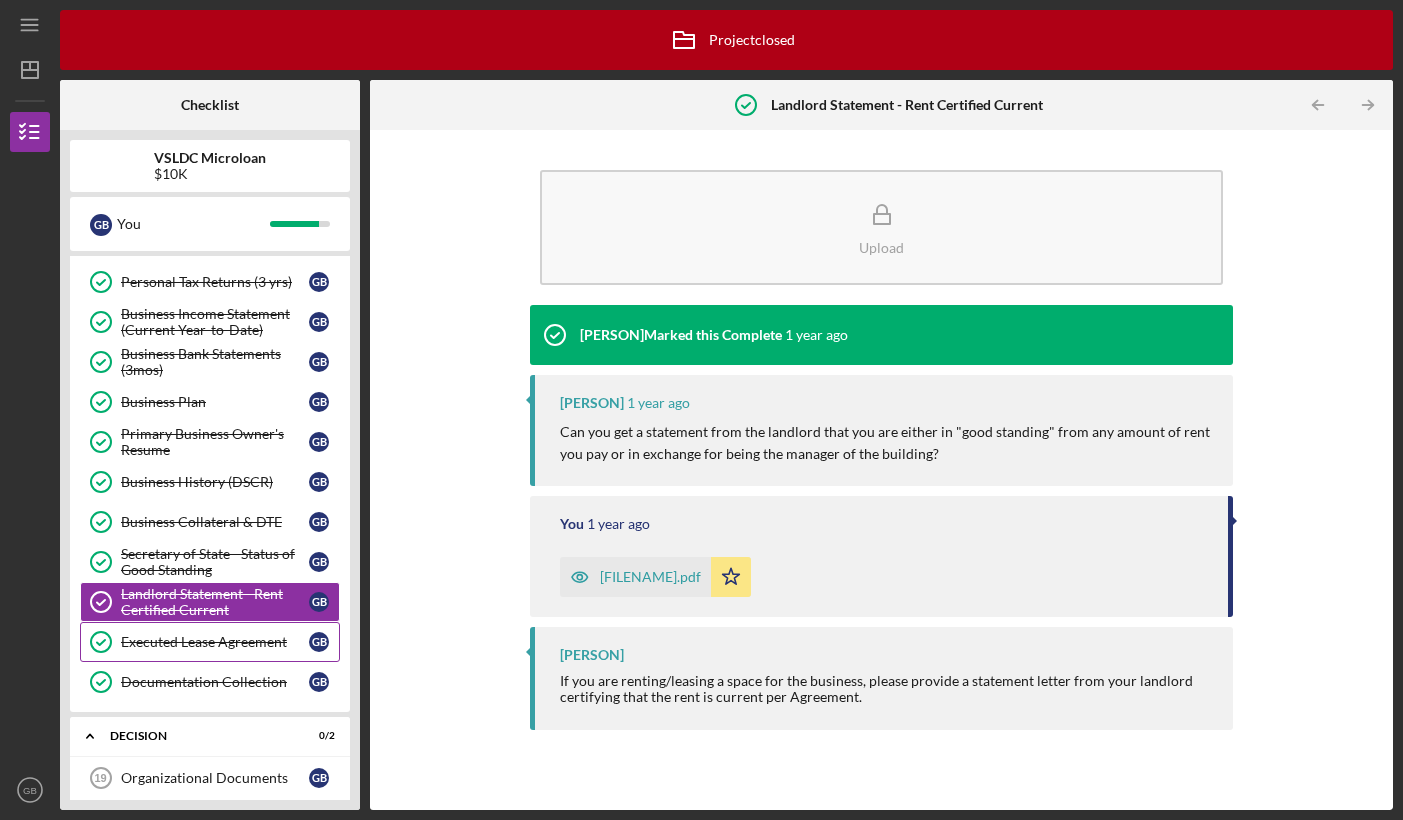 click on "Executed Lease Agreement" at bounding box center (215, 642) 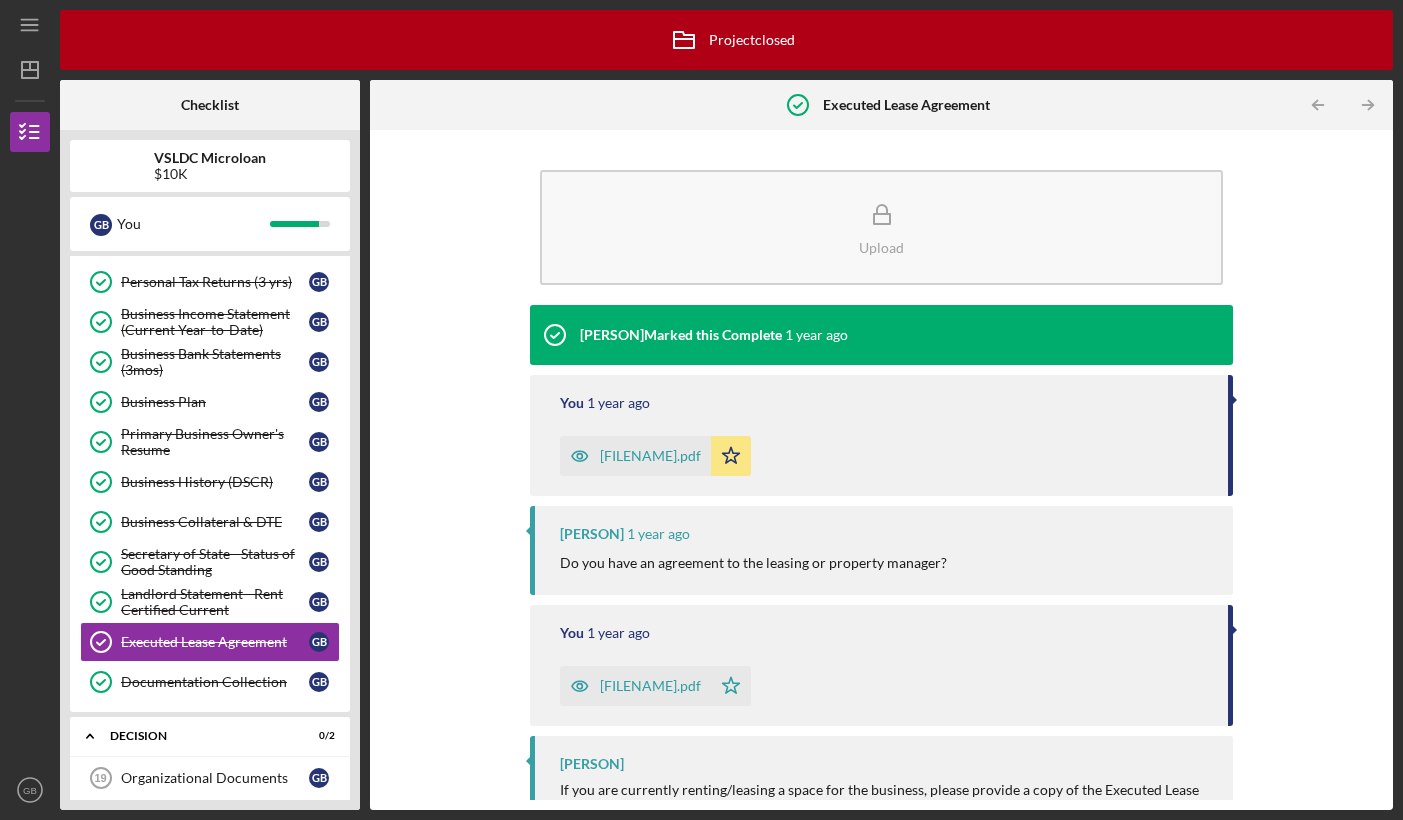 click on "terms of tenancy.pdf" at bounding box center (650, 456) 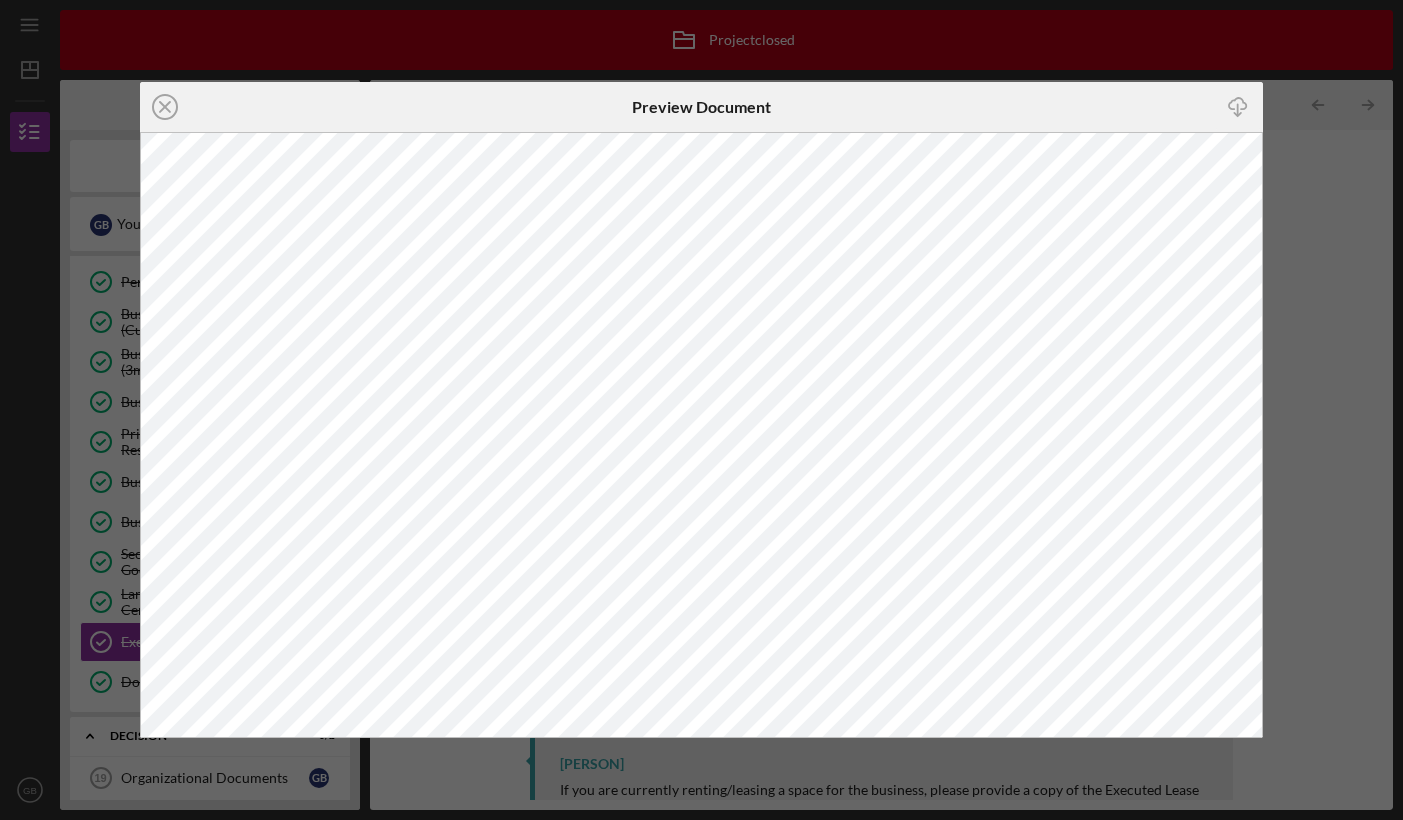click 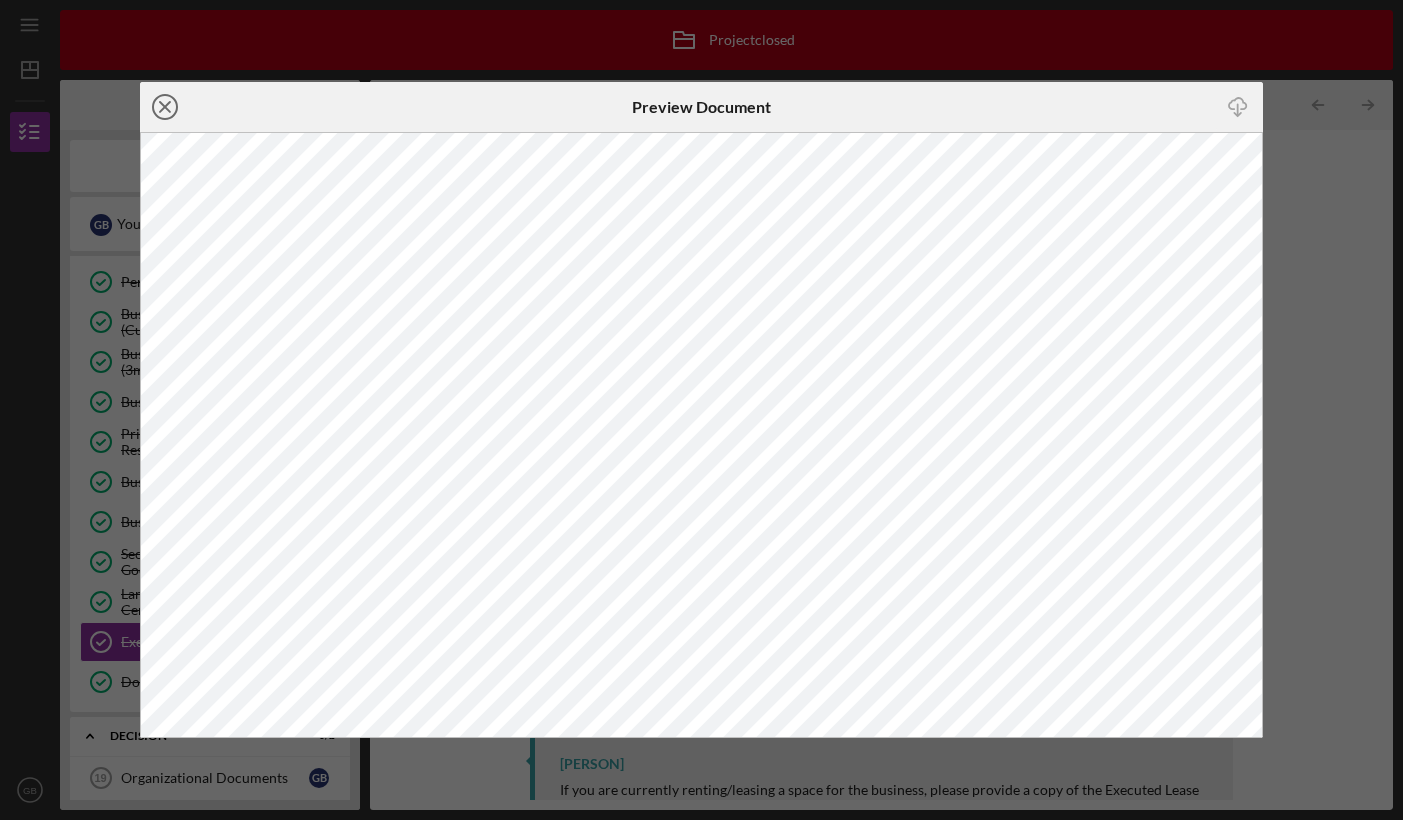 click 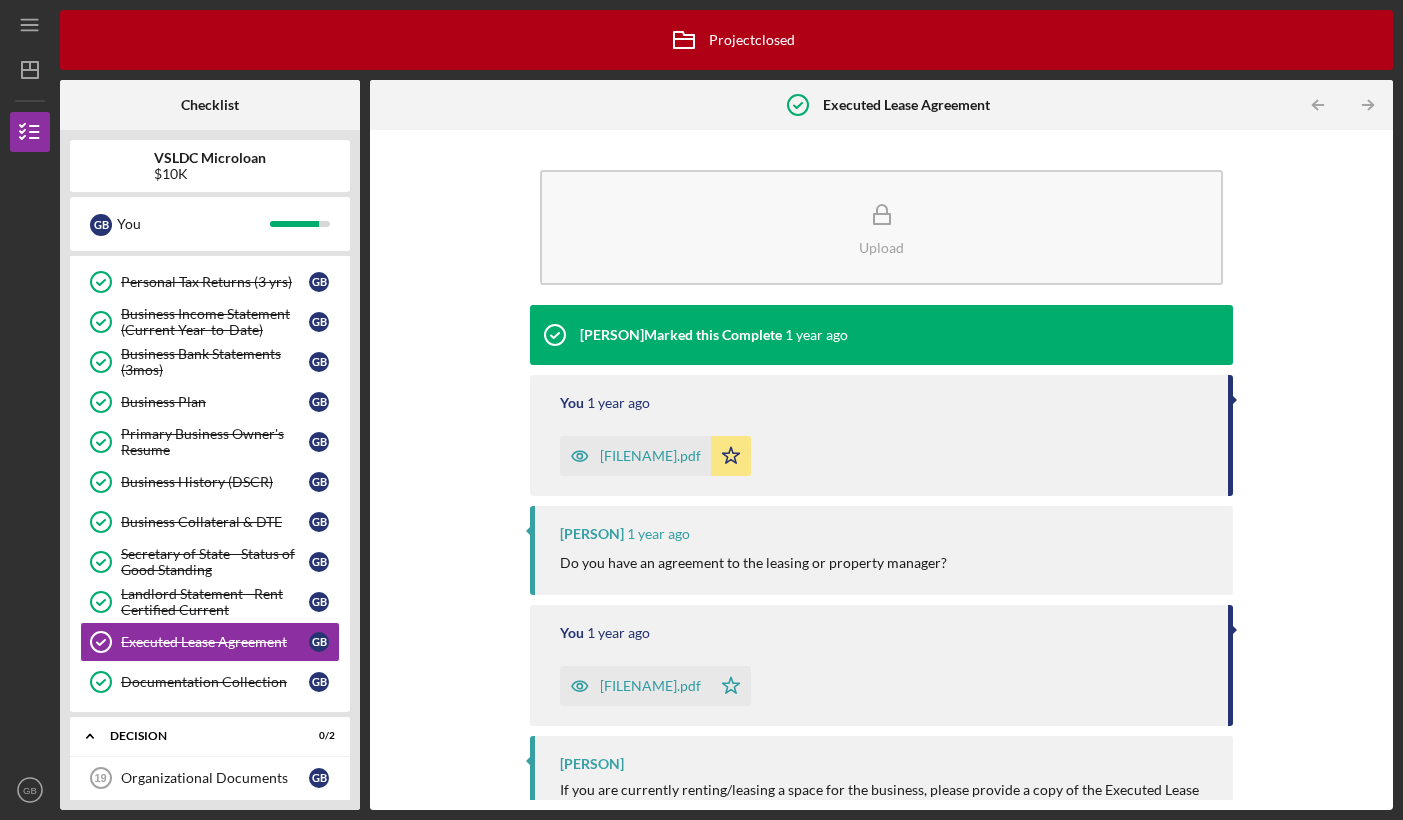 scroll, scrollTop: 39, scrollLeft: 0, axis: vertical 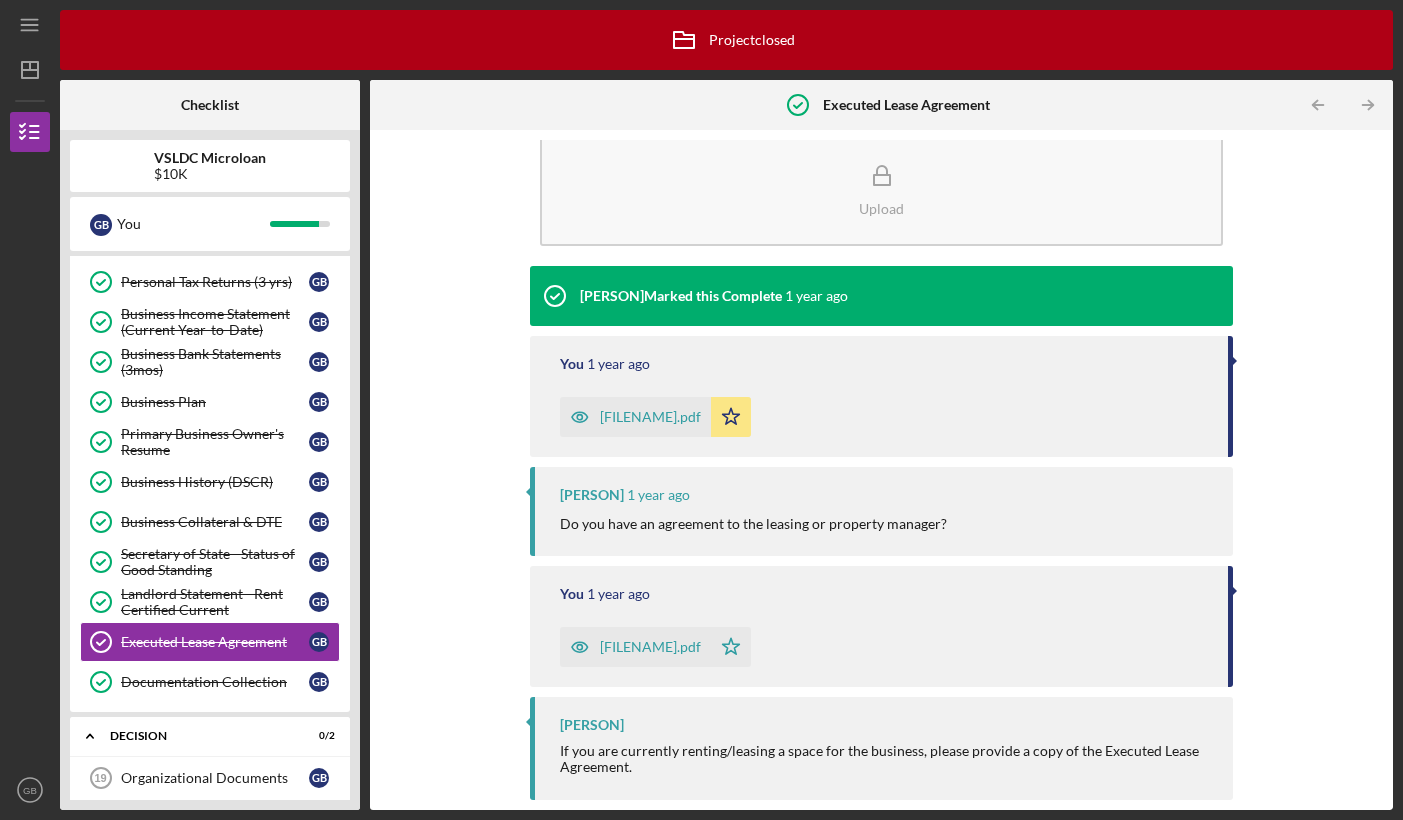 click on "no rentlease agreement.pdf" at bounding box center (650, 647) 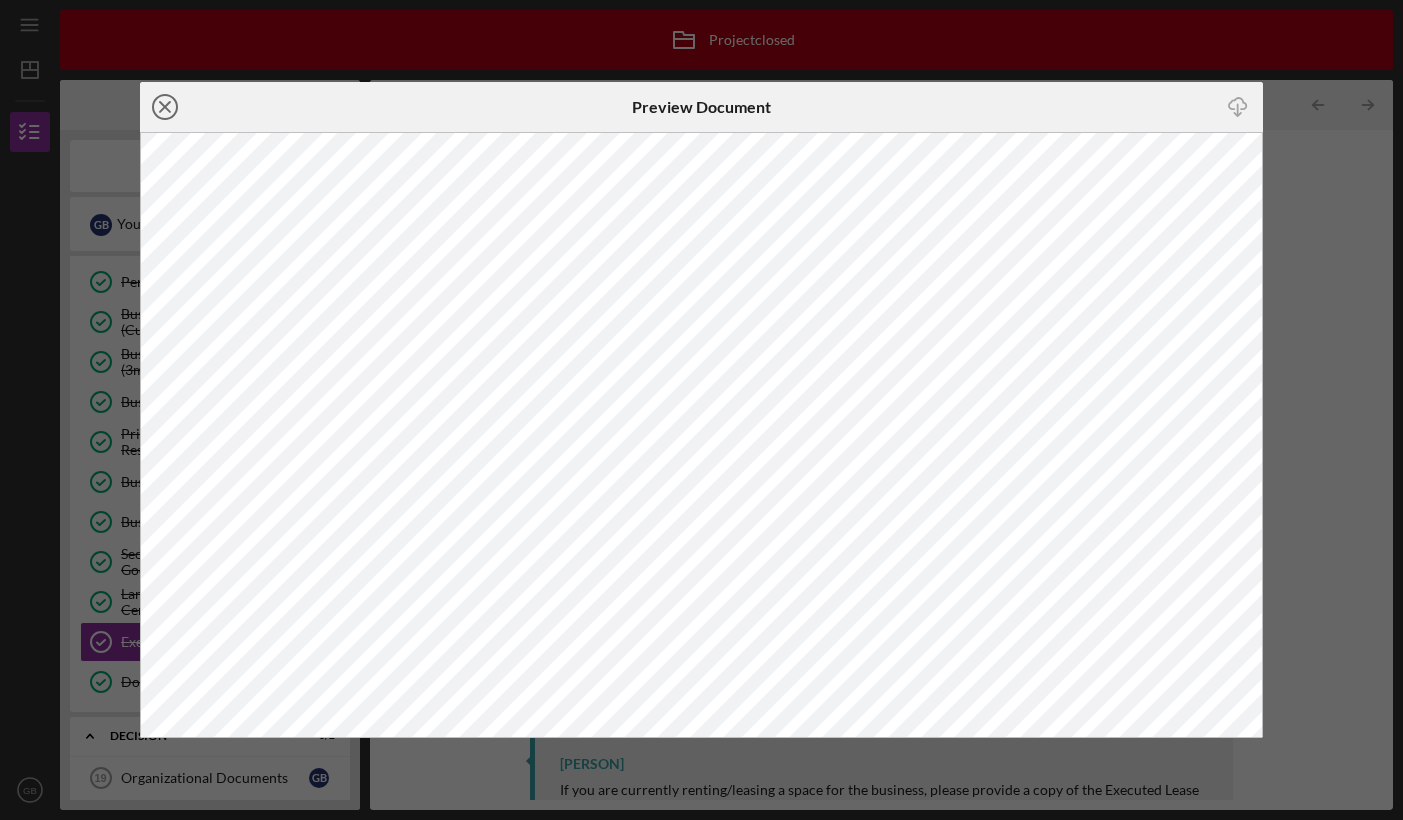 click 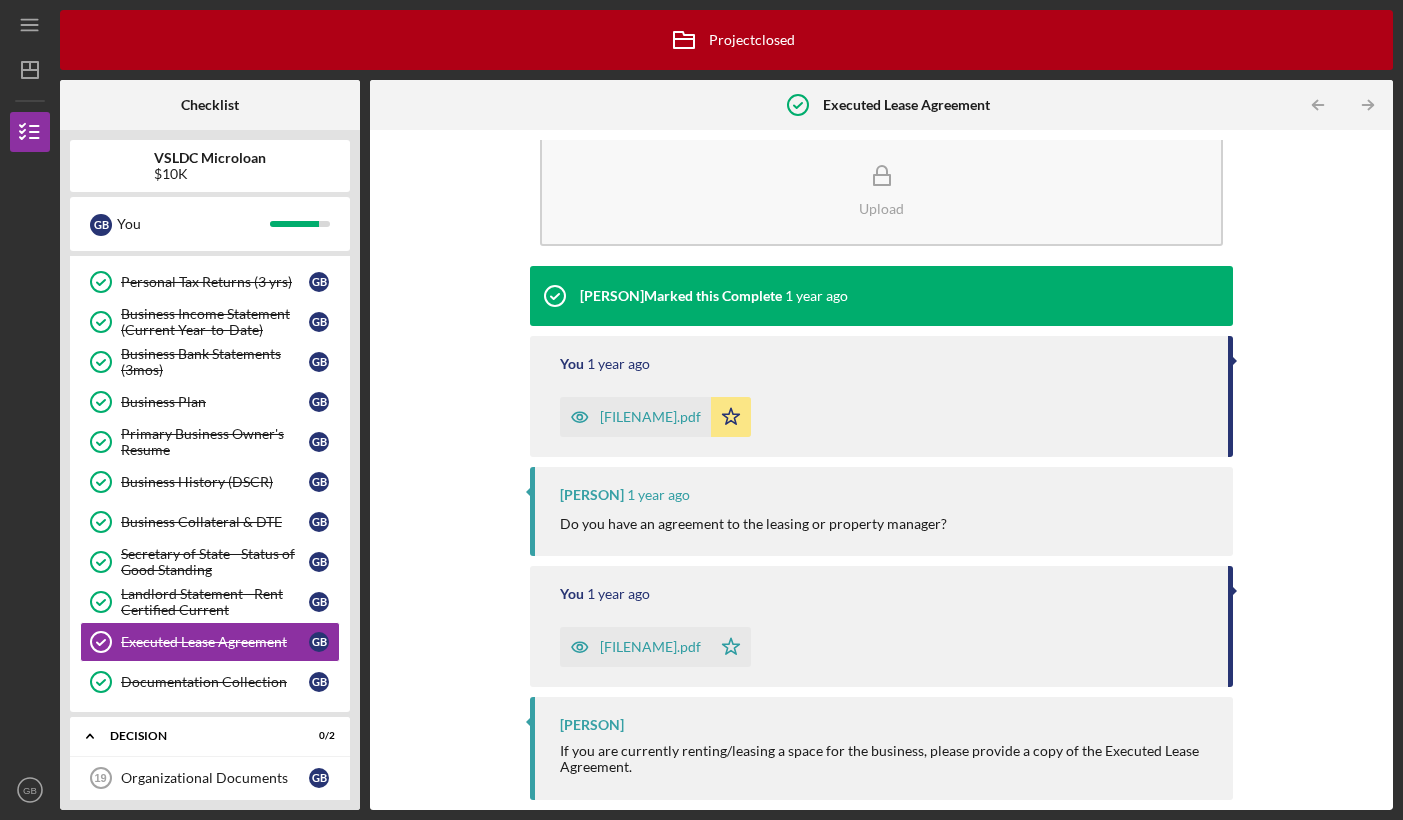 scroll, scrollTop: 0, scrollLeft: 0, axis: both 